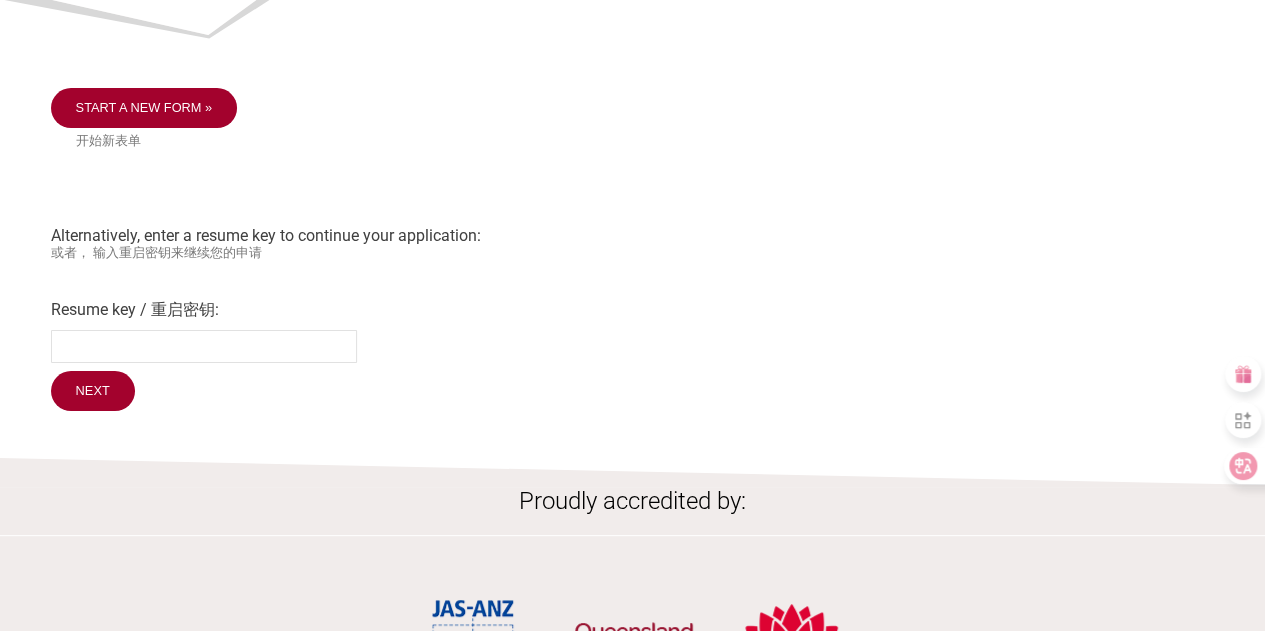 scroll, scrollTop: 200, scrollLeft: 0, axis: vertical 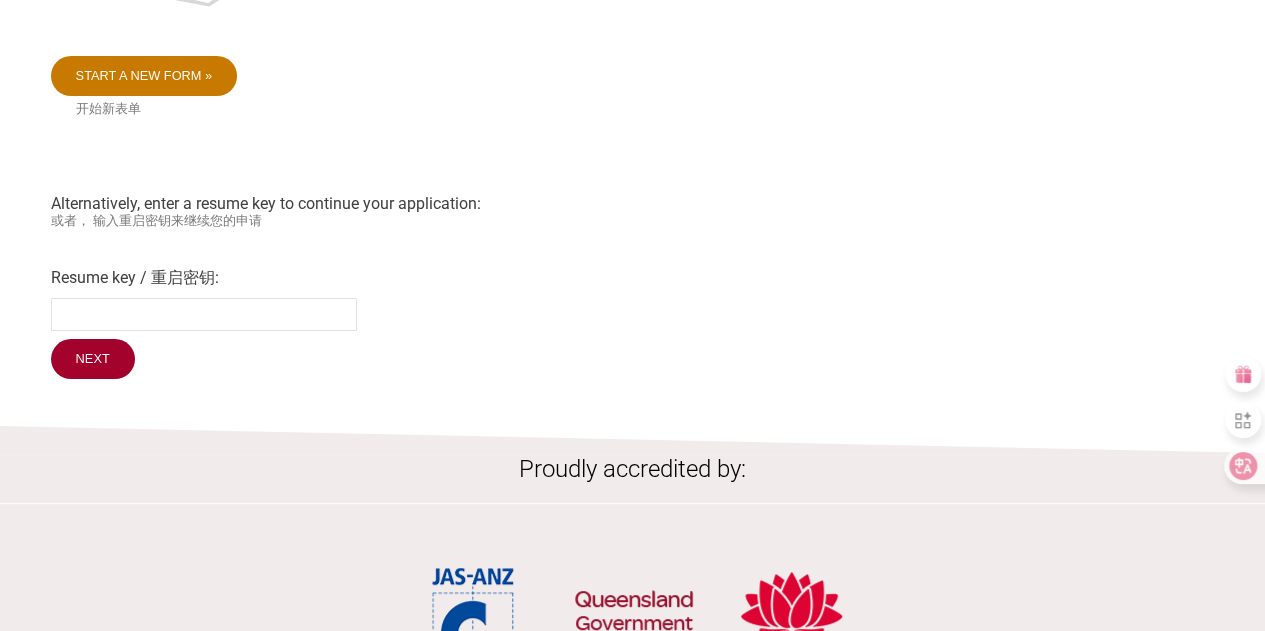 click on "Start a new form »" at bounding box center [144, 76] 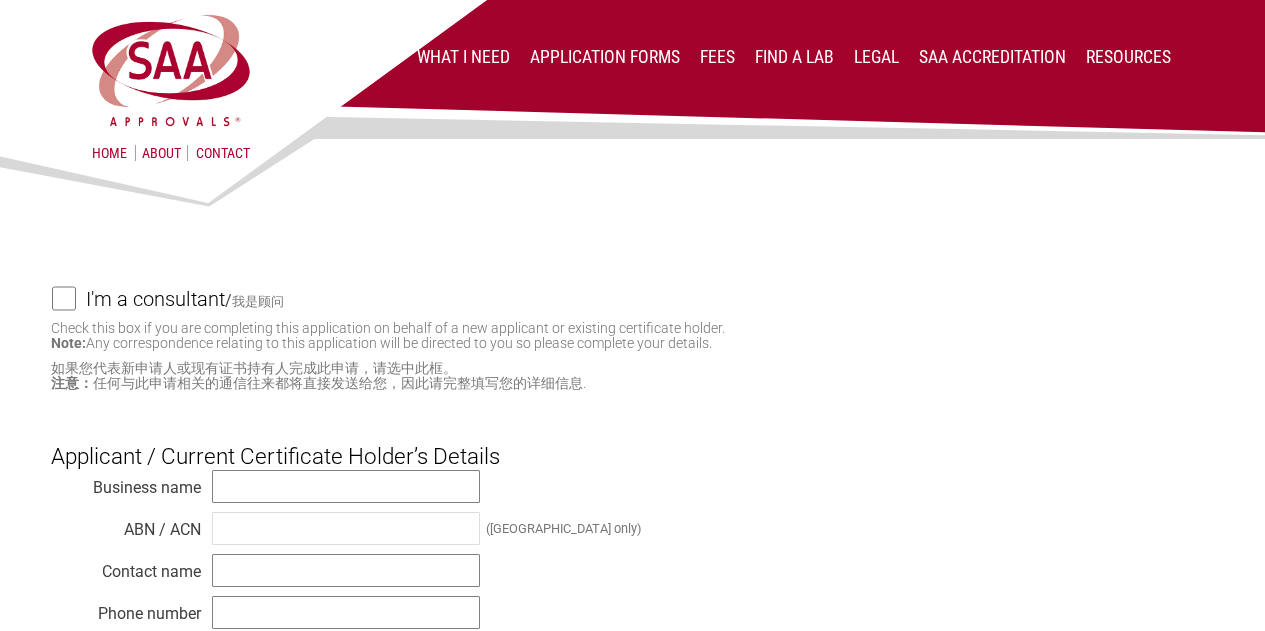 scroll, scrollTop: 0, scrollLeft: 0, axis: both 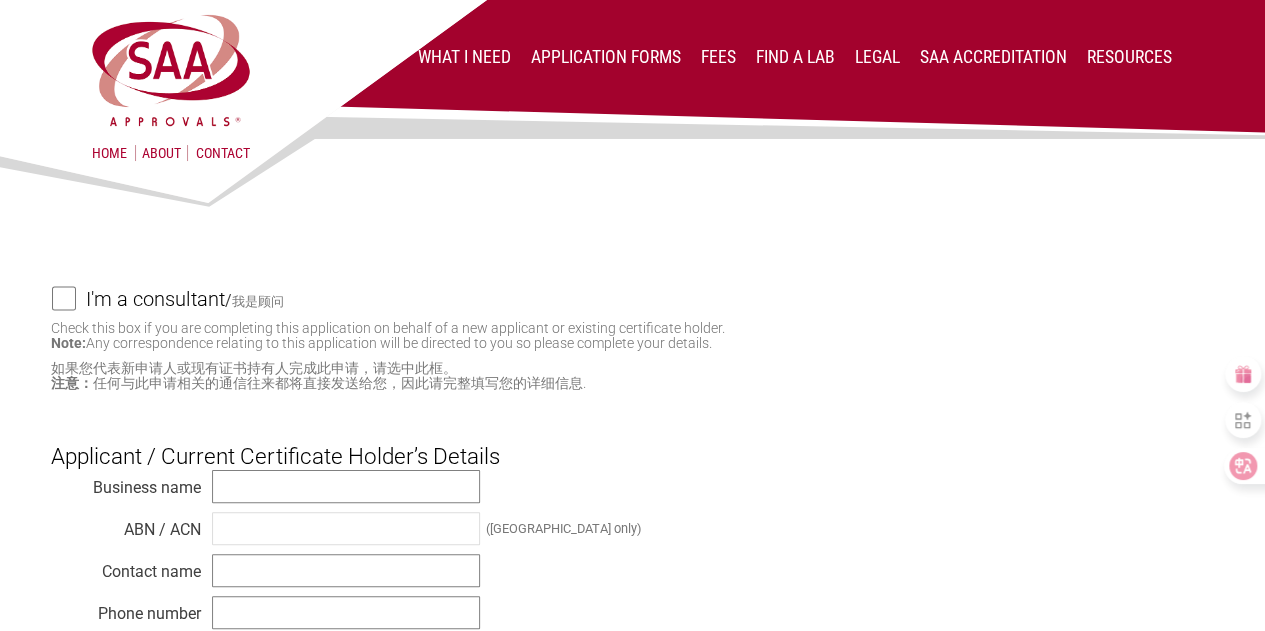 click on "I'm a consultant  /  我是顾问" at bounding box center [64, 298] 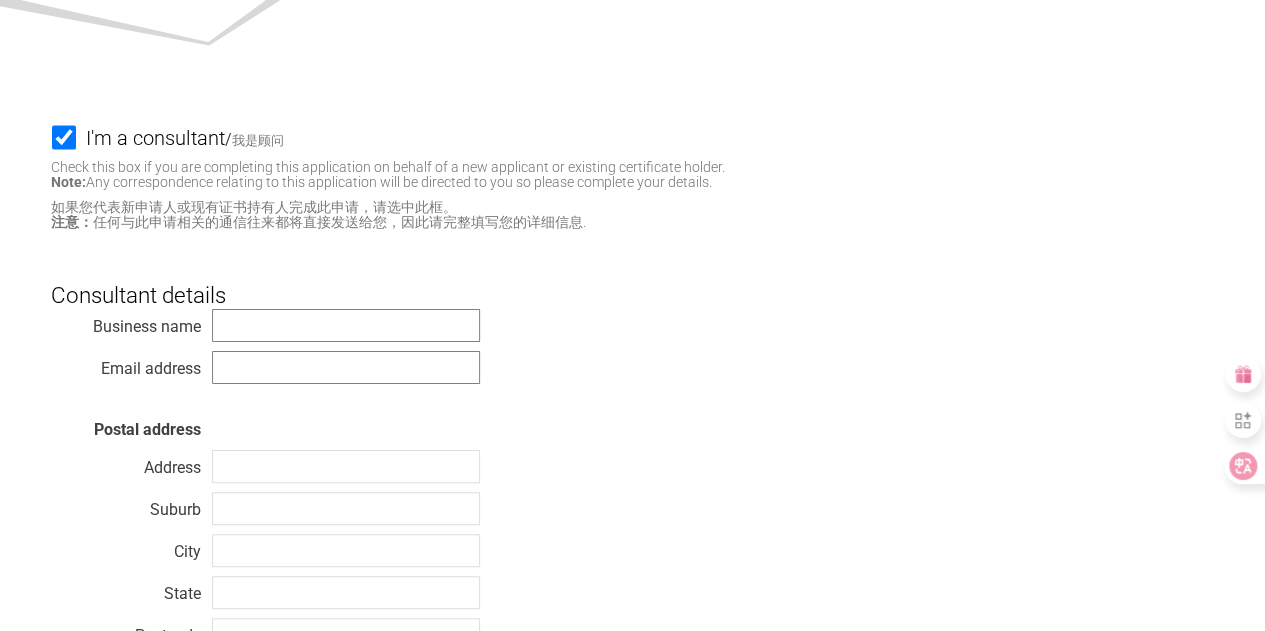 scroll, scrollTop: 200, scrollLeft: 0, axis: vertical 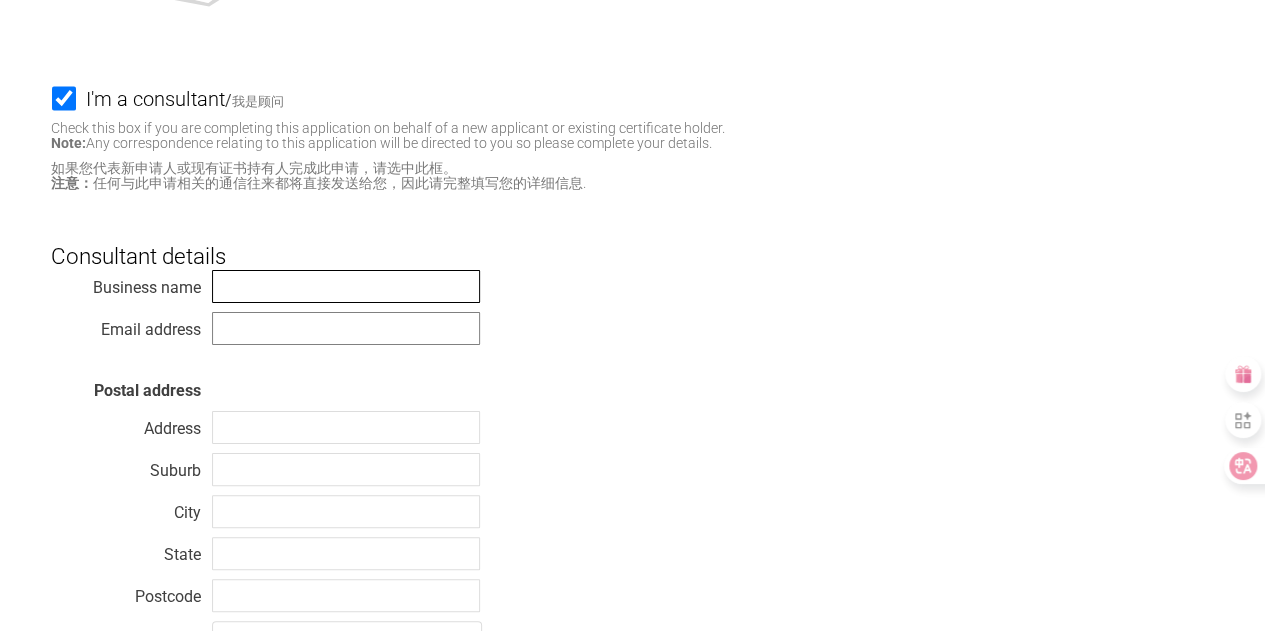 click at bounding box center [346, 286] 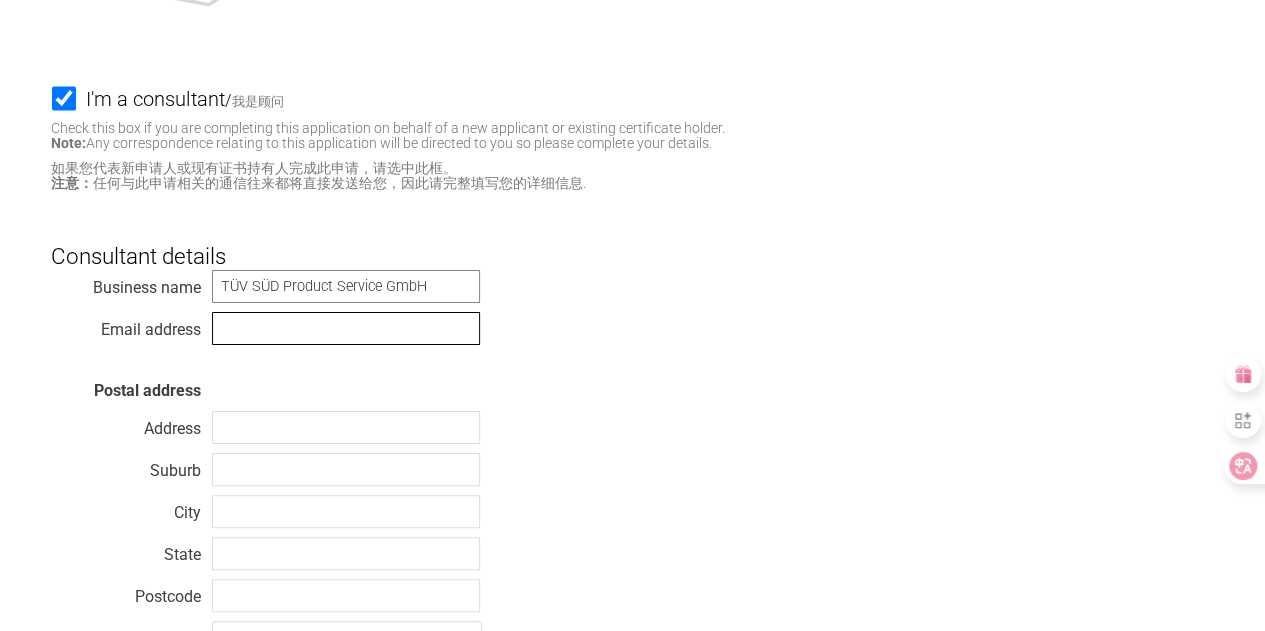 click at bounding box center (346, 328) 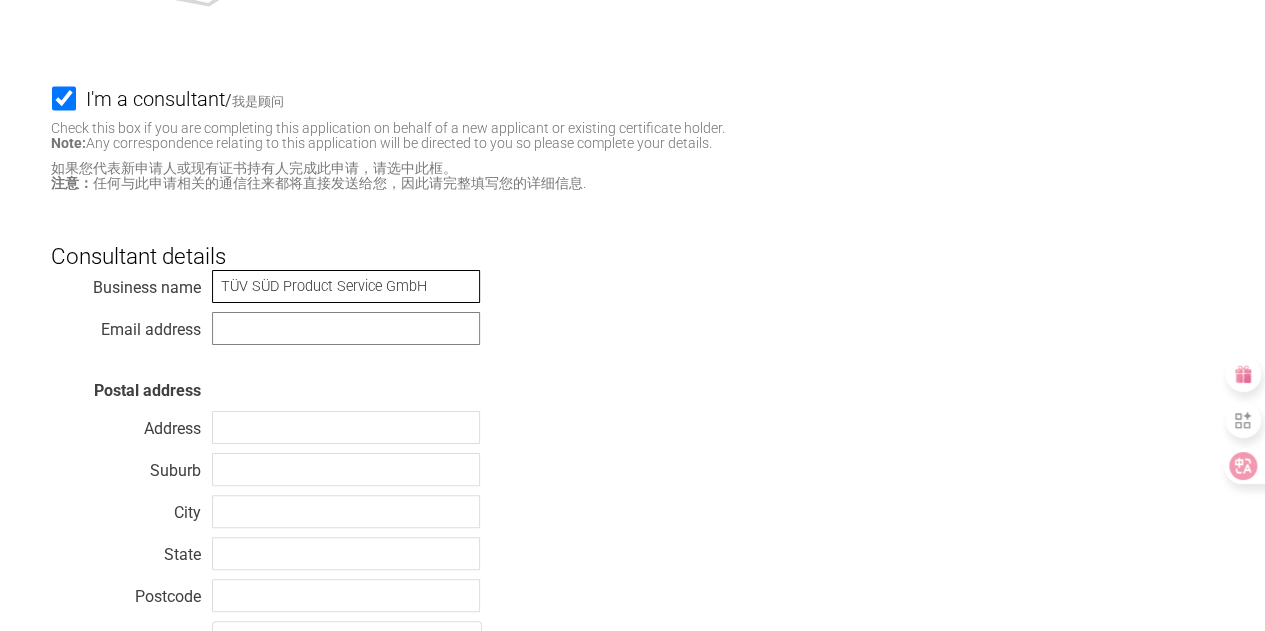 click on "TÜV SÜD Product Service GmbH" at bounding box center [346, 286] 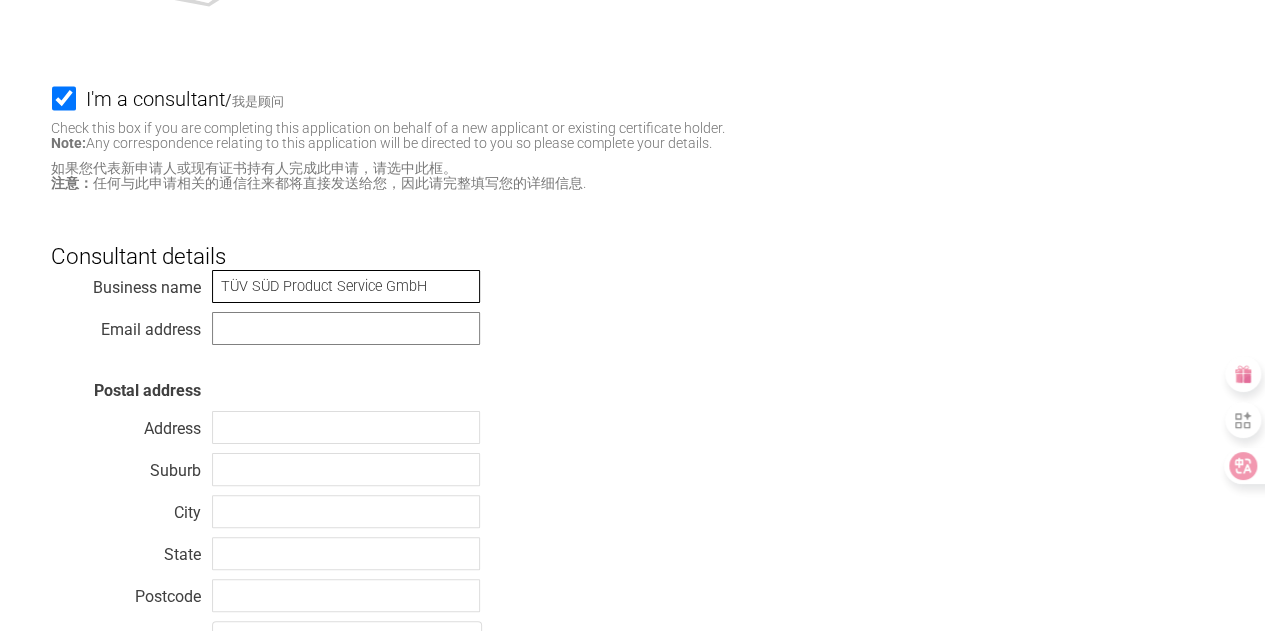type on "TÜV SÜD Product Service GmbH" 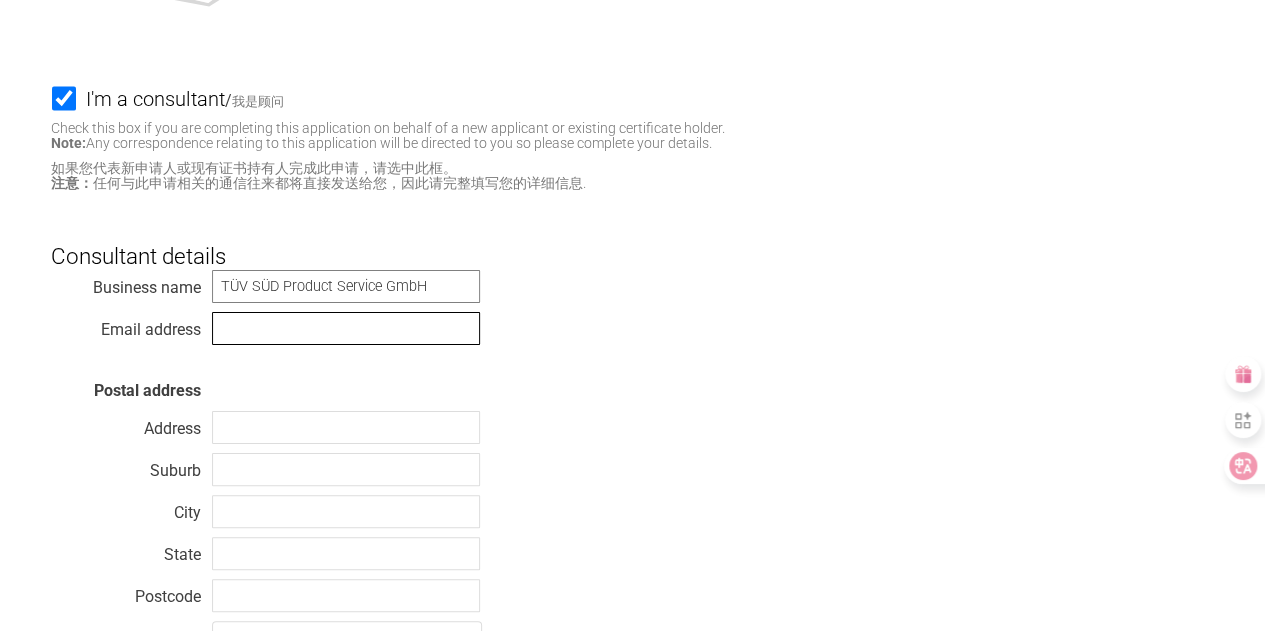 click at bounding box center (346, 328) 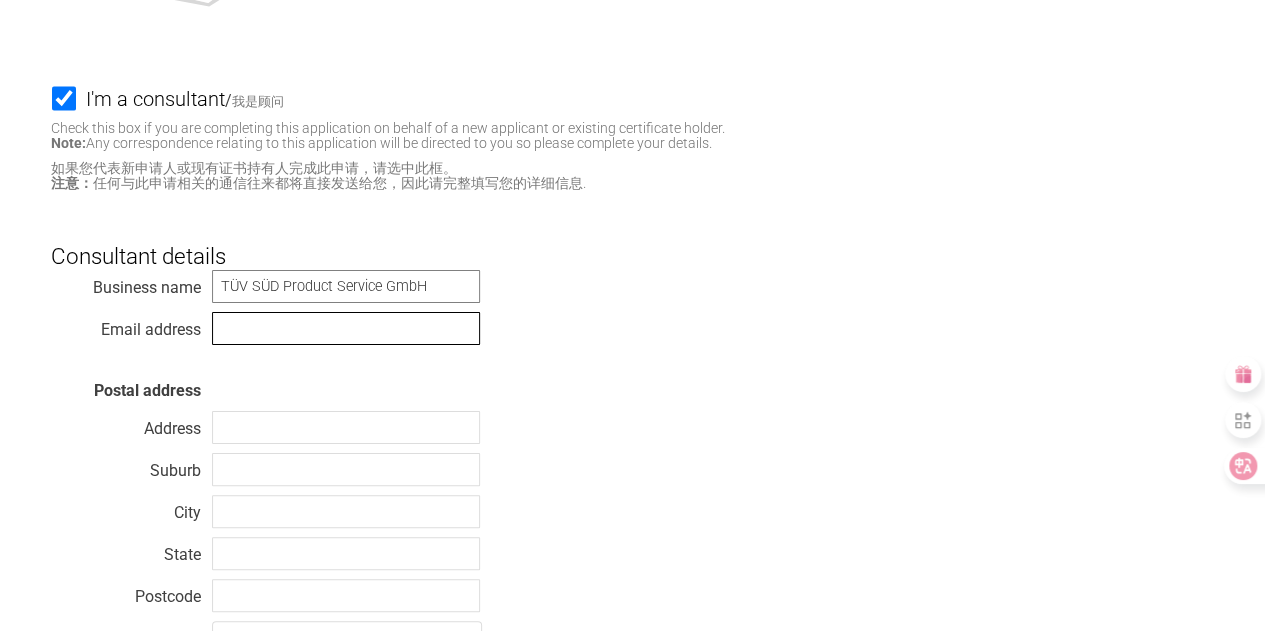 paste on "lei.wang5@tuvsud.com" 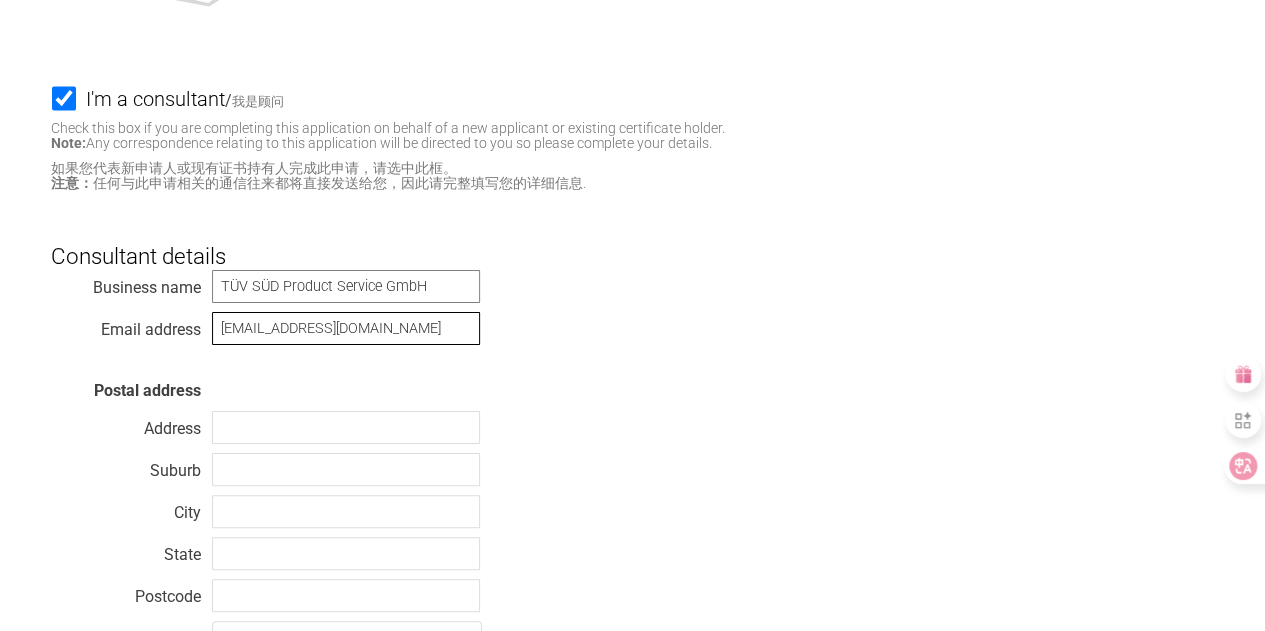 type on "lei.wang5@tuvsud.com" 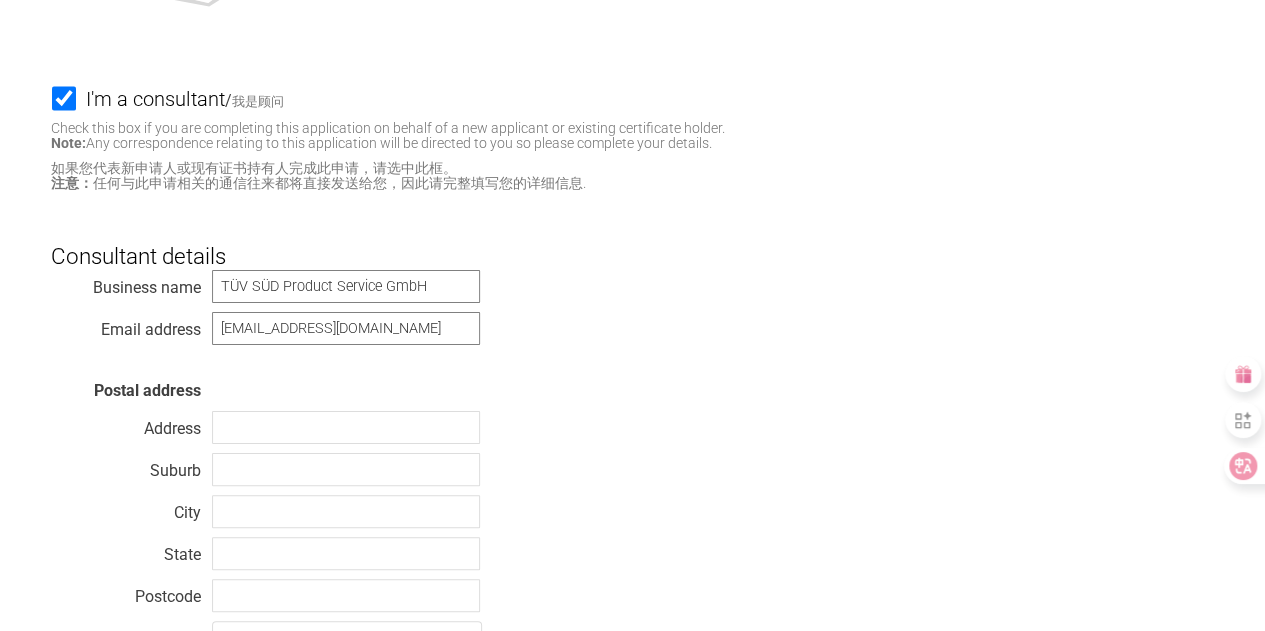 click on "Business name TÜV SÜD Product Service GmbH
Email address lei.wang5@tuvsud.com
Postal address
Address
Suburb
City
State
Postcode
Country
---------
Afghanistan
Albania
Algeria
American Samoa
Andorra
Angola
Anguilla
Antarctica
Antigua and Barbuda
Argentina
Armenia
Aruba
Australia
Austria
Azerbaijan
Bahamas
Bahrain
Bangladesh
Barbados
Belarus
Belgium
Belize
Benin
Bermuda
Bhutan
Bolivia
Bosnia and Herzegovina
Botswana
Bouvet Island
Brazil
British Indian Ocean Territory
Brunei Darussalam
Bulgaria
Burkina Faso
Burundi
Cambodia
Cameroon
Canada
Cape Verde
Cayman Islands
Central African Republic
Chad
Chile
Christmas Island
Cocos (Keeling) Islands
Colombia
Comoros
Congo
Congo, Democratic Republic
Cook Islands
Costa Rica" at bounding box center (633, 465) 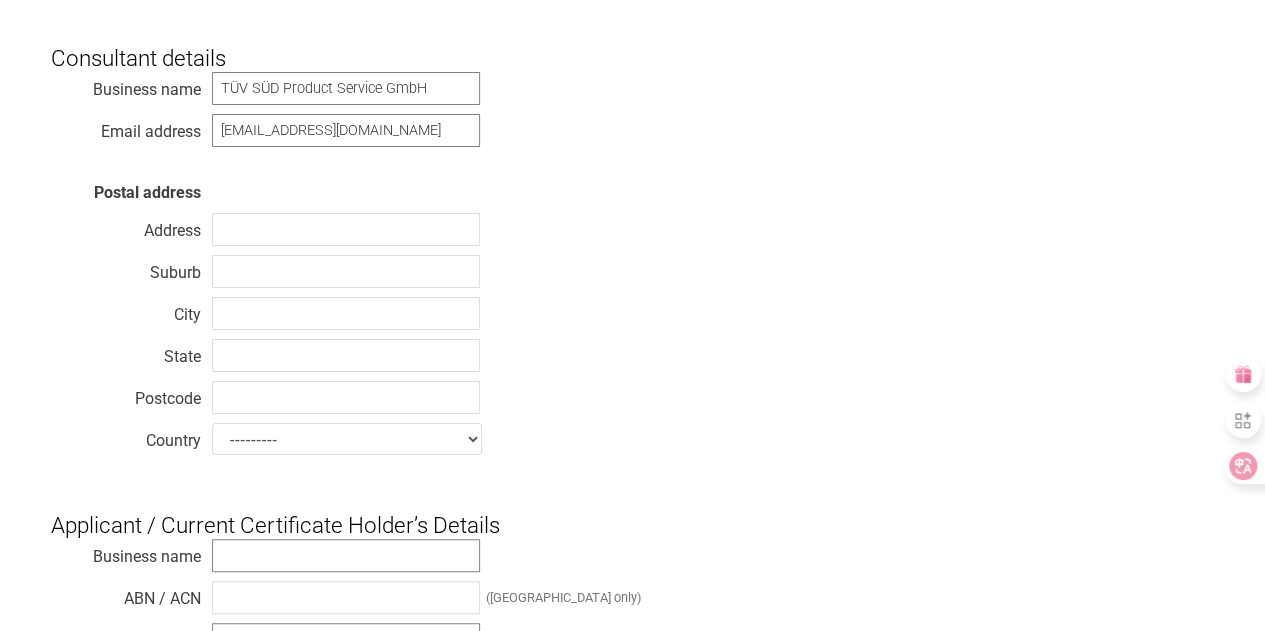 scroll, scrollTop: 400, scrollLeft: 0, axis: vertical 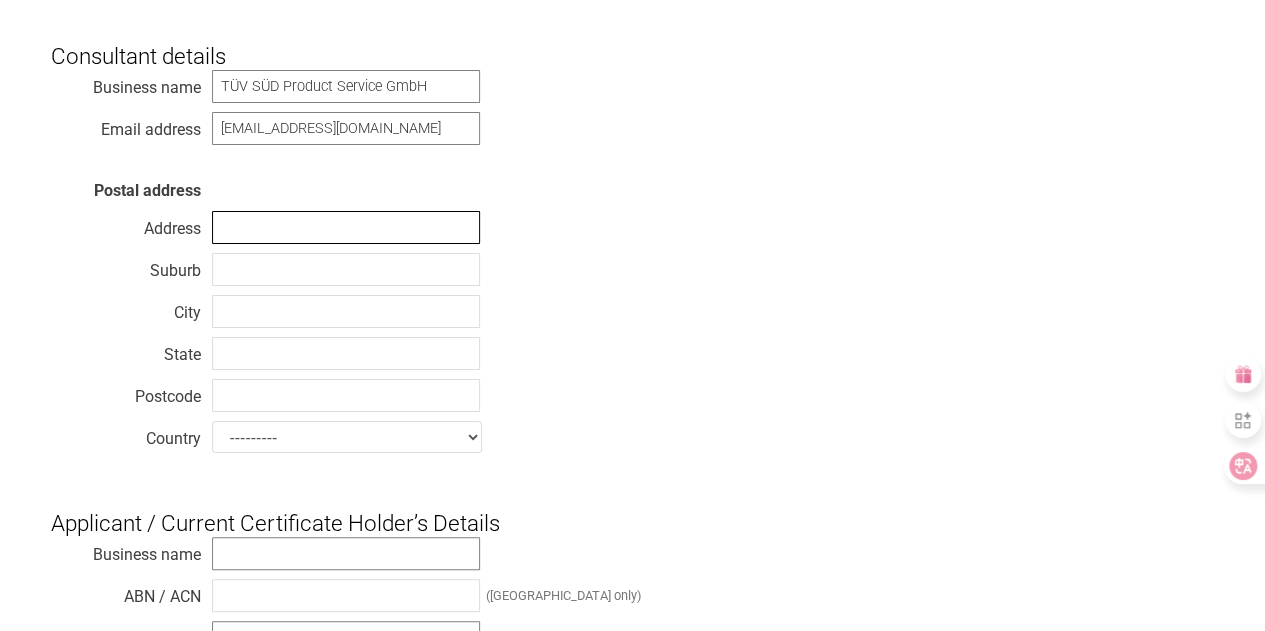 click at bounding box center (346, 227) 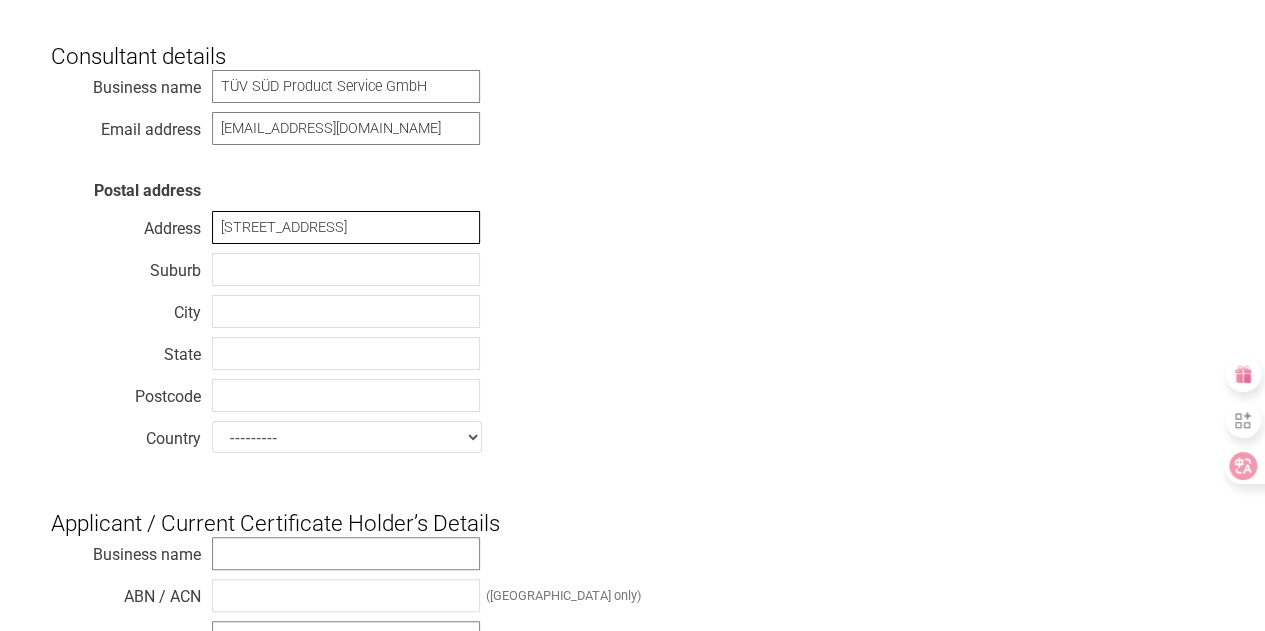 type on "Ridlerstraße 65" 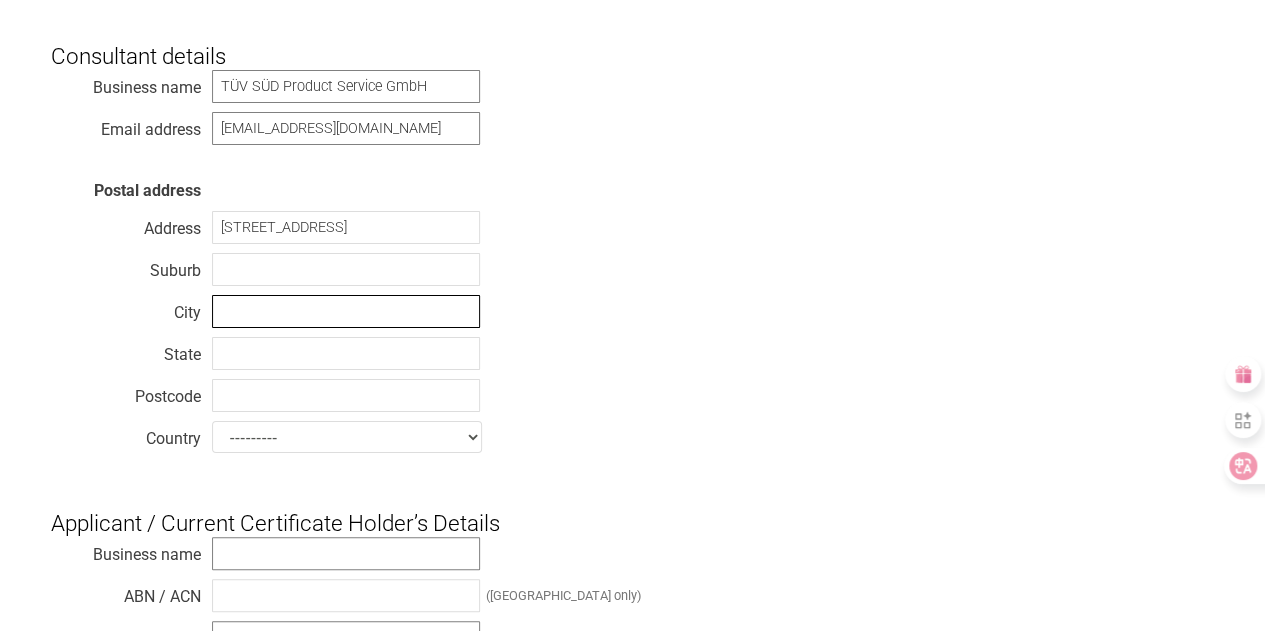 click at bounding box center (346, 311) 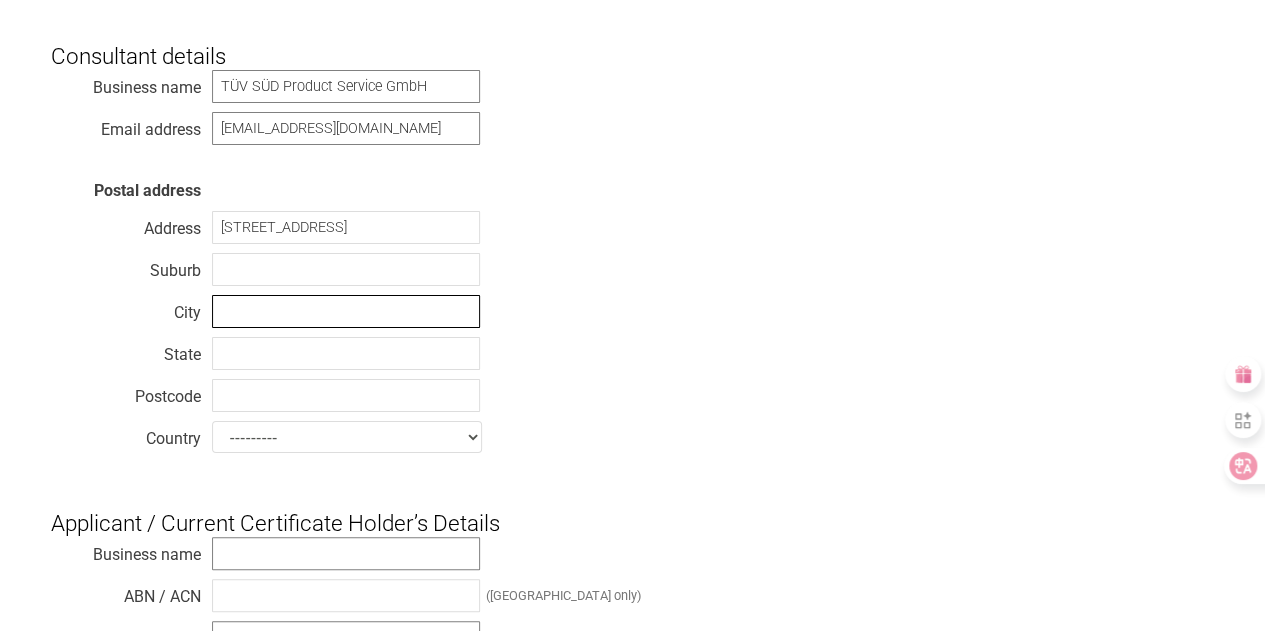 type on "n" 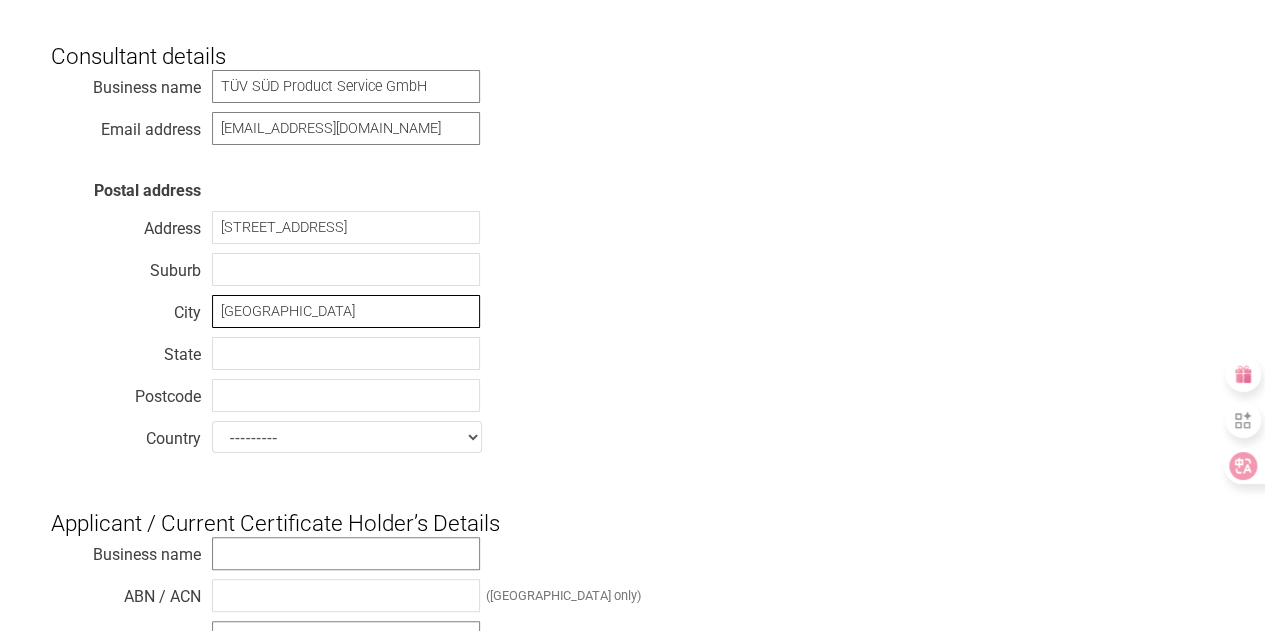 type on "Munich" 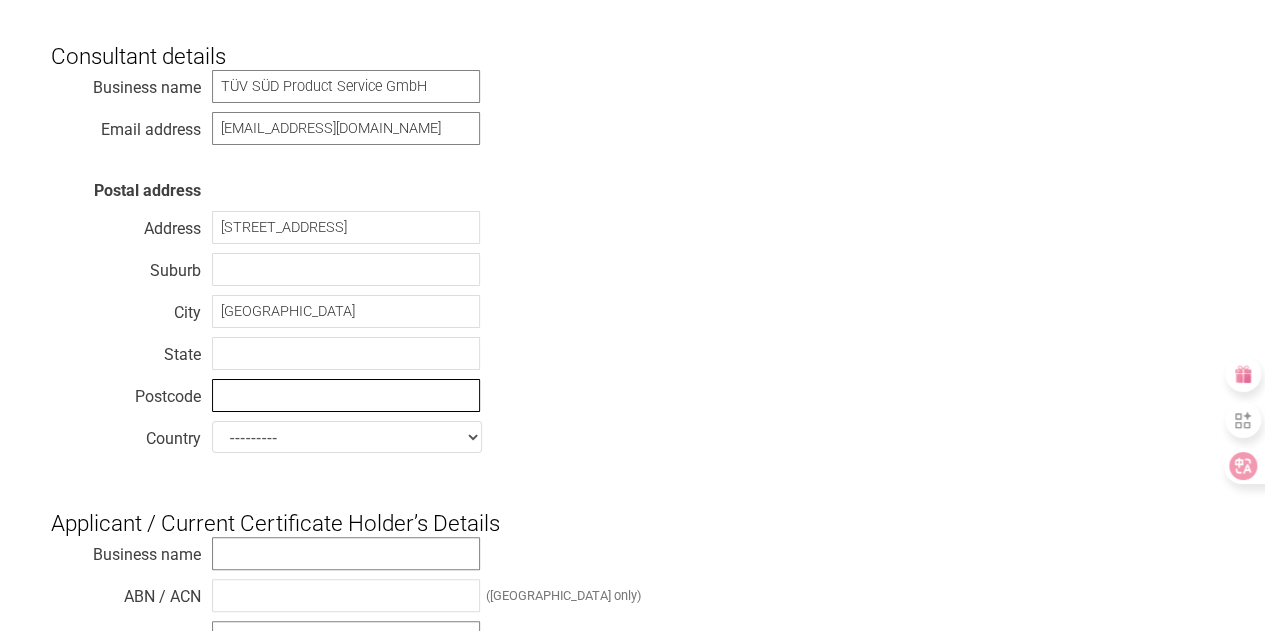 click at bounding box center (346, 395) 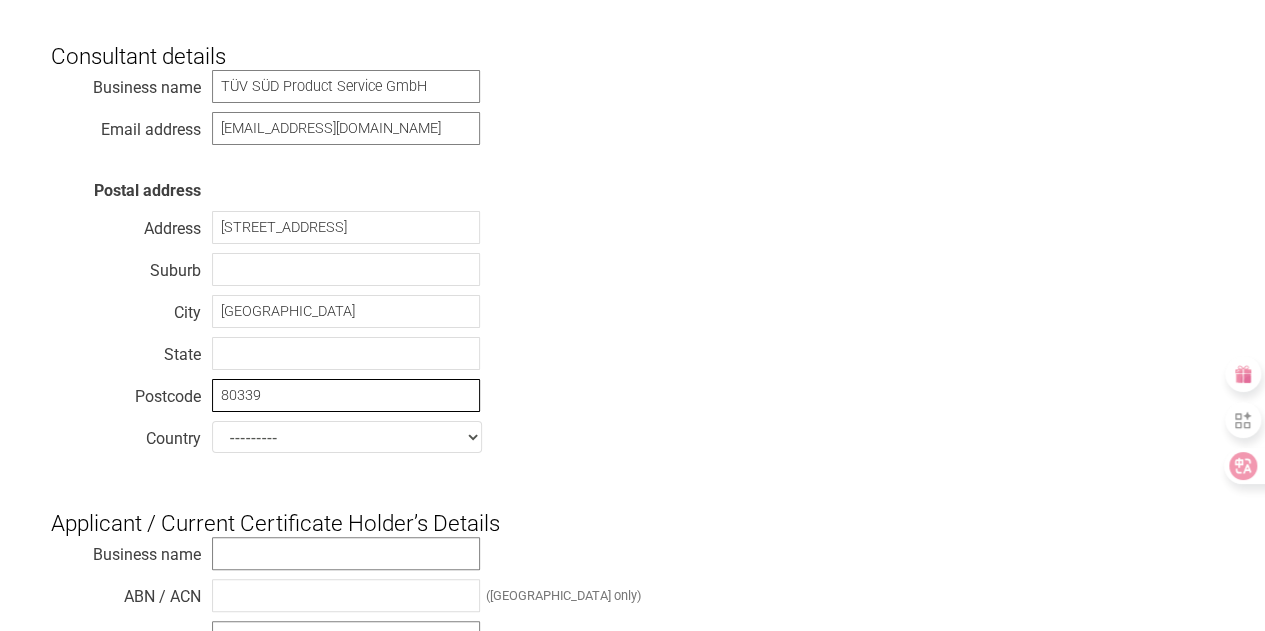 type on "80339" 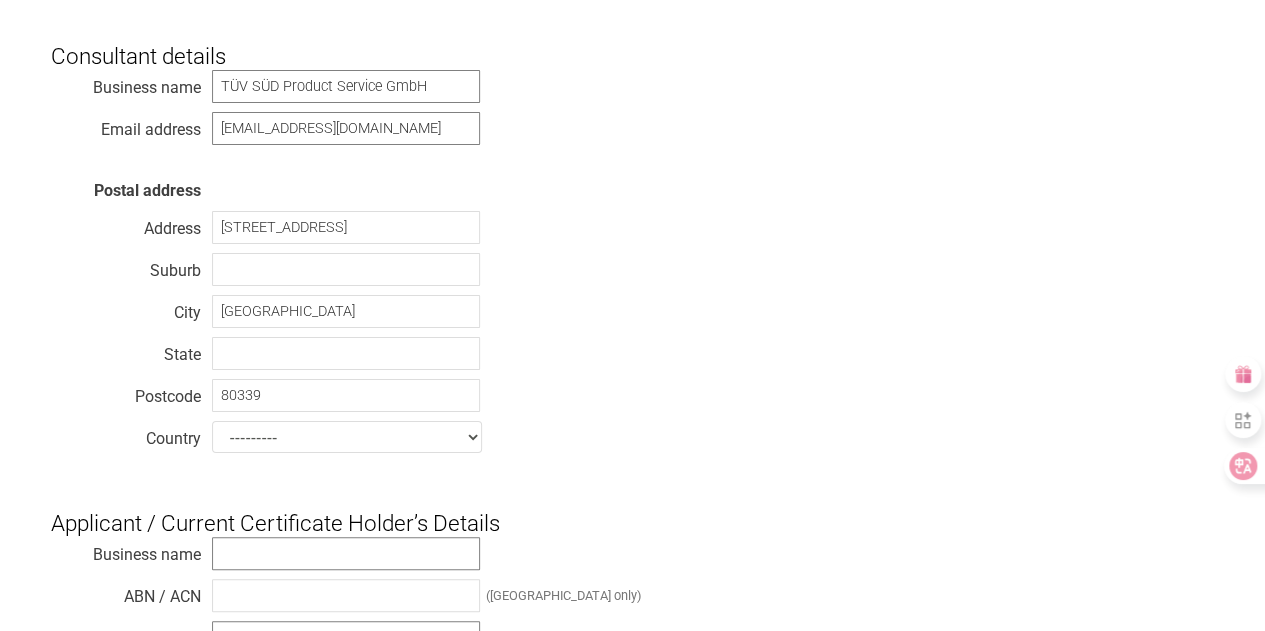 click on "Business name TÜV SÜD Product Service GmbH
Email address lei.wang5@tuvsud.com
Postal address
Address Ridlerstraße 65
Suburb
City Munich
State
Postcode 80339
Country
---------
Afghanistan
Albania
Algeria
American Samoa
Andorra
Angola
Anguilla
Antarctica
Antigua and Barbuda
Argentina
Armenia
Aruba
Australia
Austria
Azerbaijan
Bahamas
Bahrain
Bangladesh
Barbados
Belarus
Belgium
Belize
Benin
Bermuda
Bhutan
Bolivia
Bosnia and Herzegovina
Botswana
Bouvet Island
Brazil
British Indian Ocean Territory
Brunei Darussalam
Bulgaria
Burkina Faso
Burundi
Cambodia
Cameroon
Canada
Cape Verde
Cayman Islands
Central African Republic
Chad
Chile
Christmas Island
Cocos (Keeling) Islands
Colombia
Comoros
Congo
Congo, Democratic Republic" at bounding box center (633, 265) 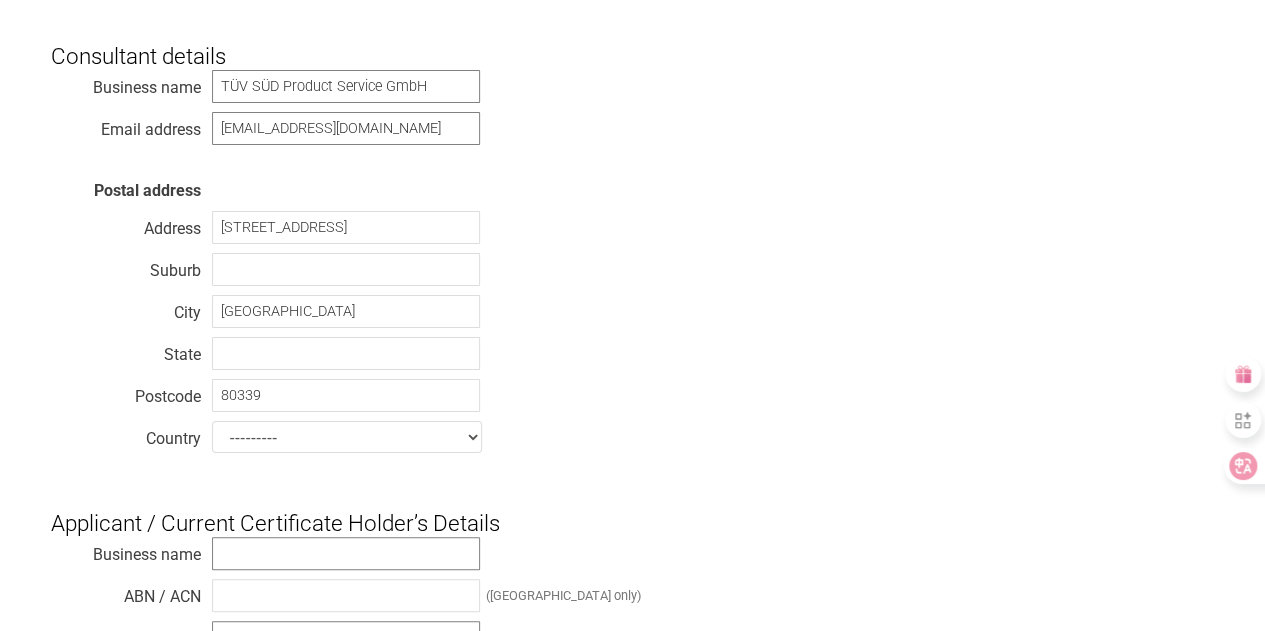 click on "---------
Afghanistan
Albania
Algeria
American Samoa
Andorra
Angola
Anguilla
Antarctica
Antigua and Barbuda
Argentina
Armenia
Aruba
Australia
Austria
Azerbaijan
Bahamas
Bahrain
Bangladesh
Barbados
Belarus
Belgium
Belize
Benin
Bermuda
Bhutan
Bolivia
Bosnia and Herzegovina
Botswana
Bouvet Island
Brazil
British Indian Ocean Territory
Brunei Darussalam
Bulgaria
Burkina Faso
Burundi
Cambodia
Cameroon
Canada
Cape Verde
Cayman Islands
Central African Republic
Chad
Chile
Christmas Island
Cocos (Keeling) Islands
Colombia
Comoros
Congo
Congo, Democratic Republic
Cook Islands
Costa Rica
Cote d'Ivoire
Croatia
Cyprus
Czech Republic
Denmark
Djibouti
Dominica
Dominican Republic
East Timor
Ecuador
Egypt" at bounding box center [347, 437] 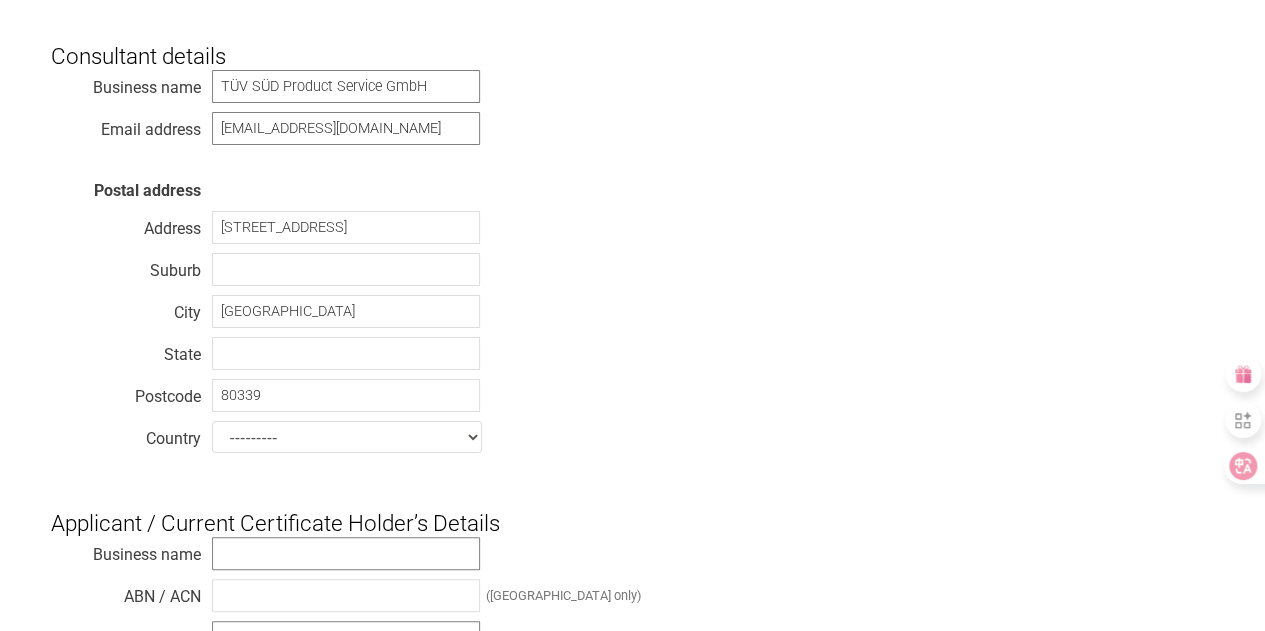 click on "---------
Afghanistan
Albania
Algeria
American Samoa
Andorra
Angola
Anguilla
Antarctica
Antigua and Barbuda
Argentina
Armenia
Aruba
Australia
Austria
Azerbaijan
Bahamas
Bahrain
Bangladesh
Barbados
Belarus
Belgium
Belize
Benin
Bermuda
Bhutan
Bolivia
Bosnia and Herzegovina
Botswana
Bouvet Island
Brazil
British Indian Ocean Territory
Brunei Darussalam
Bulgaria
Burkina Faso
Burundi
Cambodia
Cameroon
Canada
Cape Verde
Cayman Islands
Central African Republic
Chad
Chile
Christmas Island
Cocos (Keeling) Islands
Colombia
Comoros
Congo
Congo, Democratic Republic
Cook Islands
Costa Rica
Cote d'Ivoire
Croatia
Cyprus
Czech Republic
Denmark
Djibouti
Dominica
Dominican Republic
East Timor
Ecuador
Egypt" at bounding box center (347, 437) 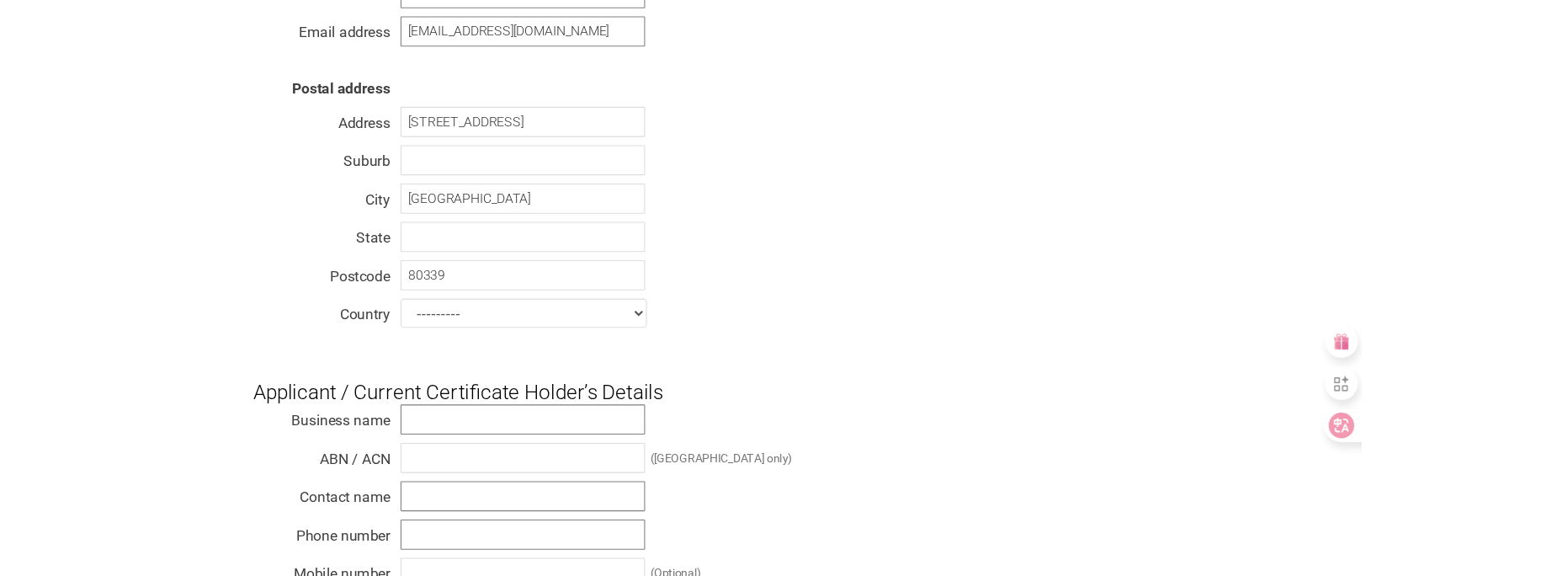 scroll, scrollTop: 421, scrollLeft: 0, axis: vertical 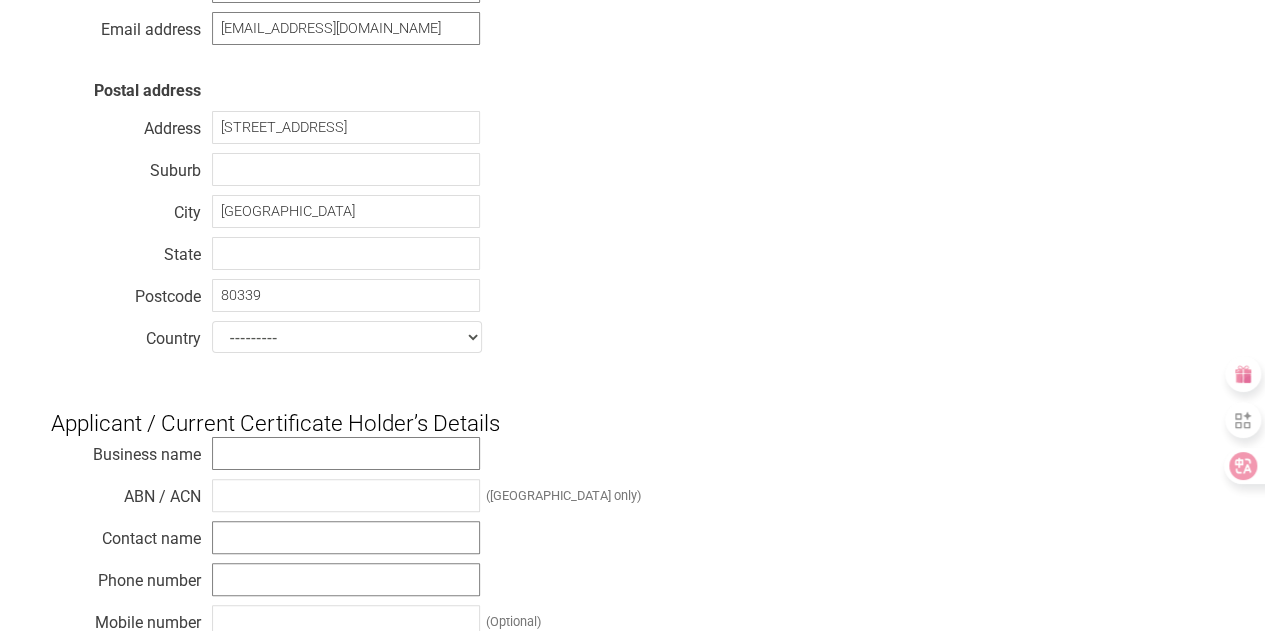click on "---------
Afghanistan
Albania
Algeria
American Samoa
Andorra
Angola
Anguilla
Antarctica
Antigua and Barbuda
Argentina
Armenia
Aruba
Australia
Austria
Azerbaijan
Bahamas
Bahrain
Bangladesh
Barbados
Belarus
Belgium
Belize
Benin
Bermuda
Bhutan
Bolivia
Bosnia and Herzegovina
Botswana
Bouvet Island
Brazil
British Indian Ocean Territory
Brunei Darussalam
Bulgaria
Burkina Faso
Burundi
Cambodia
Cameroon
Canada
Cape Verde
Cayman Islands
Central African Republic
Chad
Chile
Christmas Island
Cocos (Keeling) Islands
Colombia
Comoros
Congo
Congo, Democratic Republic
Cook Islands
Costa Rica
Cote d'Ivoire
Croatia
Cyprus
Czech Republic
Denmark
Djibouti
Dominica
Dominican Republic
East Timor
Ecuador
Egypt" at bounding box center [347, 337] 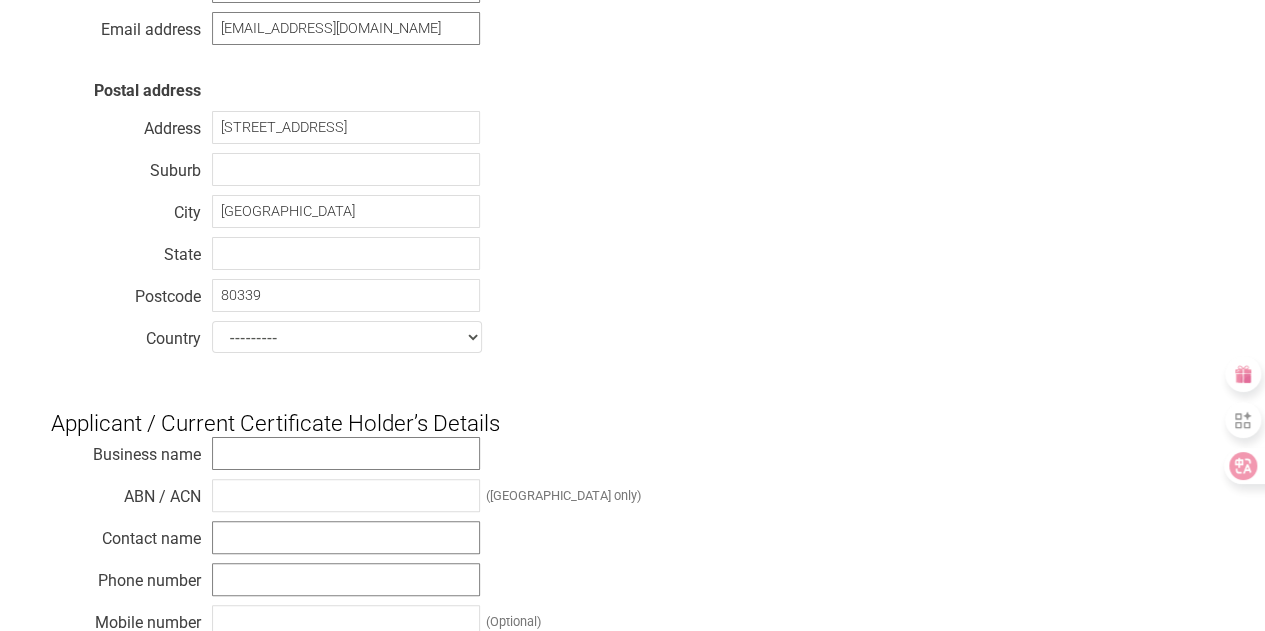 select on "Germany" 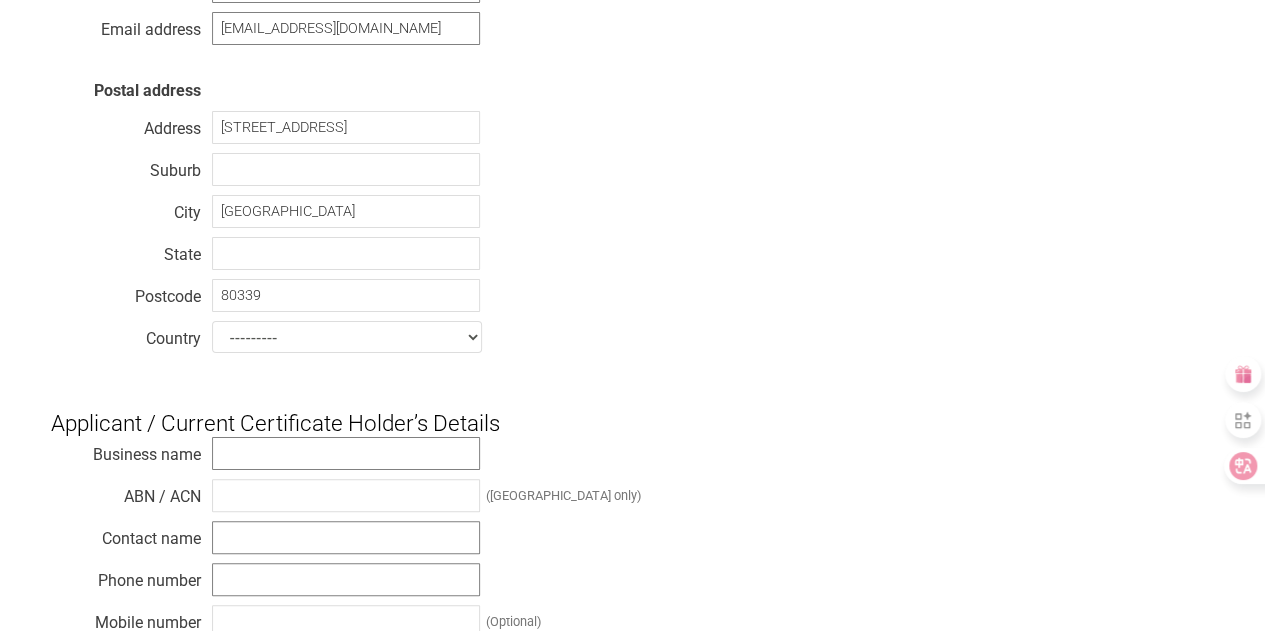 click on "---------
Afghanistan
Albania
Algeria
American Samoa
Andorra
Angola
Anguilla
Antarctica
Antigua and Barbuda
Argentina
Armenia
Aruba
Australia
Austria
Azerbaijan
Bahamas
Bahrain
Bangladesh
Barbados
Belarus
Belgium
Belize
Benin
Bermuda
Bhutan
Bolivia
Bosnia and Herzegovina
Botswana
Bouvet Island
Brazil
British Indian Ocean Territory
Brunei Darussalam
Bulgaria
Burkina Faso
Burundi
Cambodia
Cameroon
Canada
Cape Verde
Cayman Islands
Central African Republic
Chad
Chile
Christmas Island
Cocos (Keeling) Islands
Colombia
Comoros
Congo
Congo, Democratic Republic
Cook Islands
Costa Rica
Cote d'Ivoire
Croatia
Cyprus
Czech Republic
Denmark
Djibouti
Dominica
Dominican Republic
East Timor
Ecuador
Egypt" at bounding box center (347, 337) 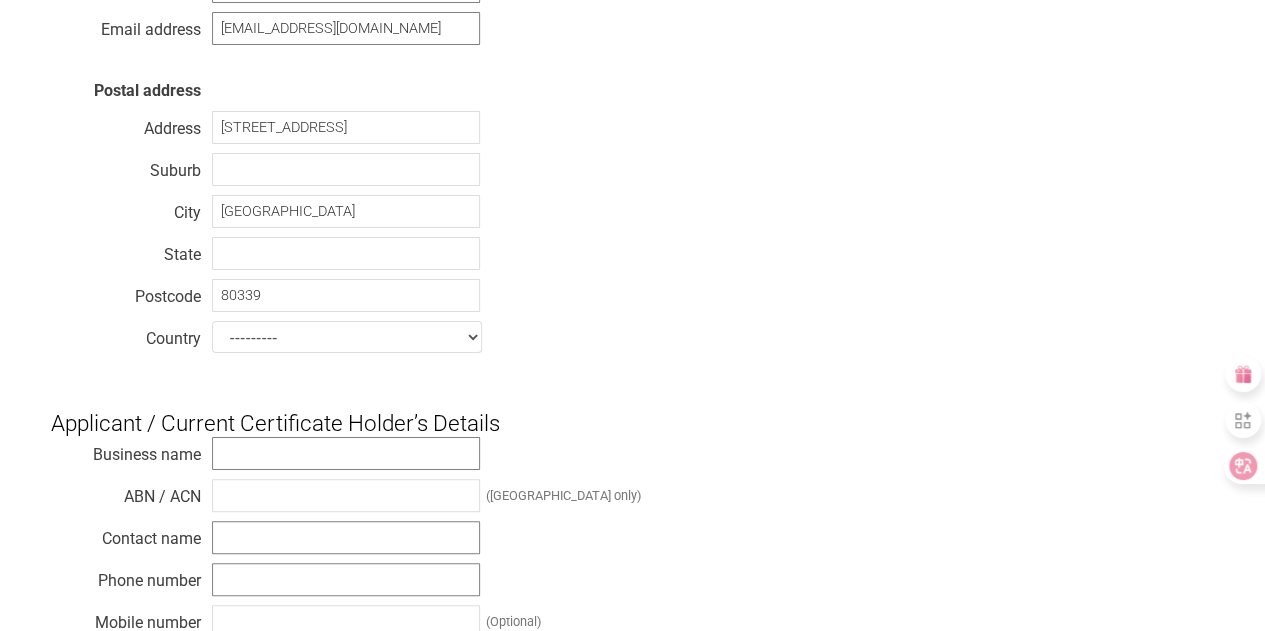 click on "Business name TÜV SÜD Product Service GmbH
Email address lei.wang5@tuvsud.com
Postal address
Address Ridlerstraße 65
Suburb
City Munich
State
Postcode 80339
Country
---------
Afghanistan
Albania
Algeria
American Samoa
Andorra
Angola
Anguilla
Antarctica
Antigua and Barbuda
Argentina
Armenia
Aruba
Australia
Austria
Azerbaijan
Bahamas
Bahrain
Bangladesh
Barbados
Belarus
Belgium
Belize
Benin
Bermuda
Bhutan
Bolivia
Bosnia and Herzegovina
Botswana
Bouvet Island
Brazil
British Indian Ocean Territory
Brunei Darussalam
Bulgaria
Burkina Faso
Burundi
Cambodia
Cameroon
Canada
Cape Verde
Cayman Islands
Central African Republic
Chad
Chile
Christmas Island
Cocos (Keeling) Islands
Colombia
Comoros
Congo
Congo, Democratic Republic" at bounding box center (633, 165) 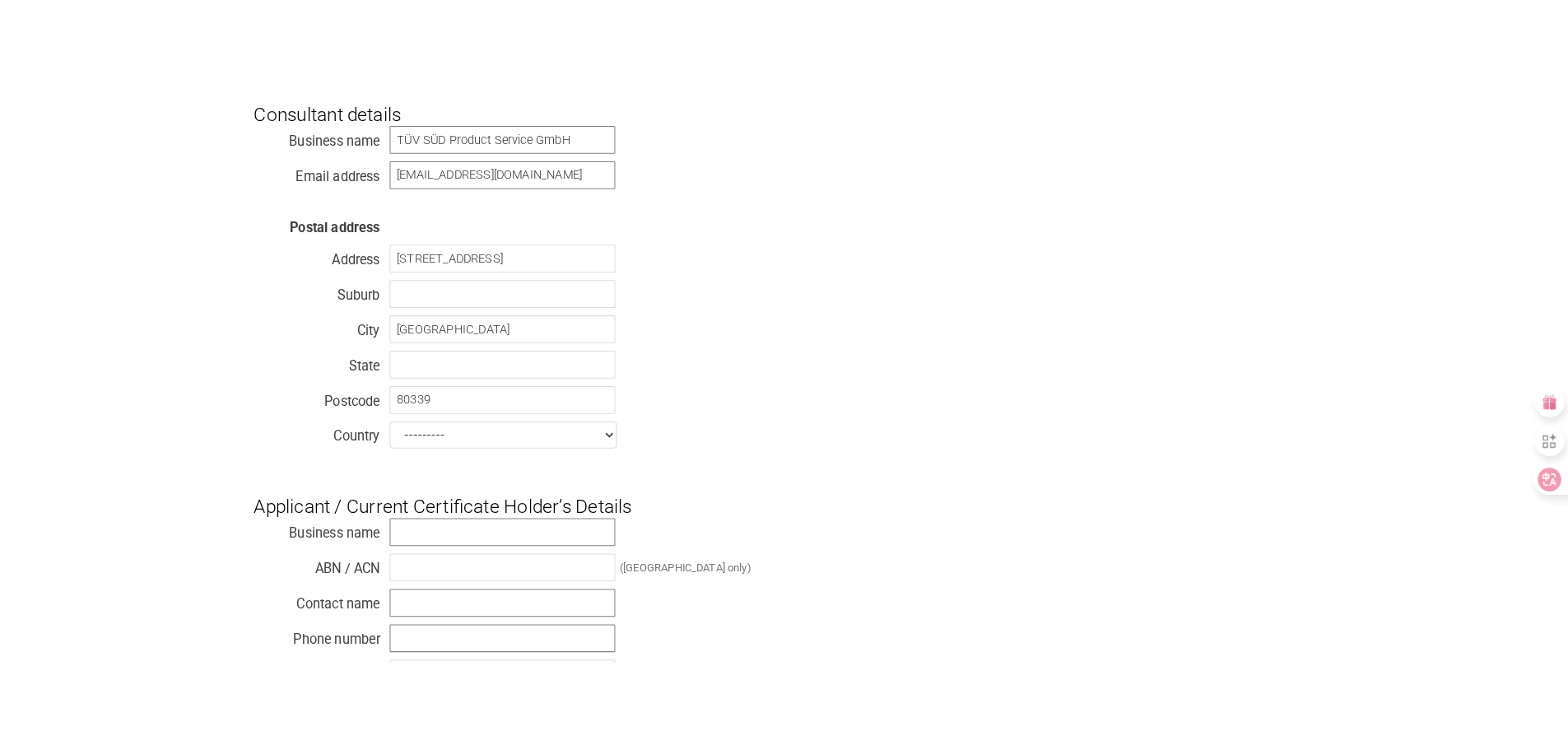 scroll, scrollTop: 414, scrollLeft: 0, axis: vertical 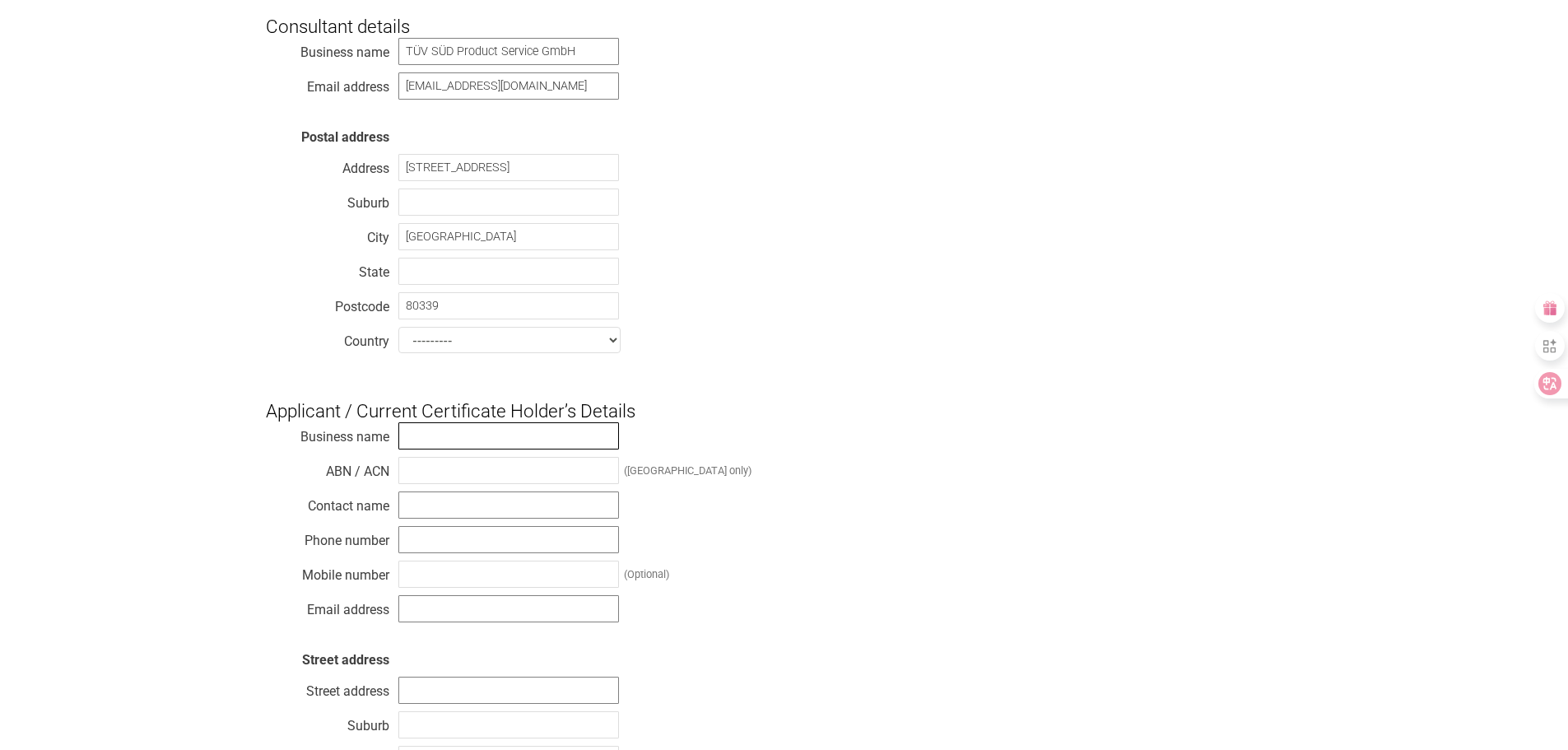 click at bounding box center (509, 436) 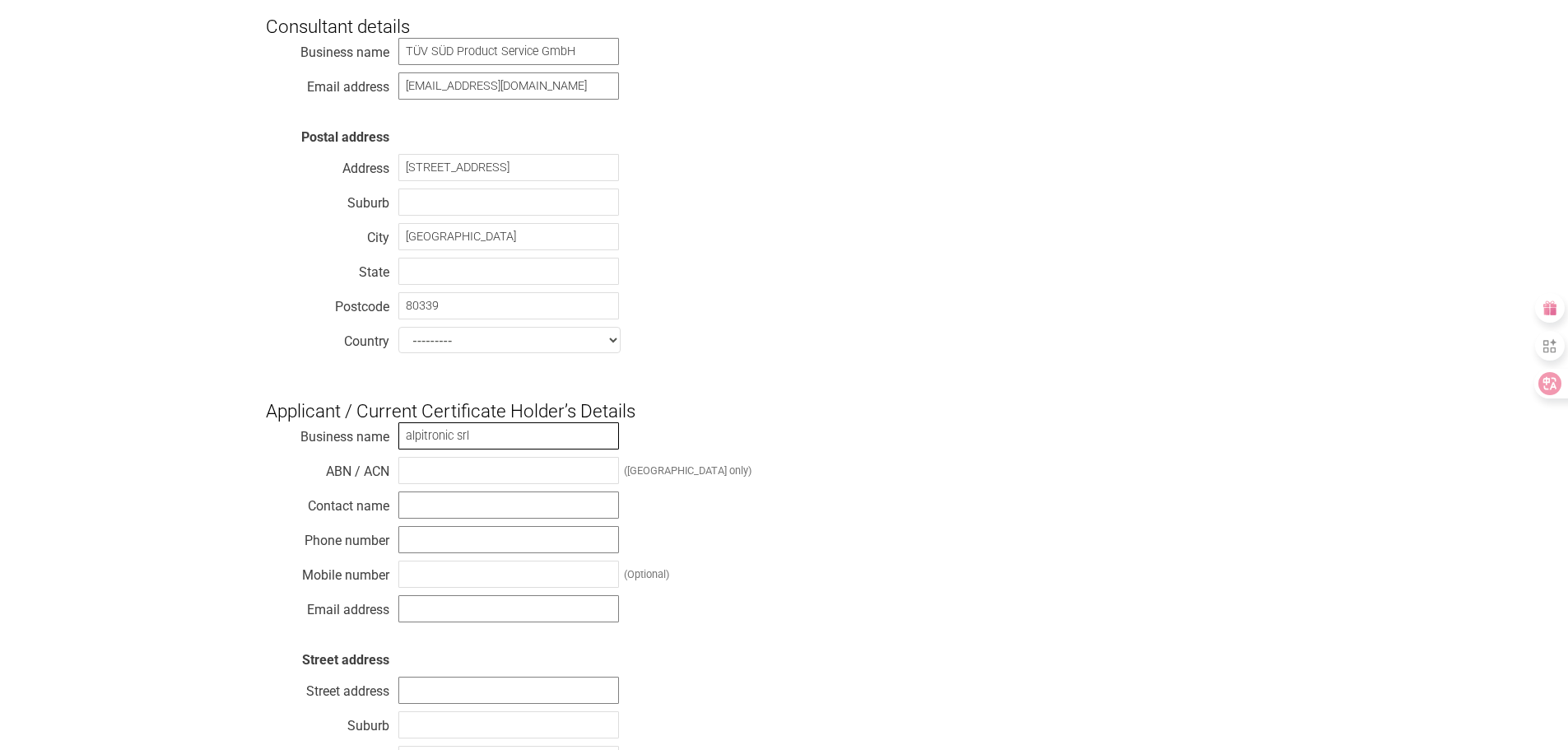 type on "alpitronic srl" 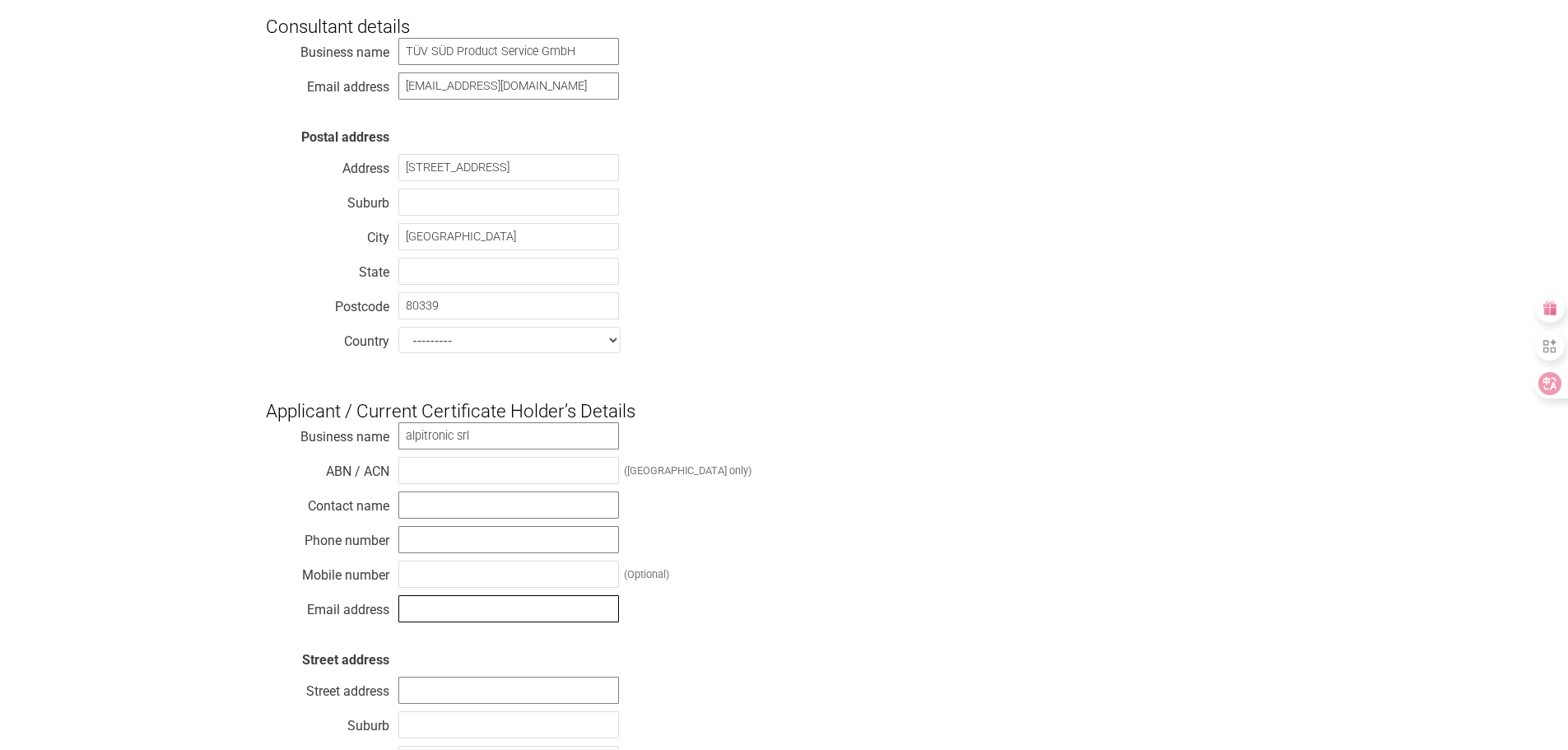 click at bounding box center (509, 608) 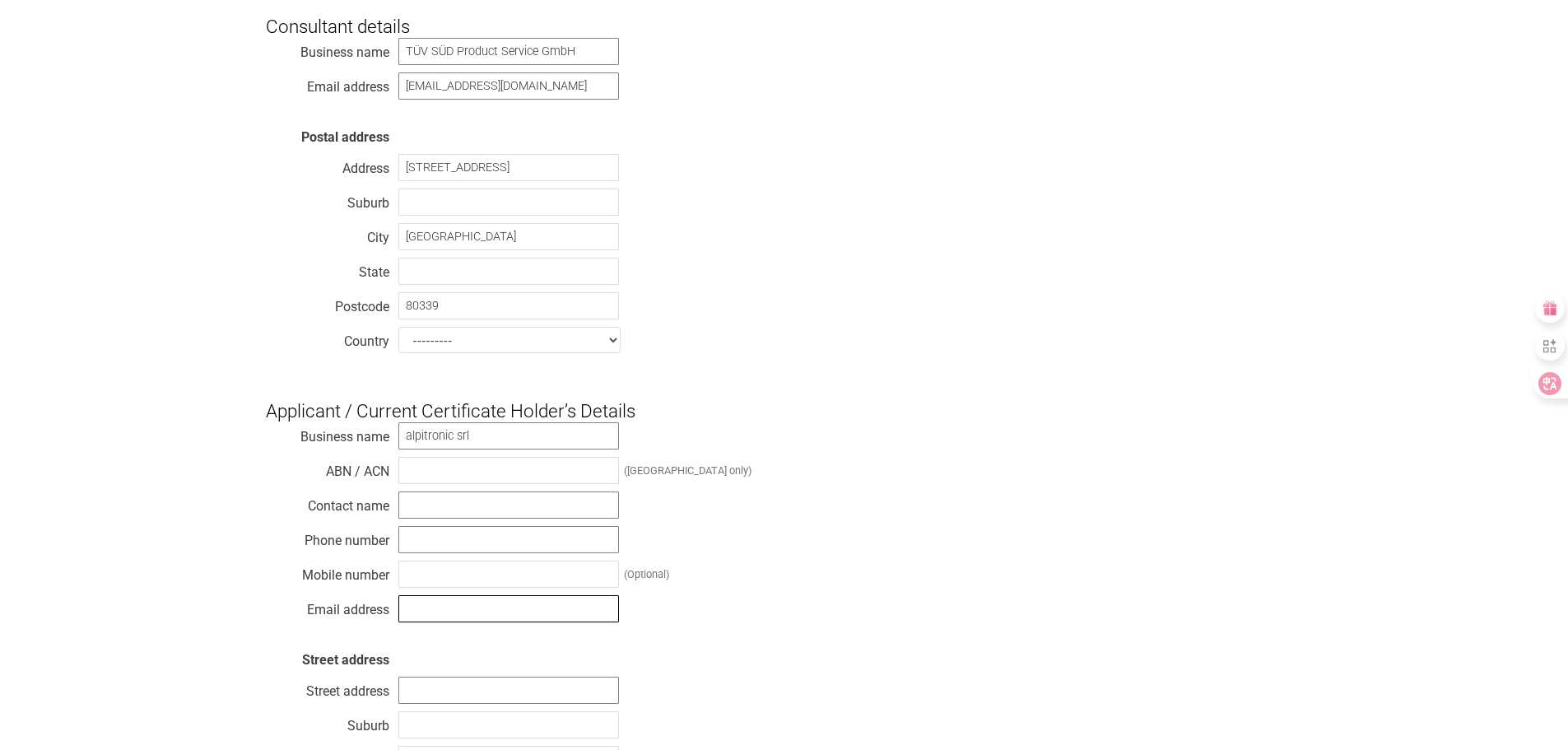 click at bounding box center (509, 608) 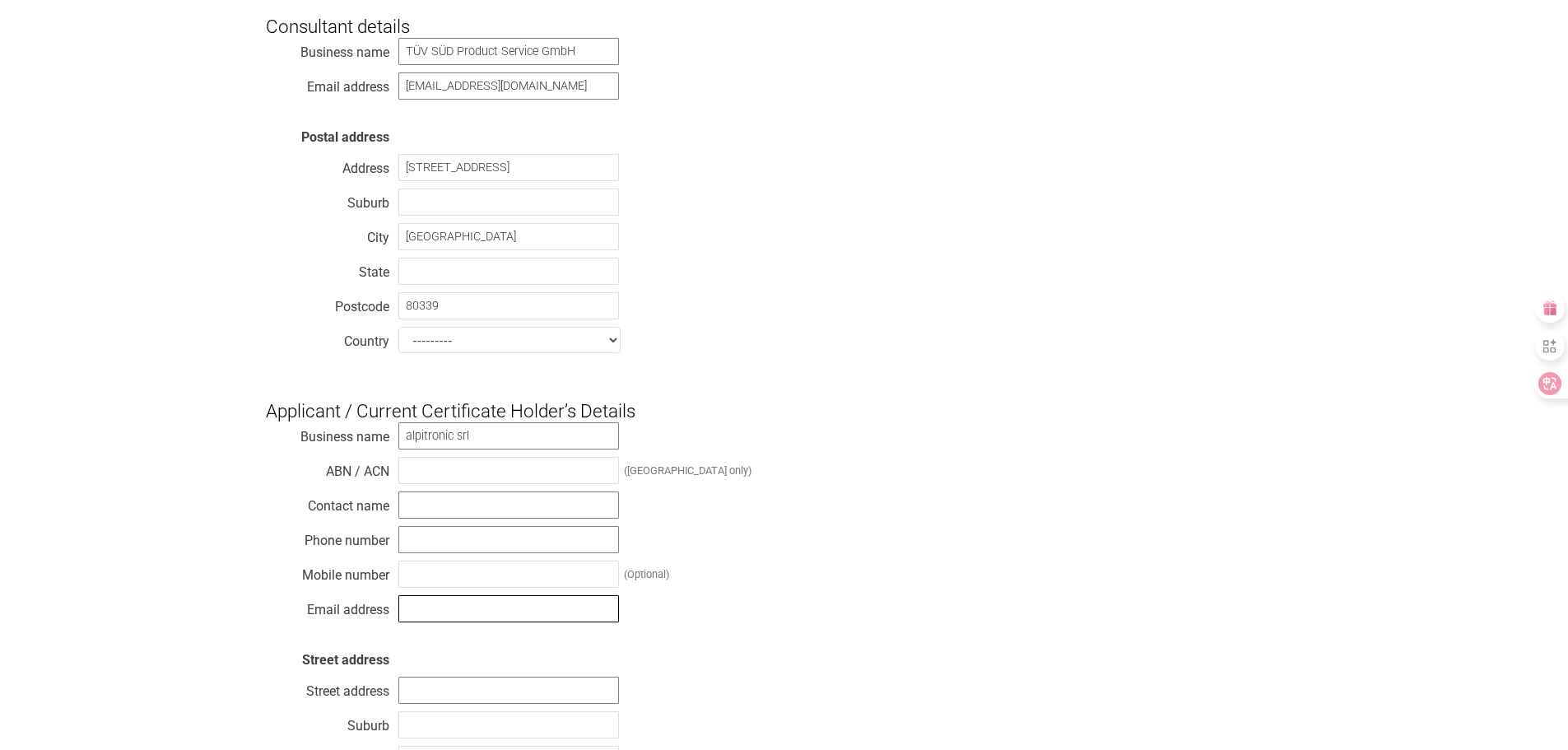 click at bounding box center [509, 608] 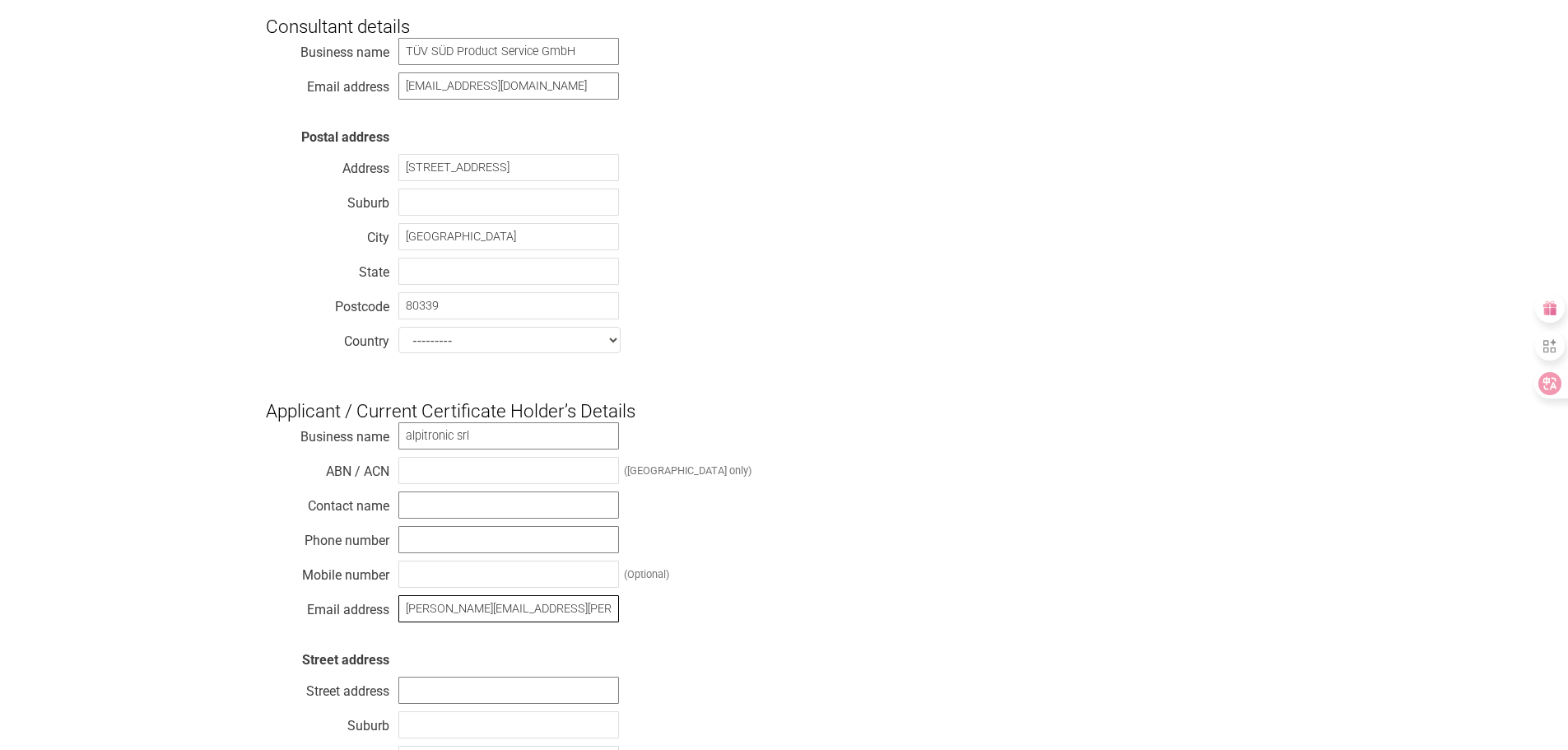 type on "lorenzo.gasperi@alpitronic.it" 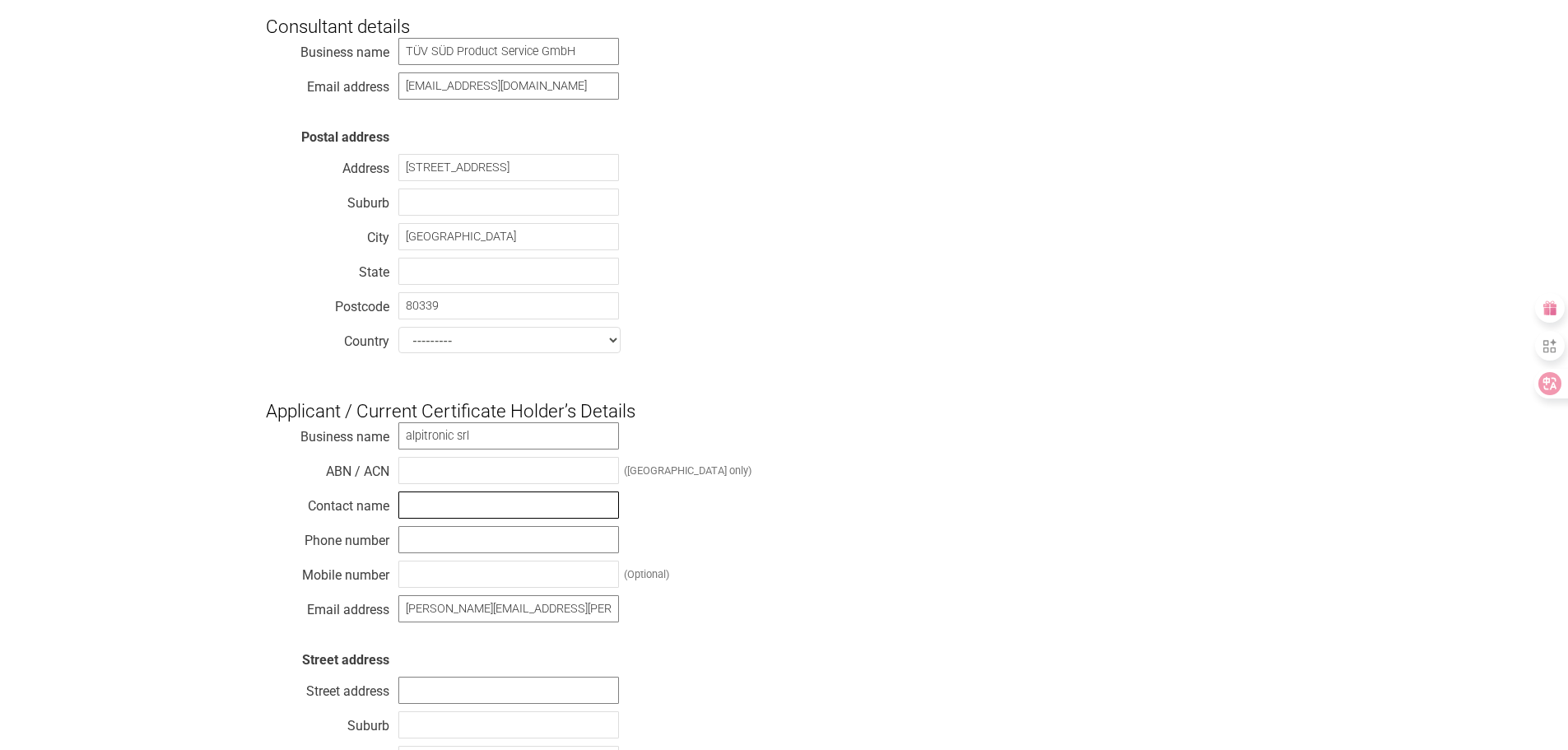click at bounding box center [509, 505] 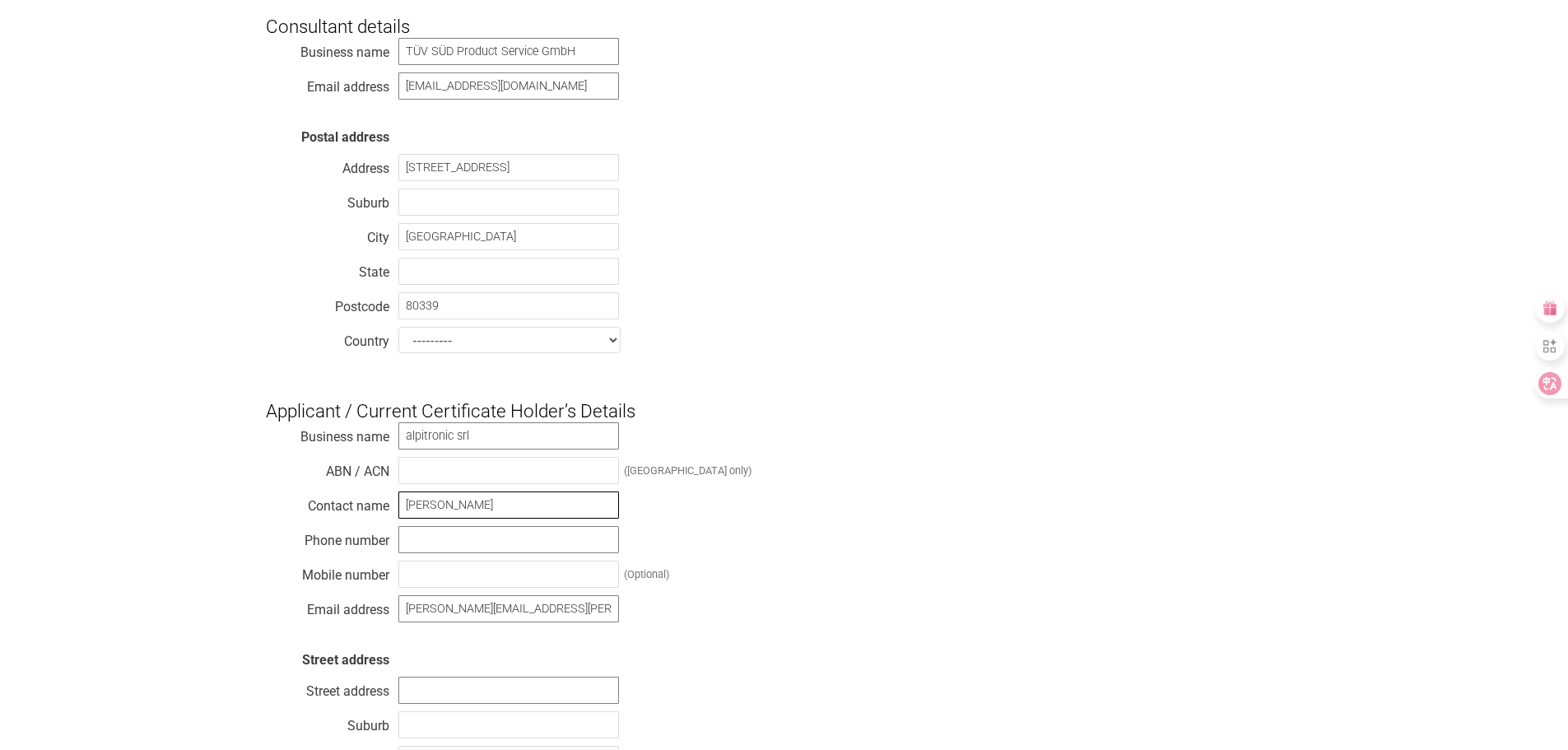 type on "Lorenzo Gasperi" 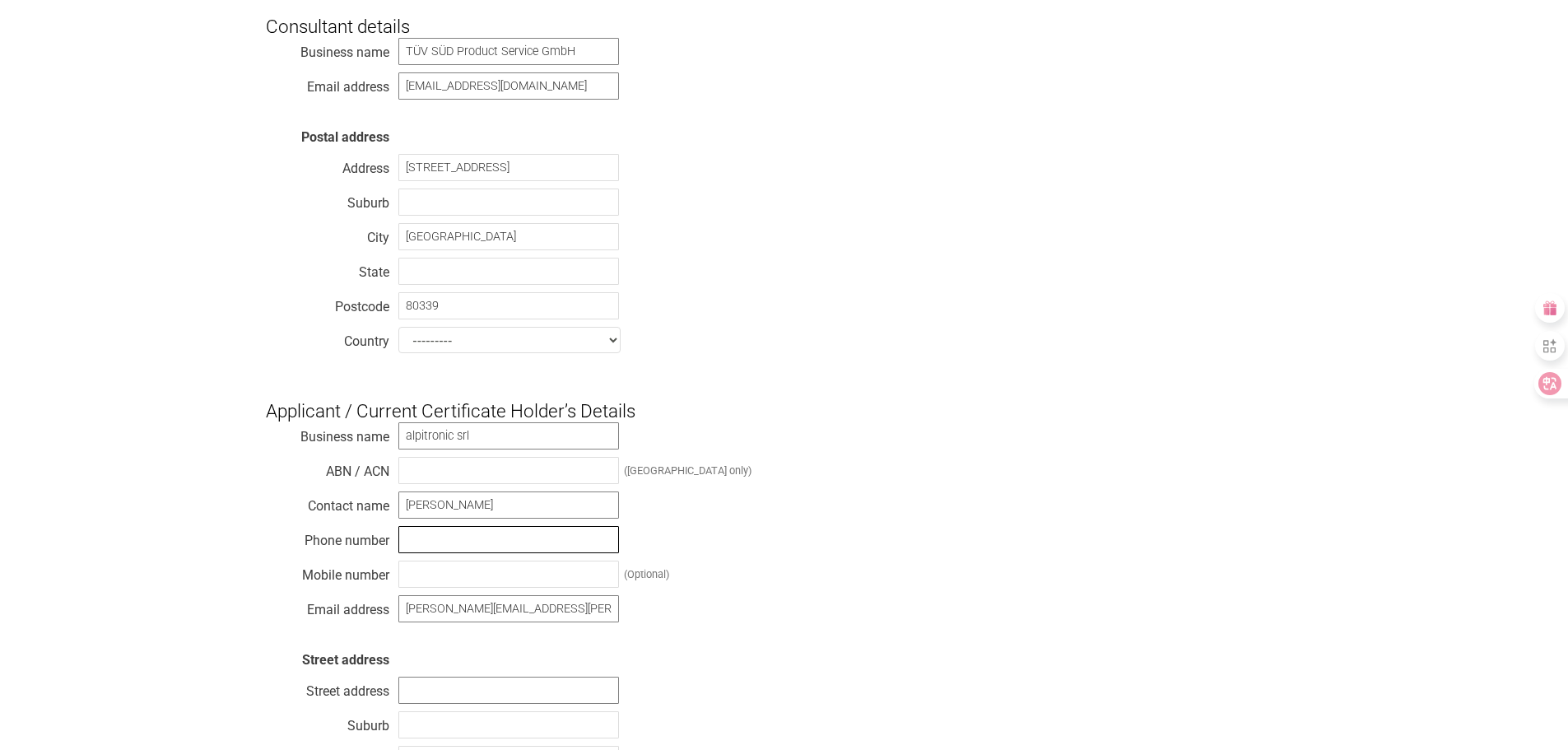 click at bounding box center [509, 539] 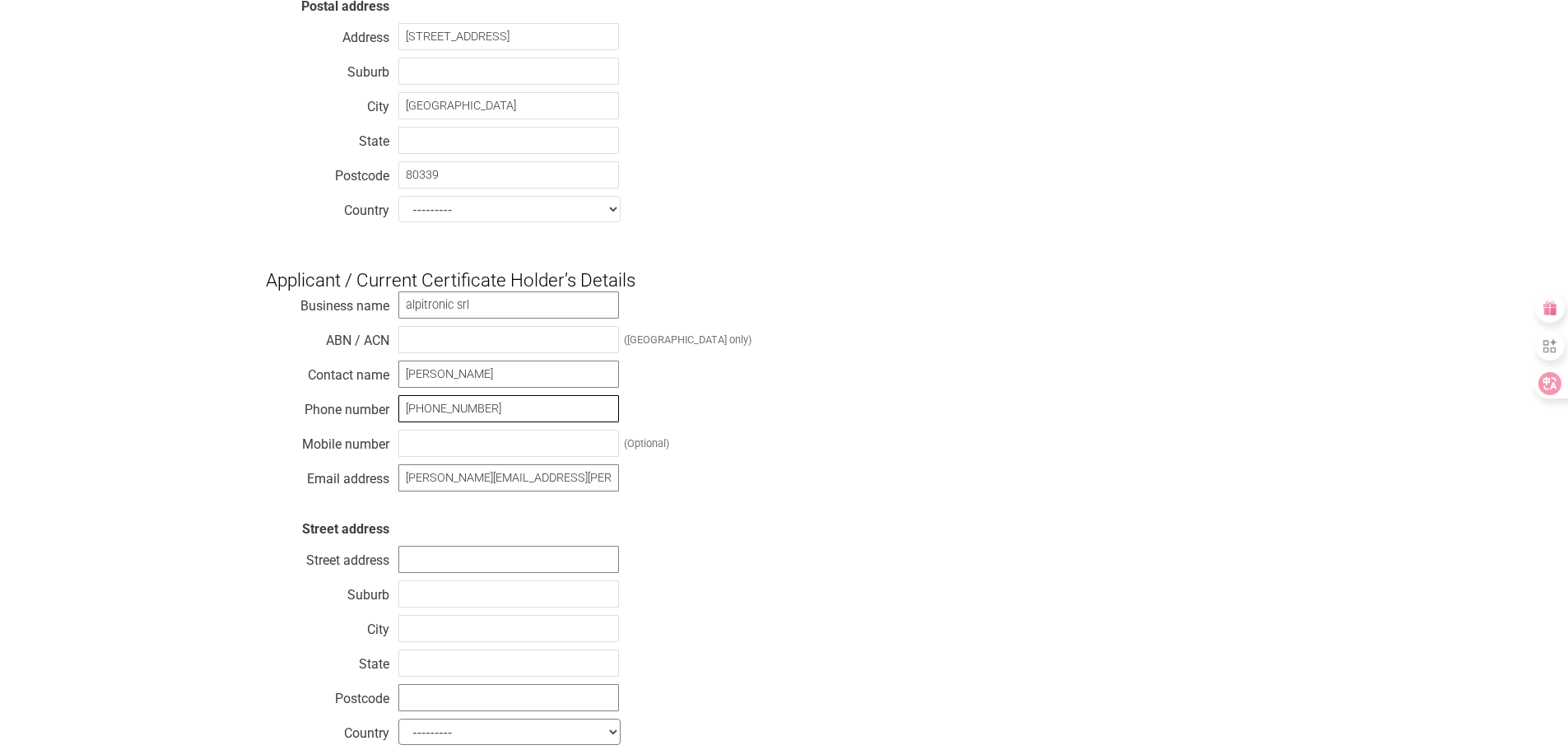 scroll, scrollTop: 579, scrollLeft: 0, axis: vertical 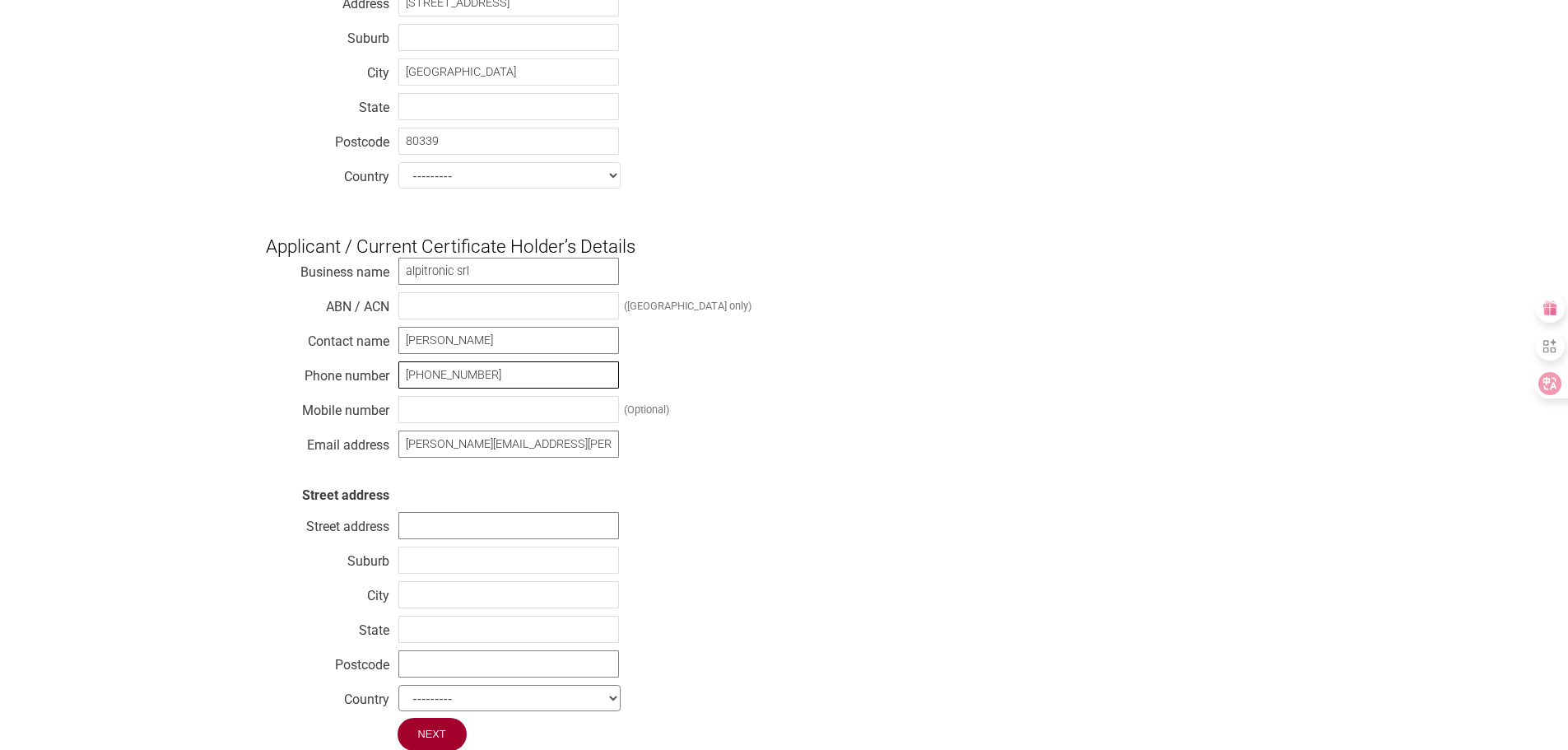 type on "+39 0471 1961758" 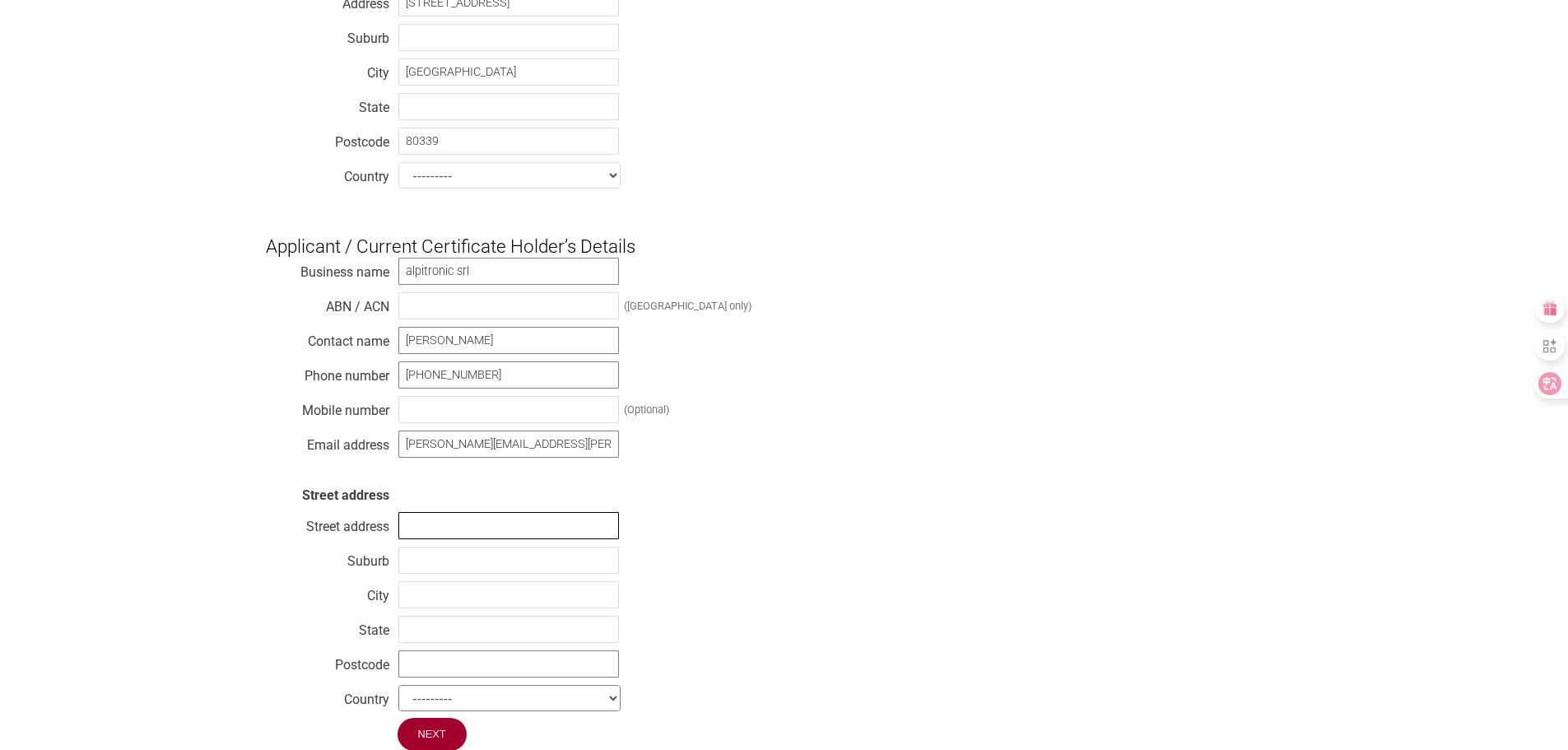 click at bounding box center [509, 525] 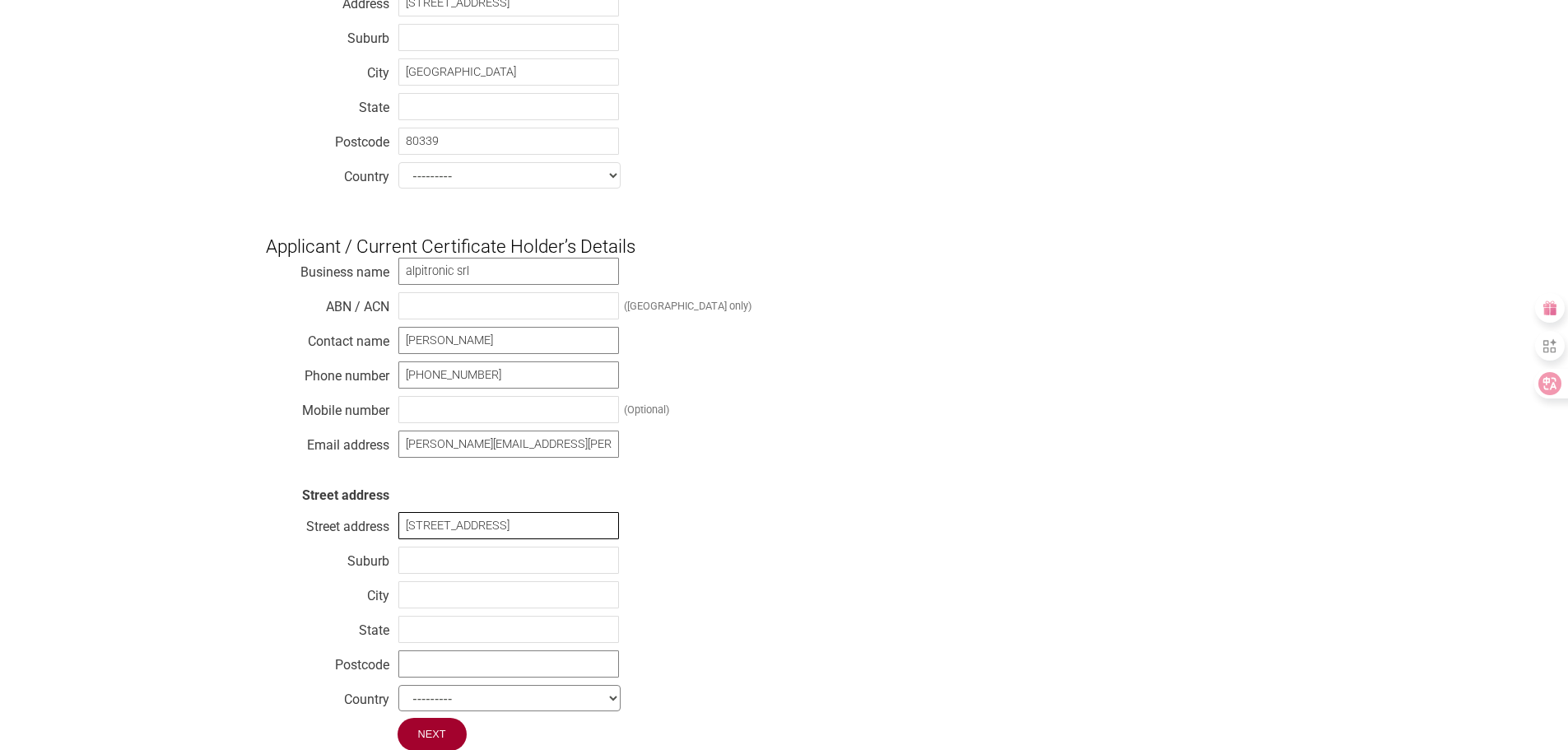 type on "Via di Mezzo ai Piani 33" 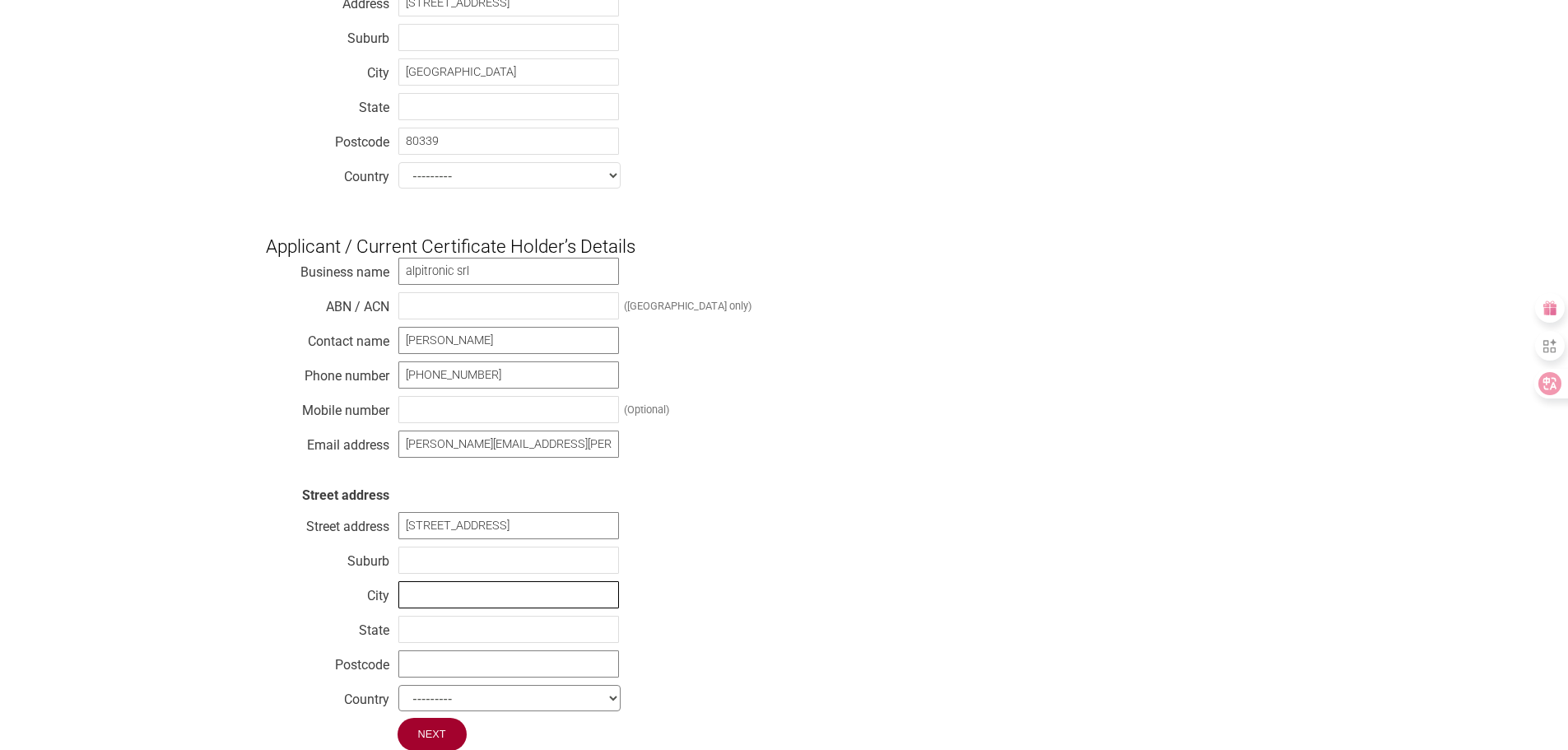 click at bounding box center (509, 594) 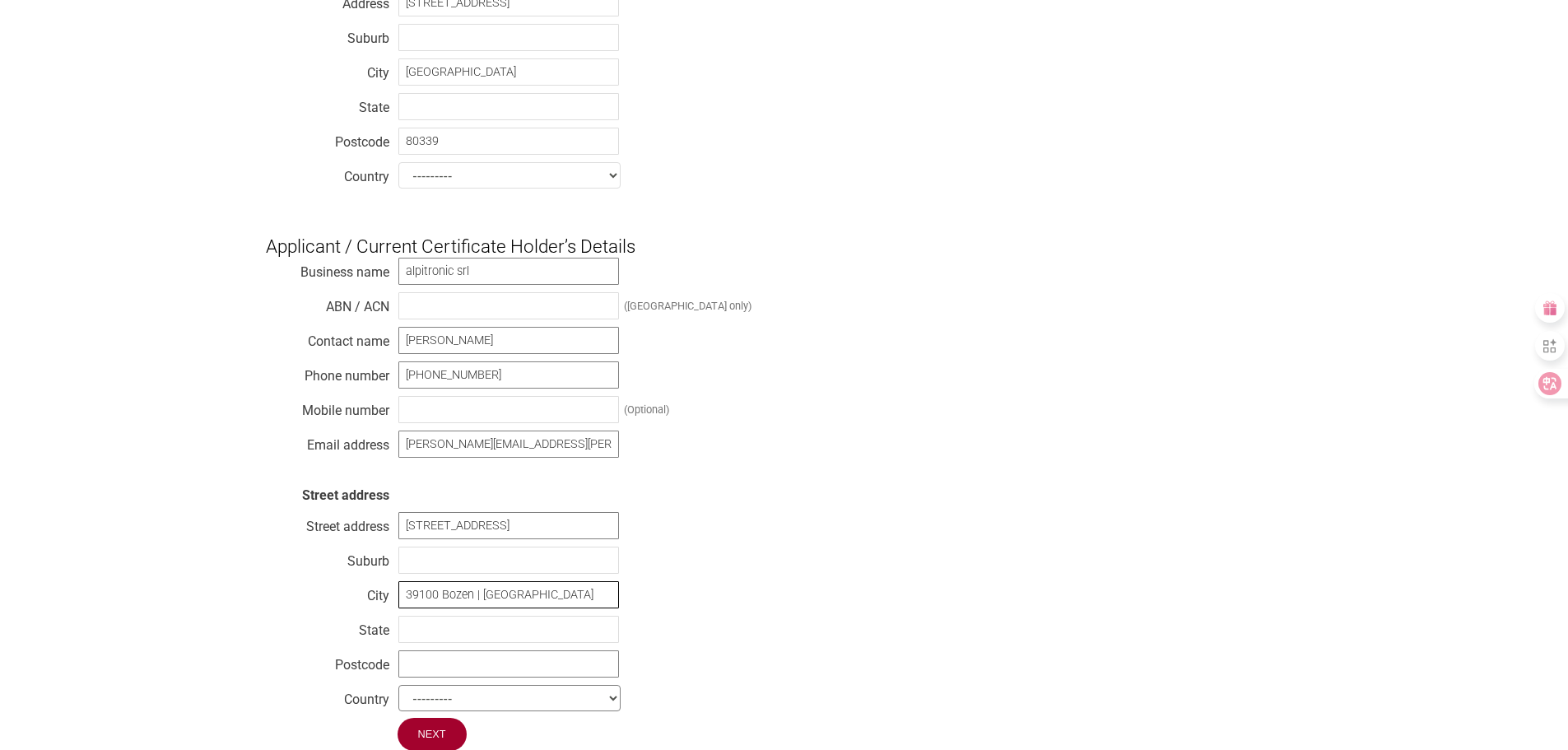 drag, startPoint x: 481, startPoint y: 609, endPoint x: 376, endPoint y: 609, distance: 105 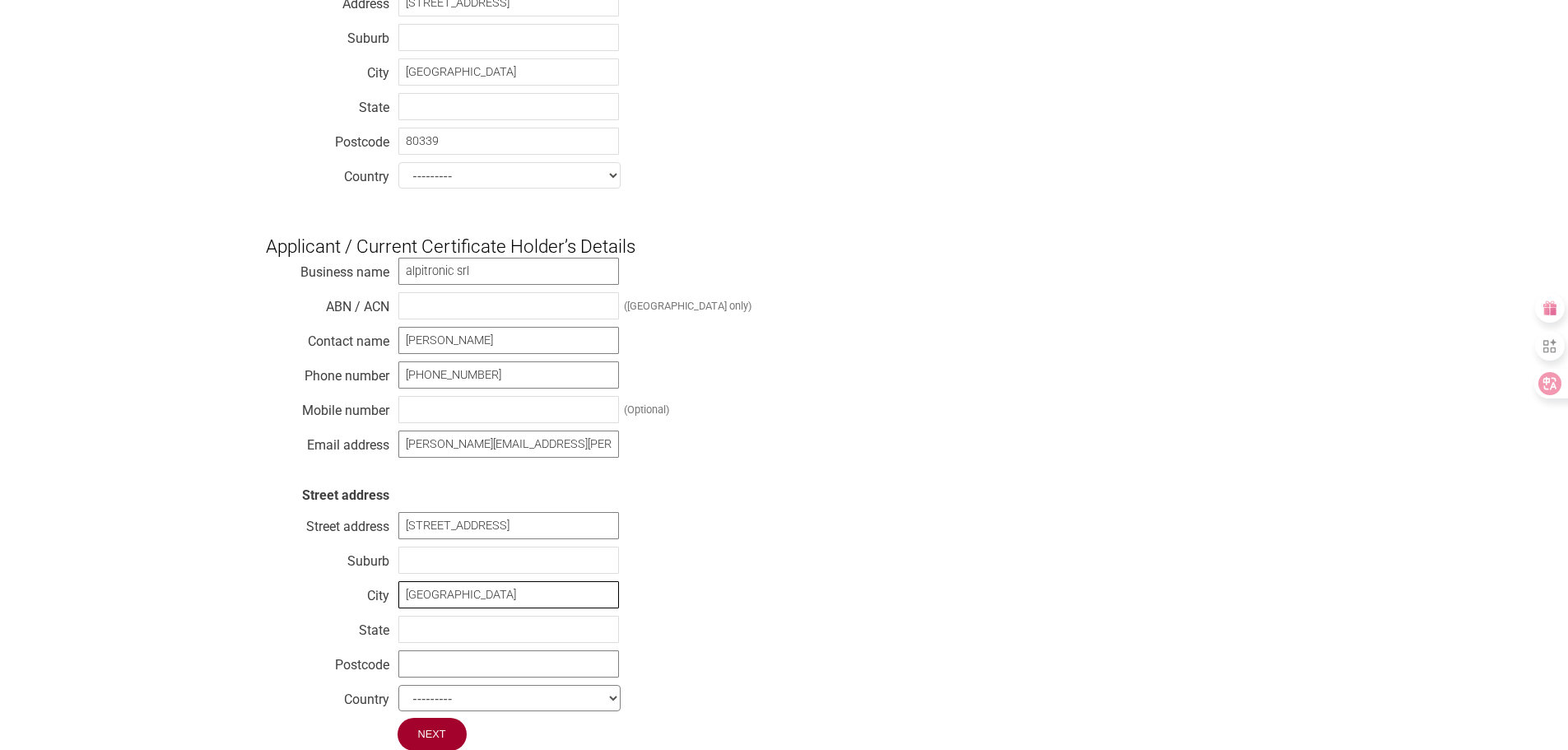 type on "Bolzano" 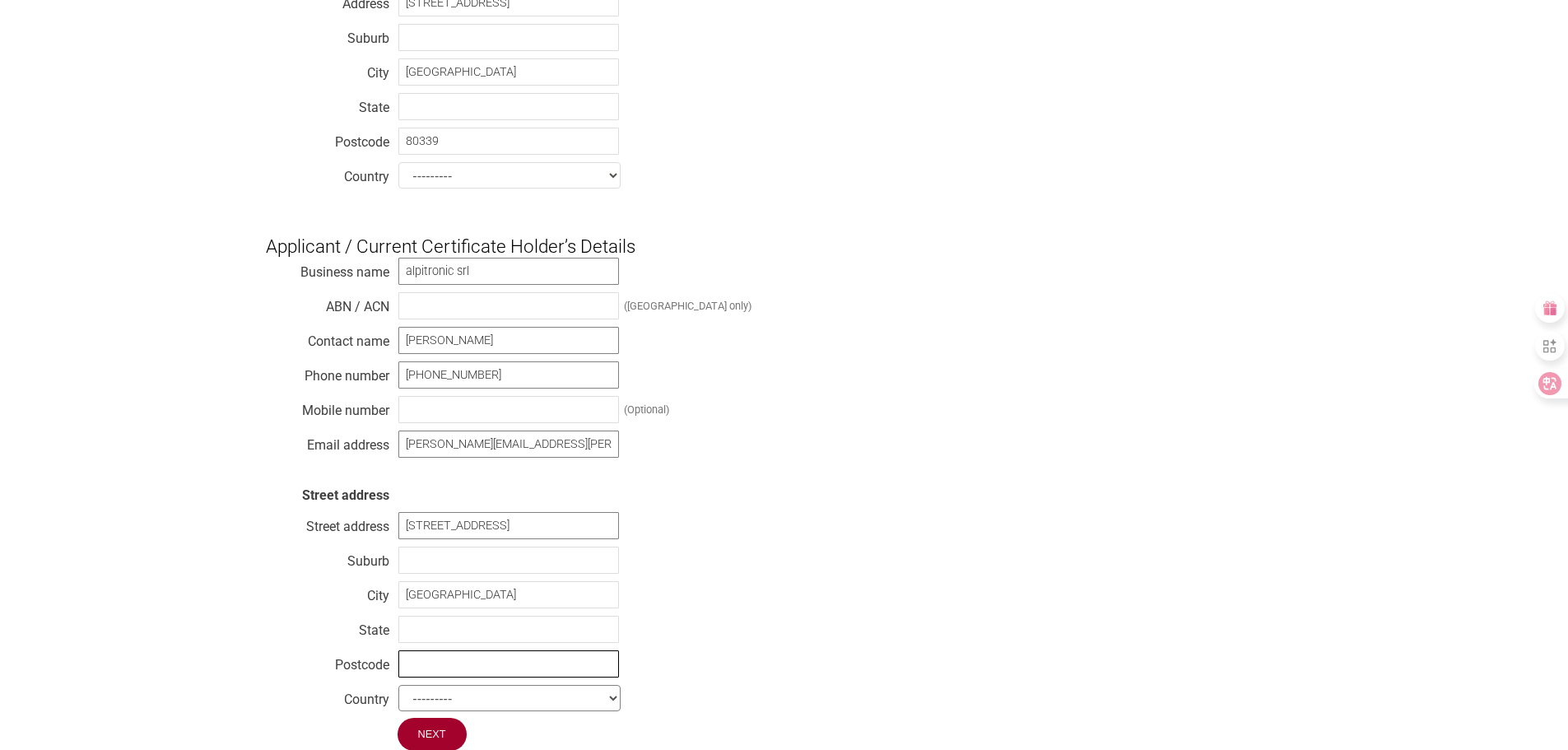 click at bounding box center [509, 664] 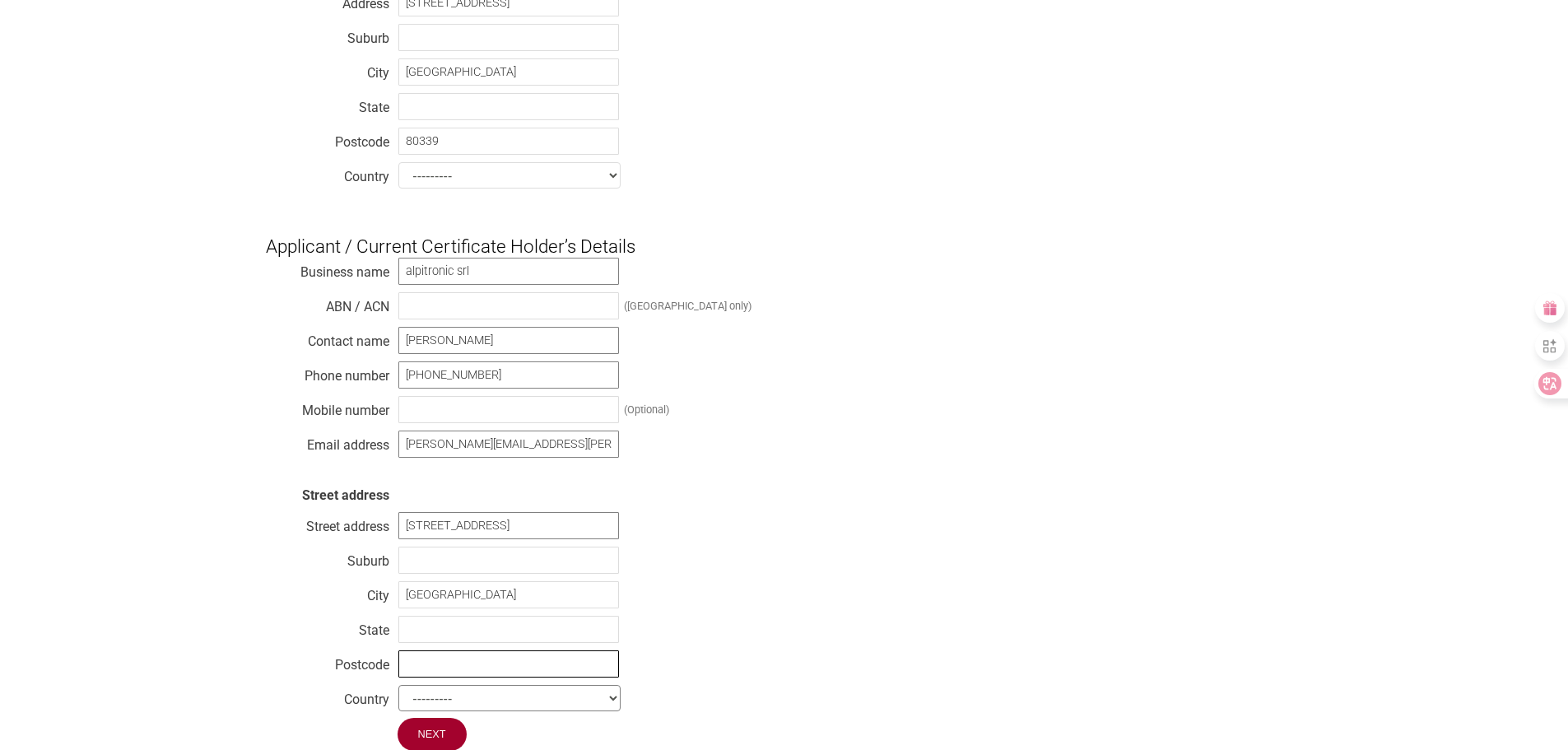 paste on "39100 Bozen |" 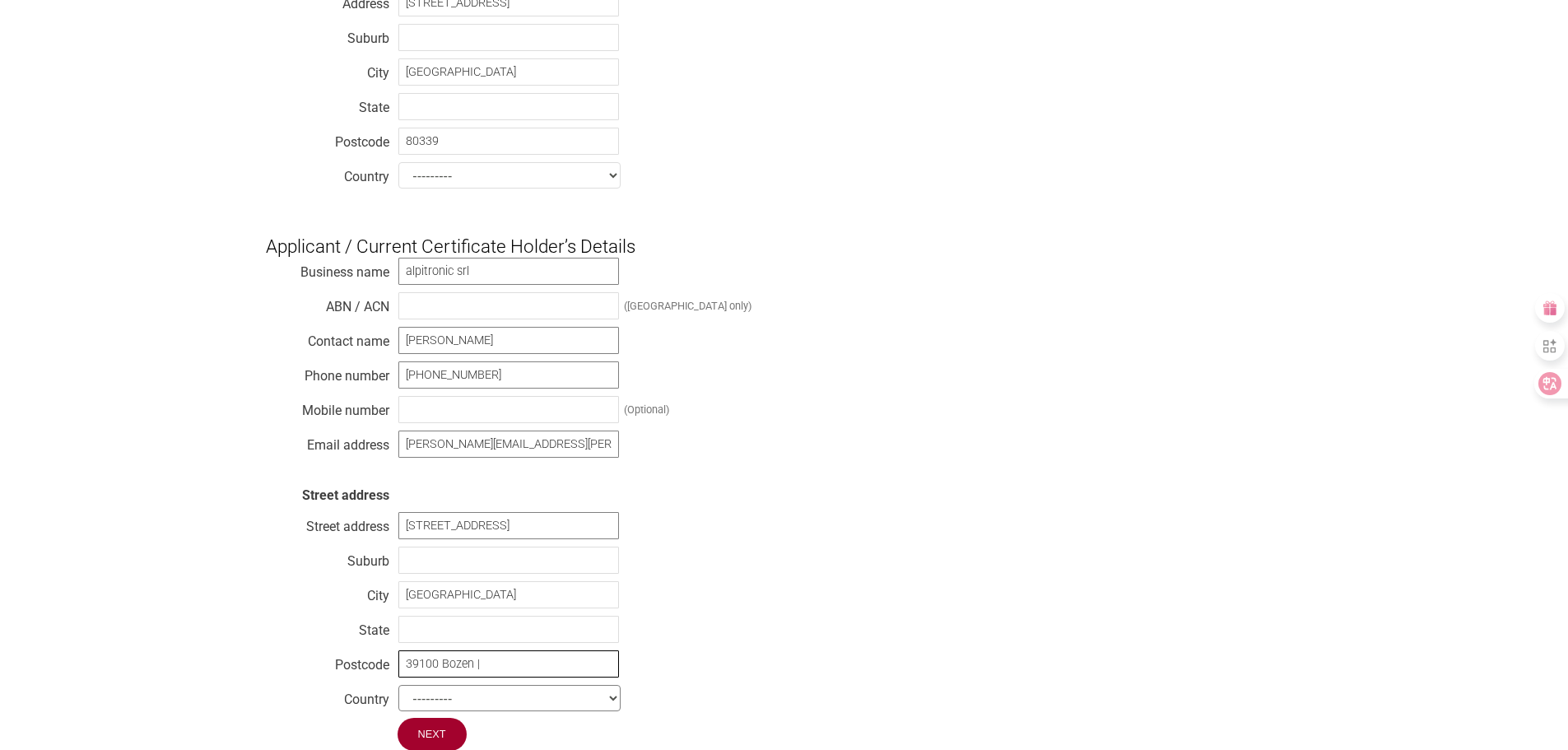 drag, startPoint x: 484, startPoint y: 682, endPoint x: 443, endPoint y: 682, distance: 41 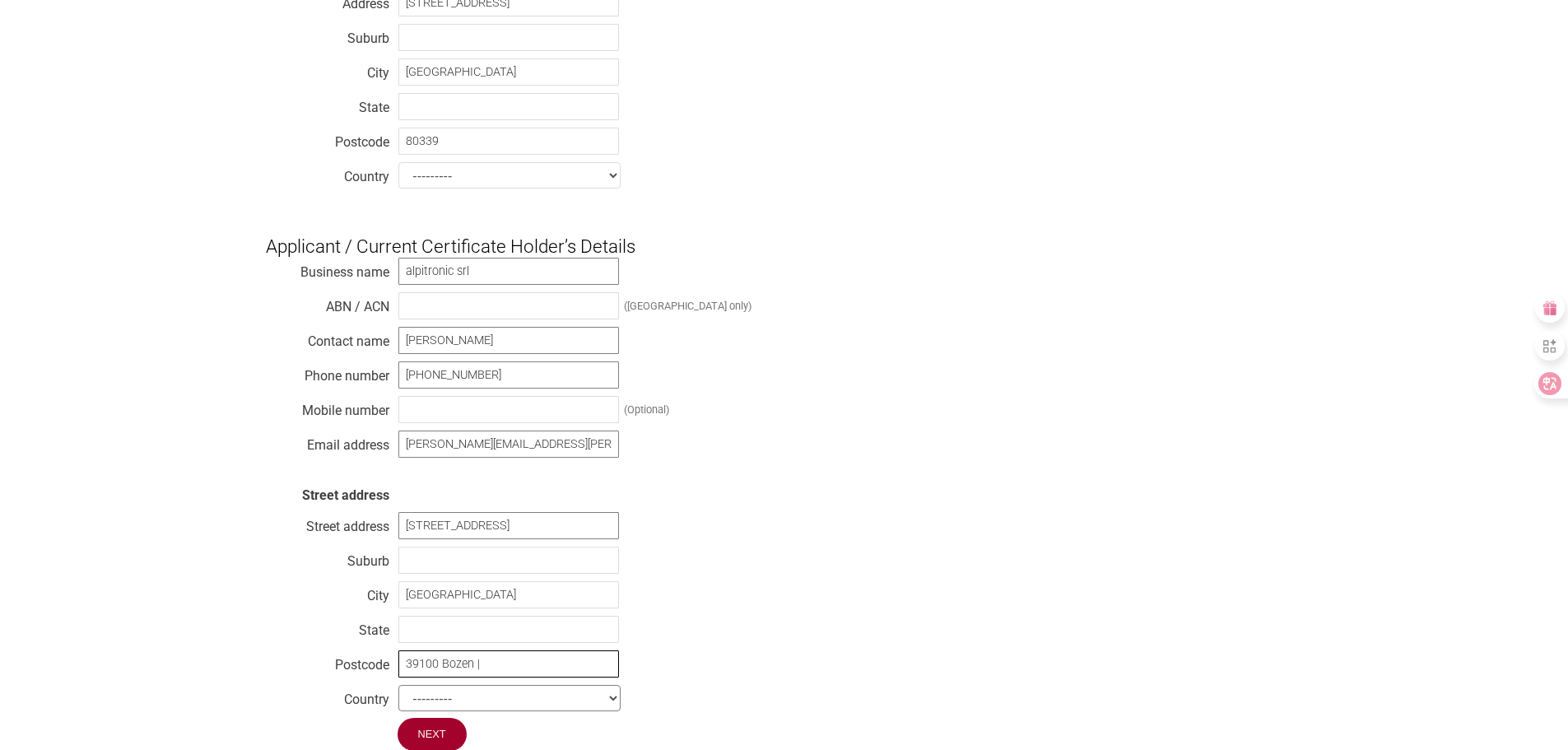 click on "39100 Bozen |" at bounding box center (509, 664) 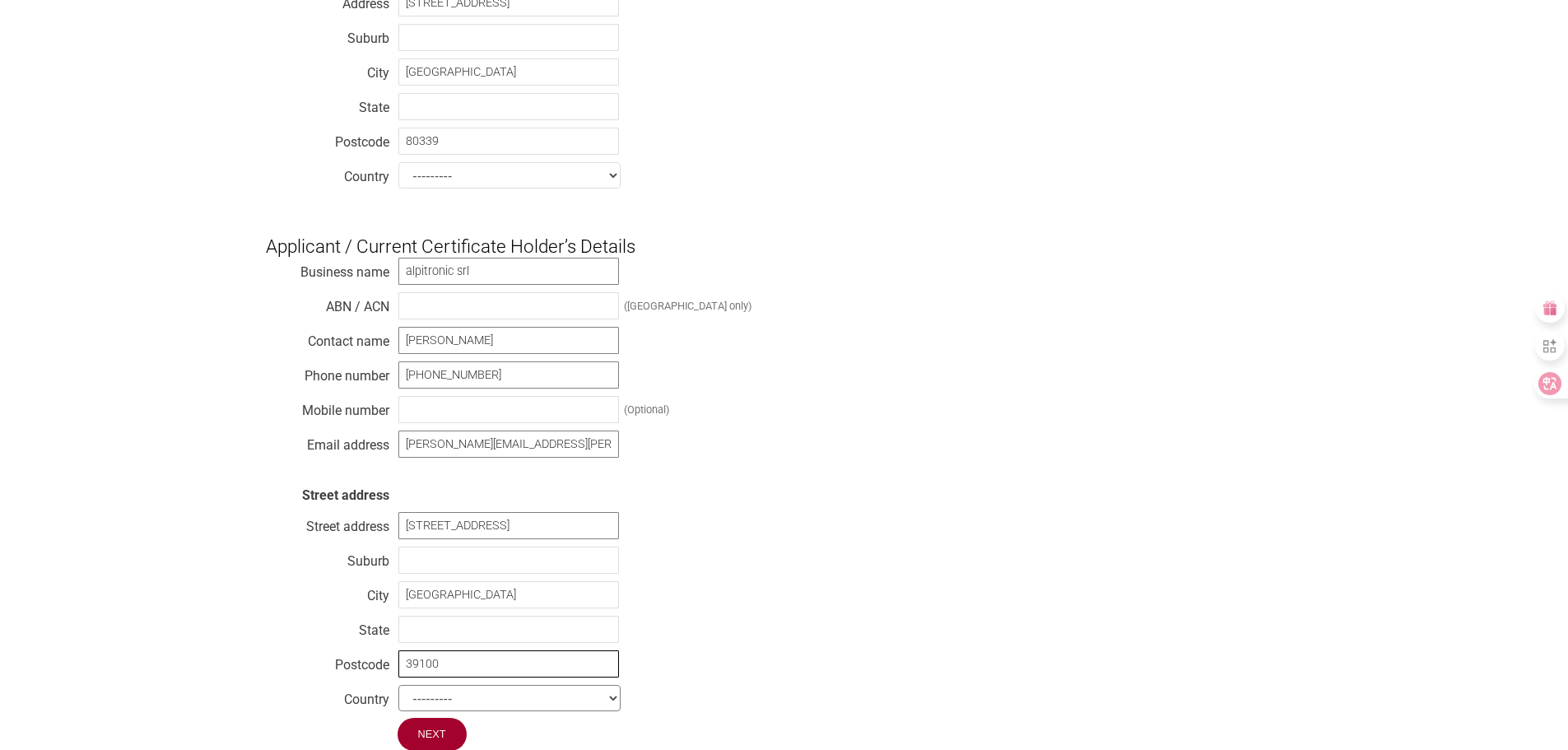 type on "39100" 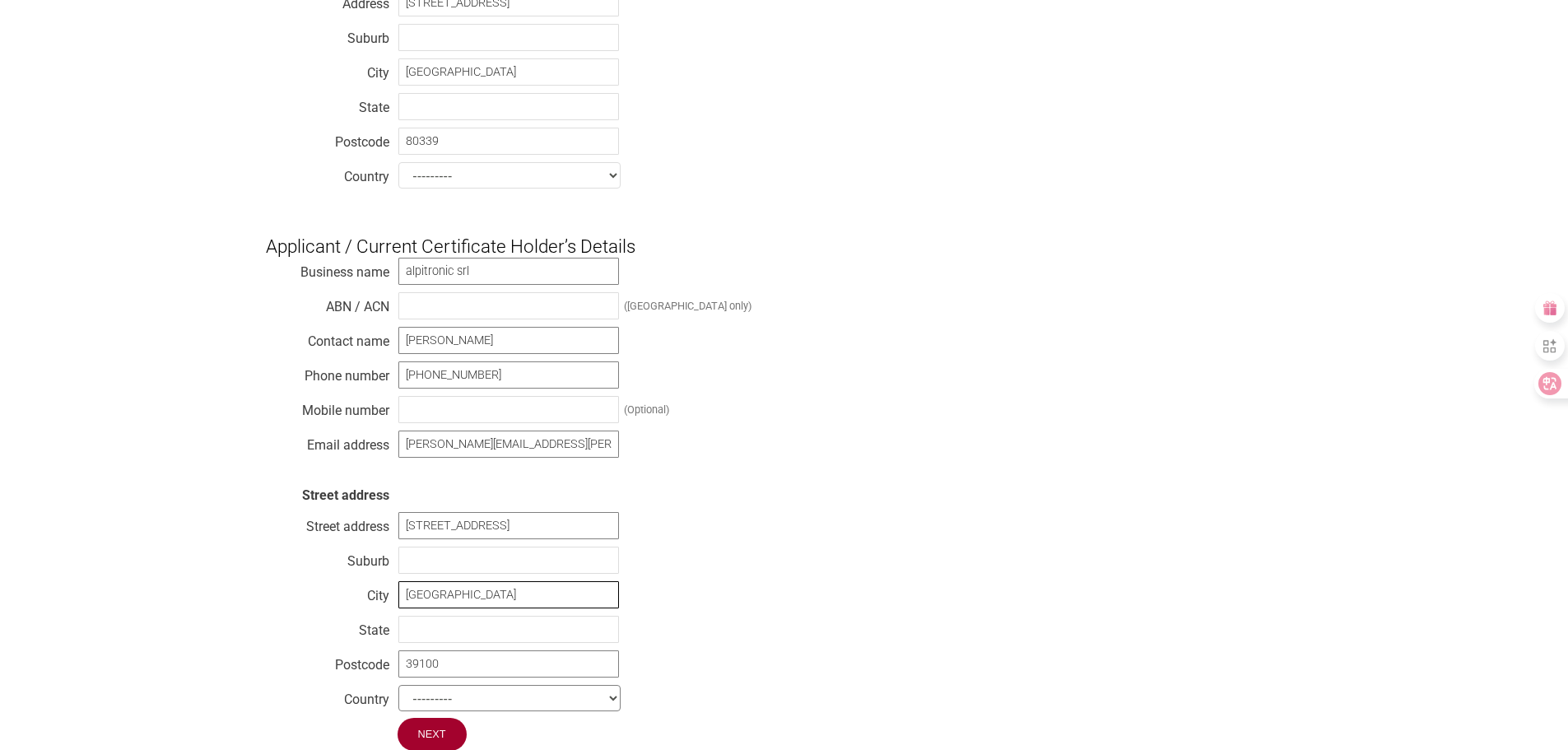 click on "Bolzano" at bounding box center [509, 594] 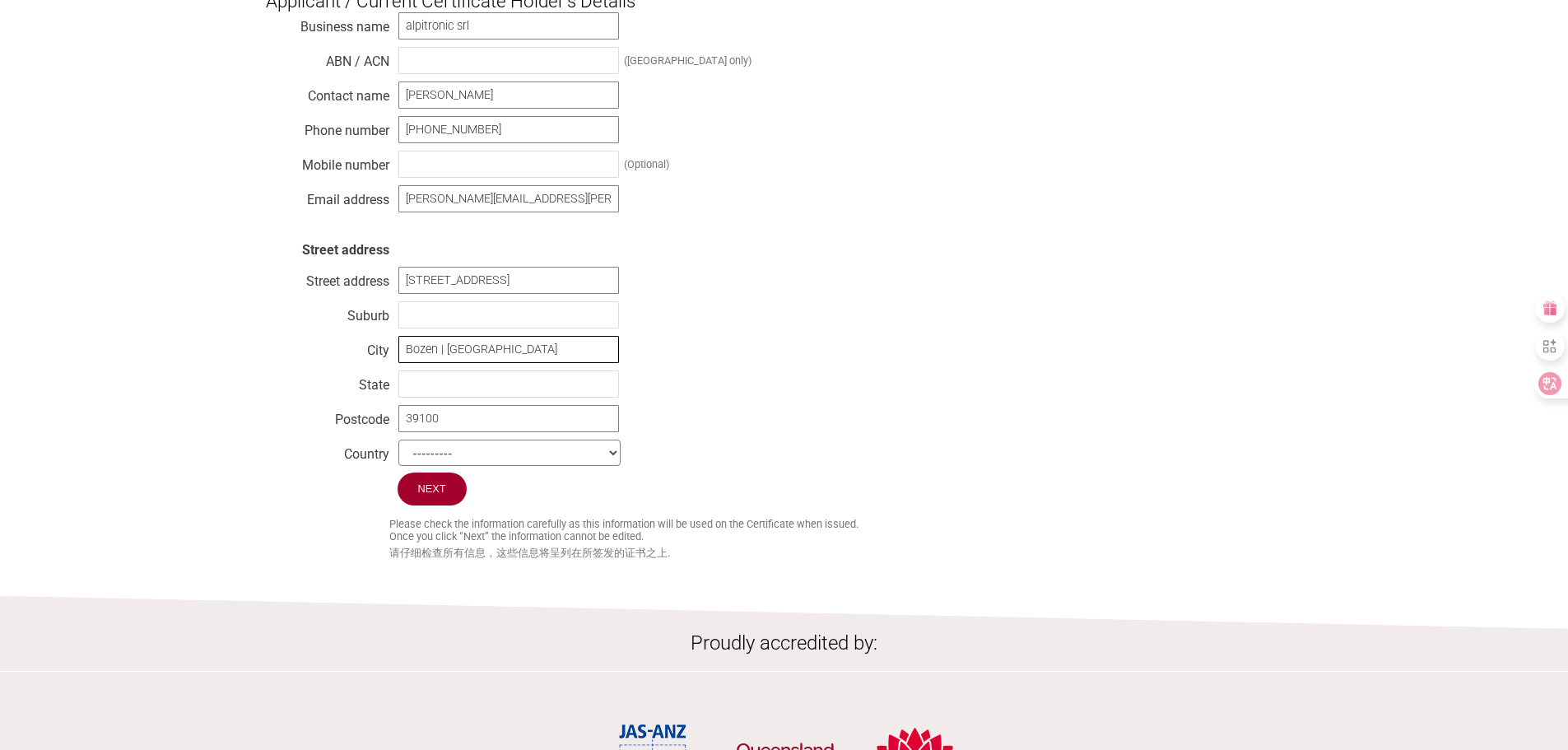 scroll, scrollTop: 826, scrollLeft: 0, axis: vertical 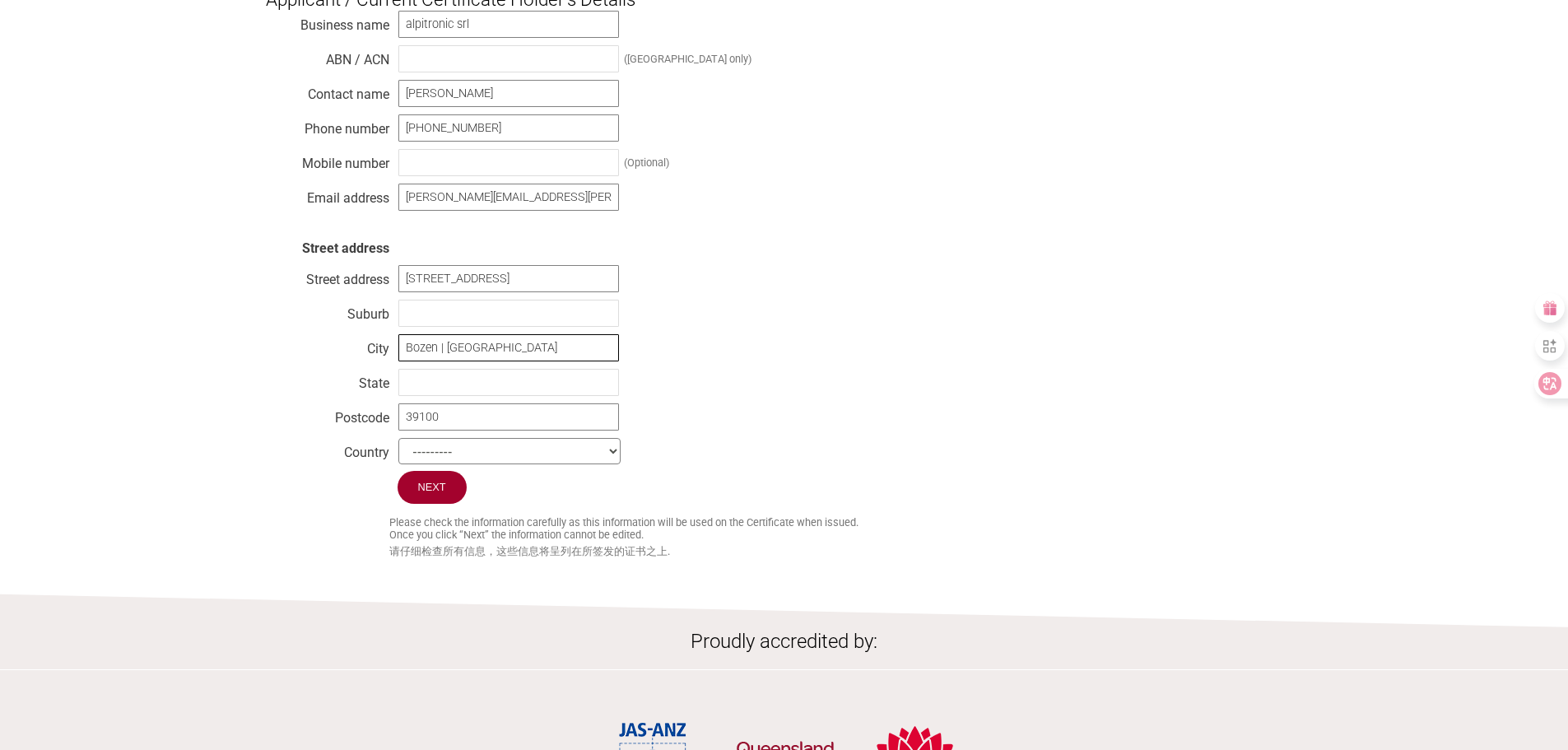 type on "Bozen | Bolzano" 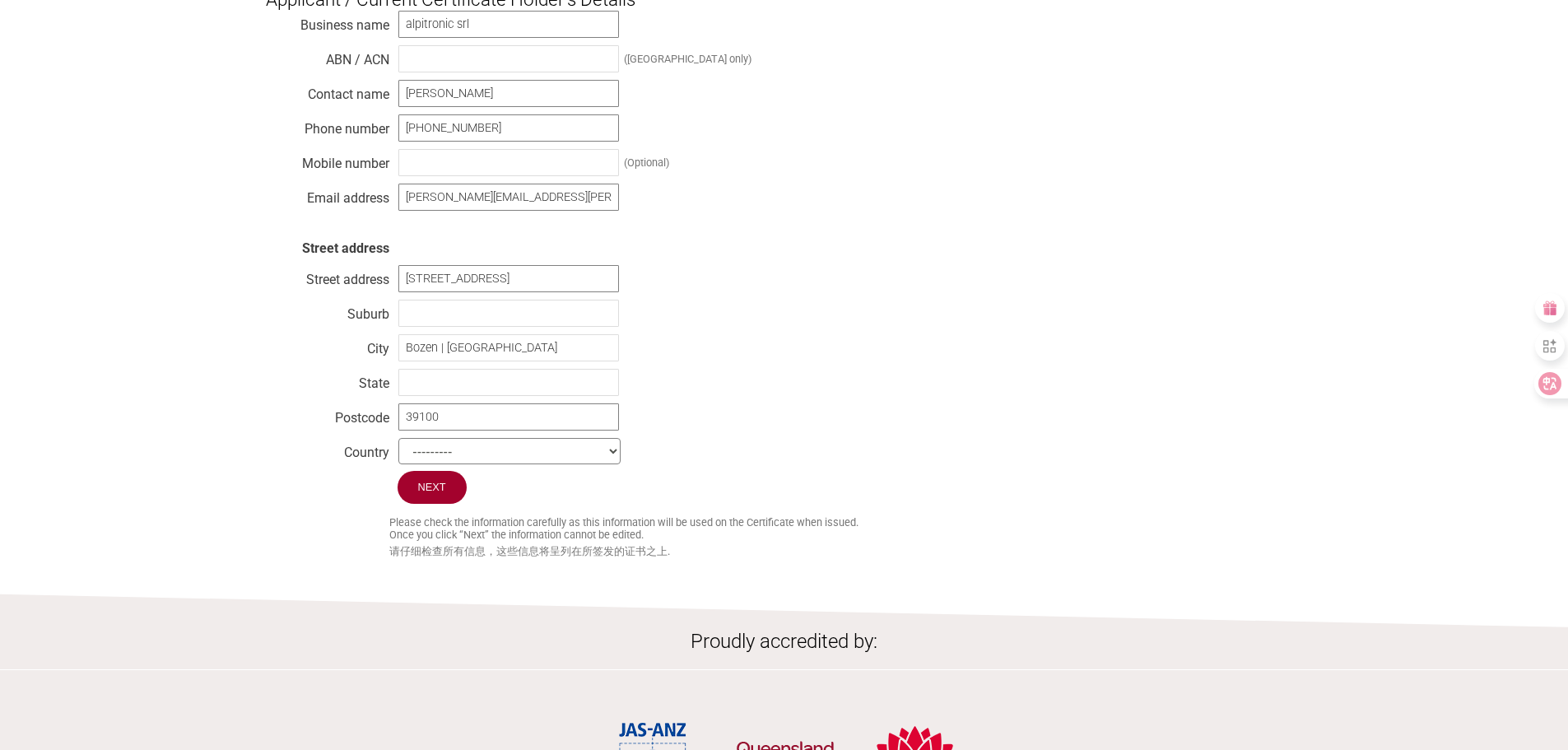 click on "---------
Afghanistan
Albania
Algeria
American Samoa
Andorra
Angola
Anguilla
Antarctica
Antigua and Barbuda
Argentina
Armenia
Aruba
Australia
Austria
Azerbaijan
Bahamas
Bahrain
Bangladesh
Barbados
Belarus
Belgium
Belize
Benin
Bermuda
Bhutan
Bolivia
Bosnia and Herzegovina
Botswana
Bouvet Island
Brazil
British Indian Ocean Territory
Brunei Darussalam
Bulgaria
Burkina Faso
Burundi
Cambodia
Cameroon
Canada
Cape Verde
Cayman Islands
Central African Republic
Chad
Chile
Christmas Island
Cocos (Keeling) Islands
Colombia
Comoros
Congo
Congo, Democratic Republic
Cook Islands
Costa Rica
Cote d'Ivoire
Croatia
Cyprus
Czech Republic
Denmark
Djibouti
Dominica
Dominican Republic
East Timor
Ecuador
Egypt" at bounding box center [509, 451] 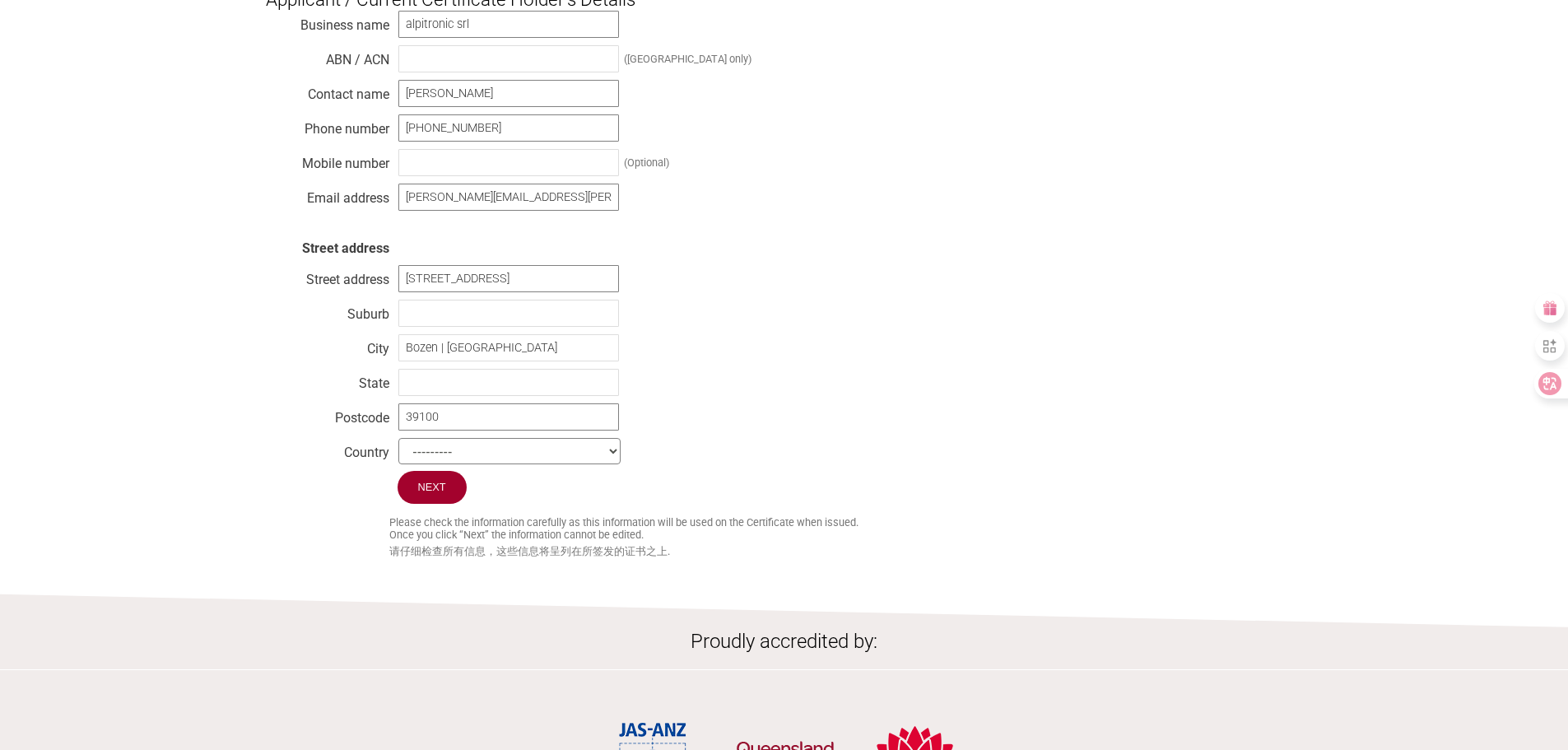 select on "Italy" 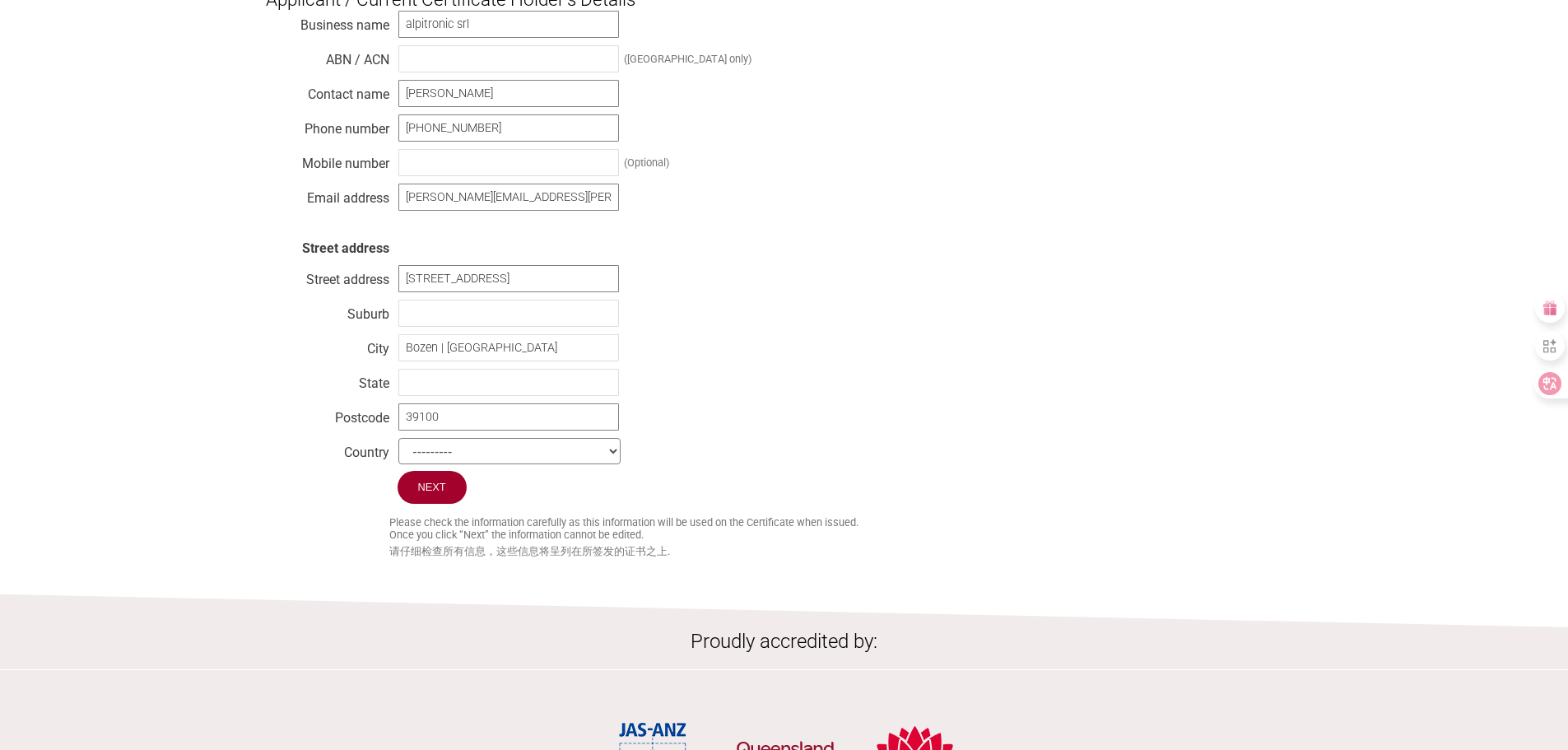 click on "---------
Afghanistan
Albania
Algeria
American Samoa
Andorra
Angola
Anguilla
Antarctica
Antigua and Barbuda
Argentina
Armenia
Aruba
Australia
Austria
Azerbaijan
Bahamas
Bahrain
Bangladesh
Barbados
Belarus
Belgium
Belize
Benin
Bermuda
Bhutan
Bolivia
Bosnia and Herzegovina
Botswana
Bouvet Island
Brazil
British Indian Ocean Territory
Brunei Darussalam
Bulgaria
Burkina Faso
Burundi
Cambodia
Cameroon
Canada
Cape Verde
Cayman Islands
Central African Republic
Chad
Chile
Christmas Island
Cocos (Keeling) Islands
Colombia
Comoros
Congo
Congo, Democratic Republic
Cook Islands
Costa Rica
Cote d'Ivoire
Croatia
Cyprus
Czech Republic
Denmark
Djibouti
Dominica
Dominican Republic
East Timor
Ecuador
Egypt" at bounding box center (509, 451) 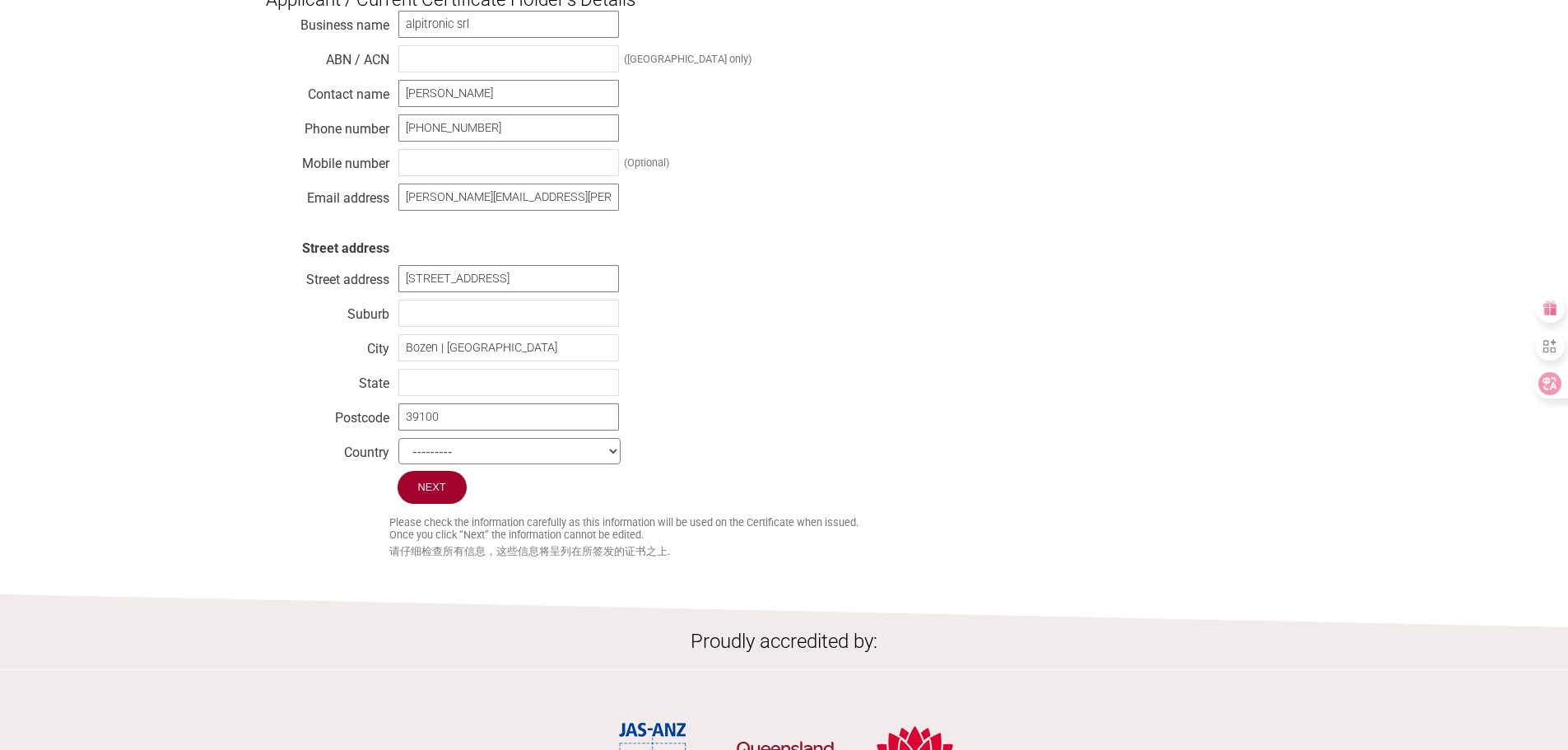 click on "Business name alpitronic srl
ABN / ACN (Australia only)
Contact name Lorenzo Gasperi
Phone number +39 0471 1961758
Mobile number (Optional)
Email address lorenzo.gasperi@alpitronic.it
Street address
Street address Via di Mezzo ai Piani 33
Suburb
City Bozen | Bolzano
State
Postcode 39100
Country
---------
Afghanistan
Albania
Algeria
American Samoa
Andorra
Angola
Anguilla
Antarctica
Antigua and Barbuda
Argentina
Armenia
Aruba
Australia
Austria
Azerbaijan
Bahamas
Bahrain
Bangladesh
Barbados
Belarus
Belgium
Belize
Benin
Bermuda
Bhutan
Bolivia
Bosnia and Herzegovina
Botswana
Bouvet Island
Brazil
British Indian Ocean Territory
Brunei Darussalam
Bulgaria
Burkina Faso
Burundi
Cambodia
Cameroon
Canada
Cape Verde
Cayman Islands
Central African Republic" at bounding box center (784, 240) 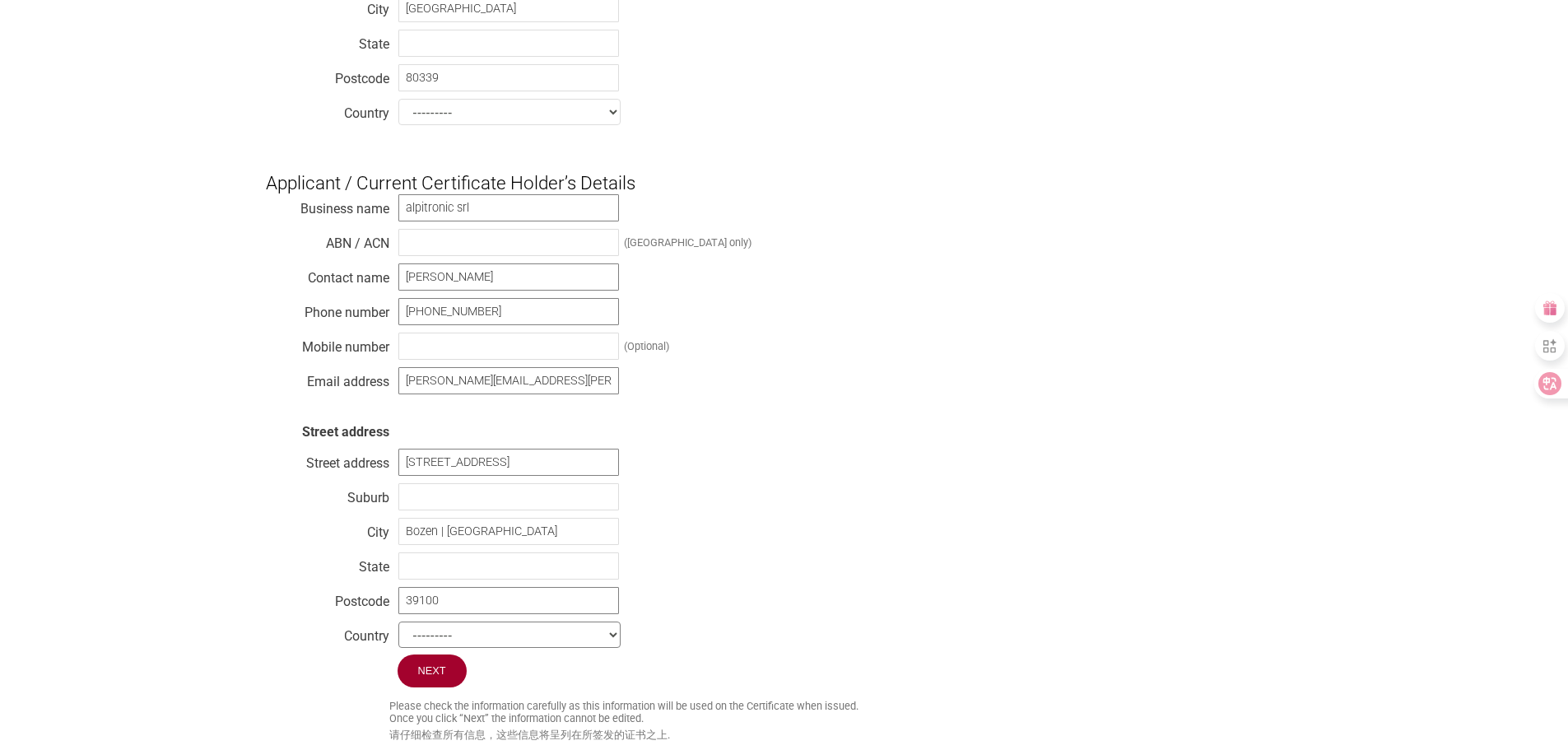 scroll, scrollTop: 908, scrollLeft: 0, axis: vertical 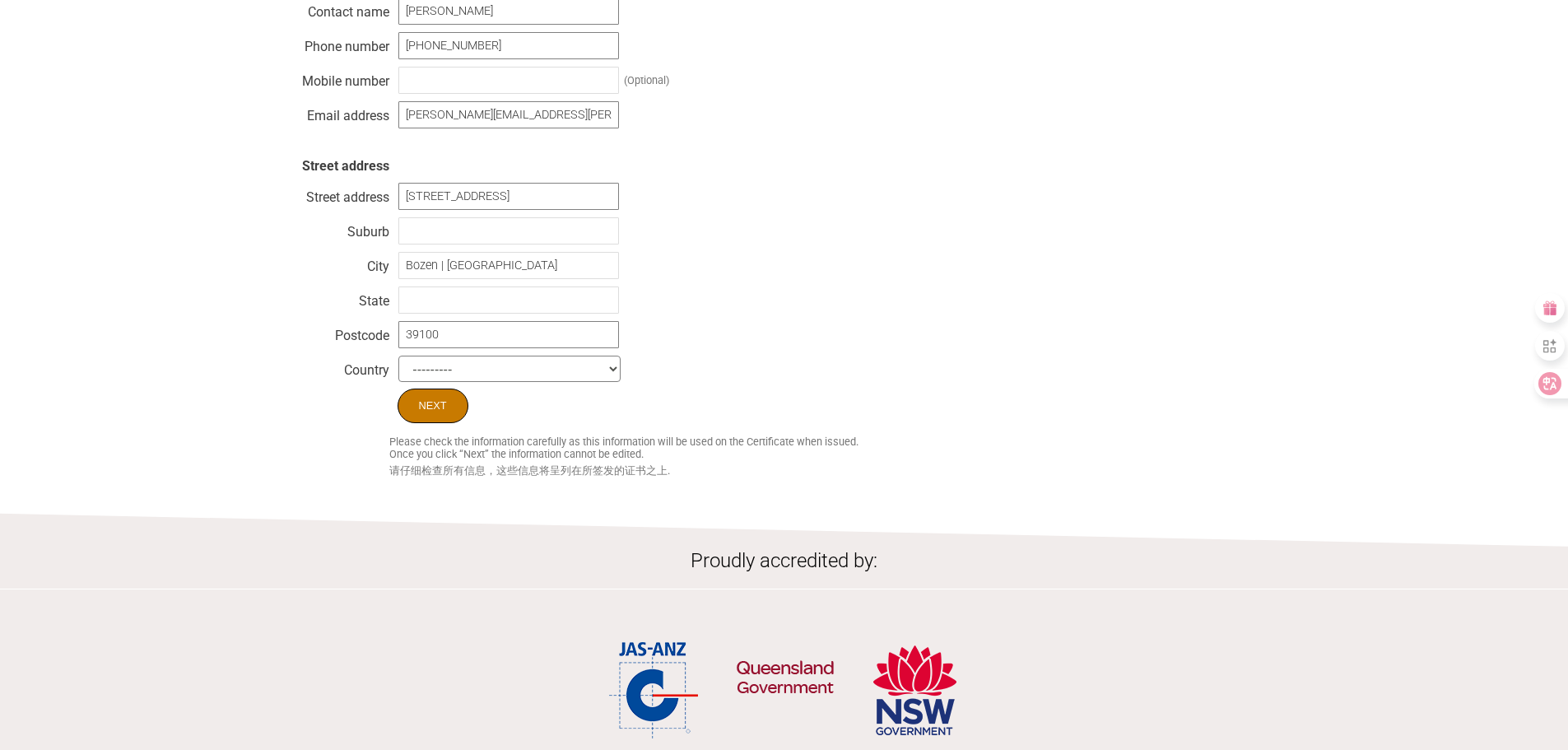 click on "Next" at bounding box center (433, 406) 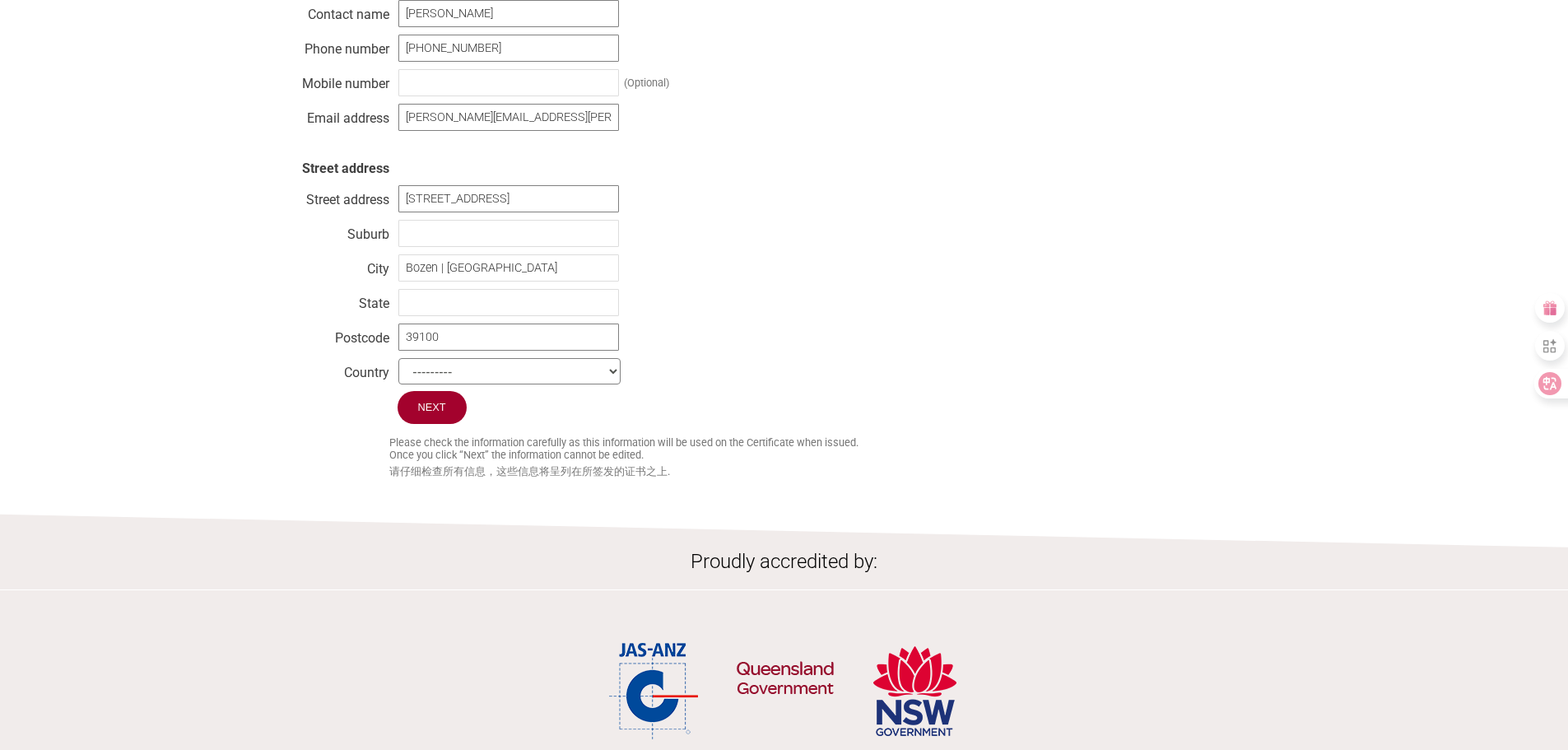 scroll, scrollTop: 907, scrollLeft: 0, axis: vertical 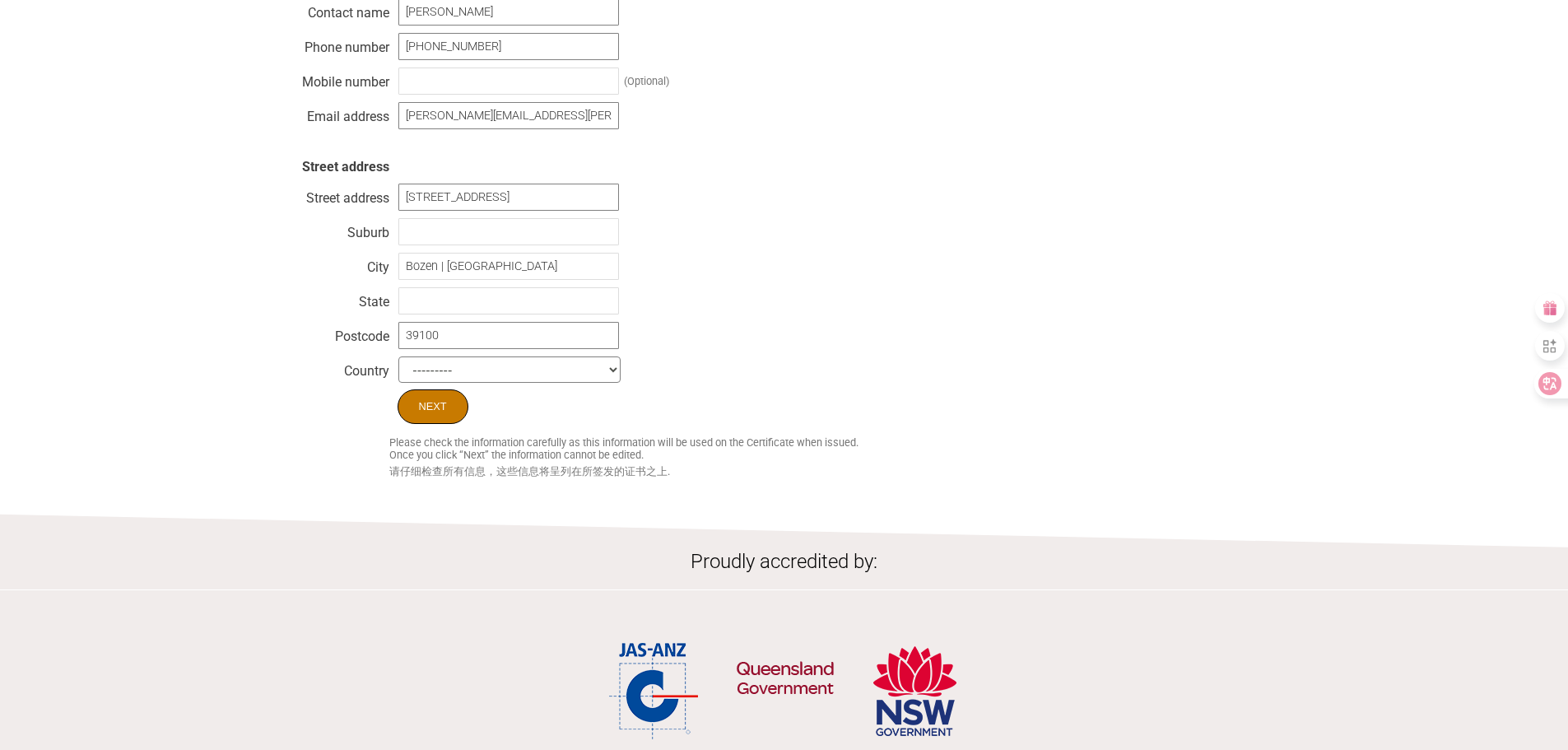click on "Next" at bounding box center [433, 407] 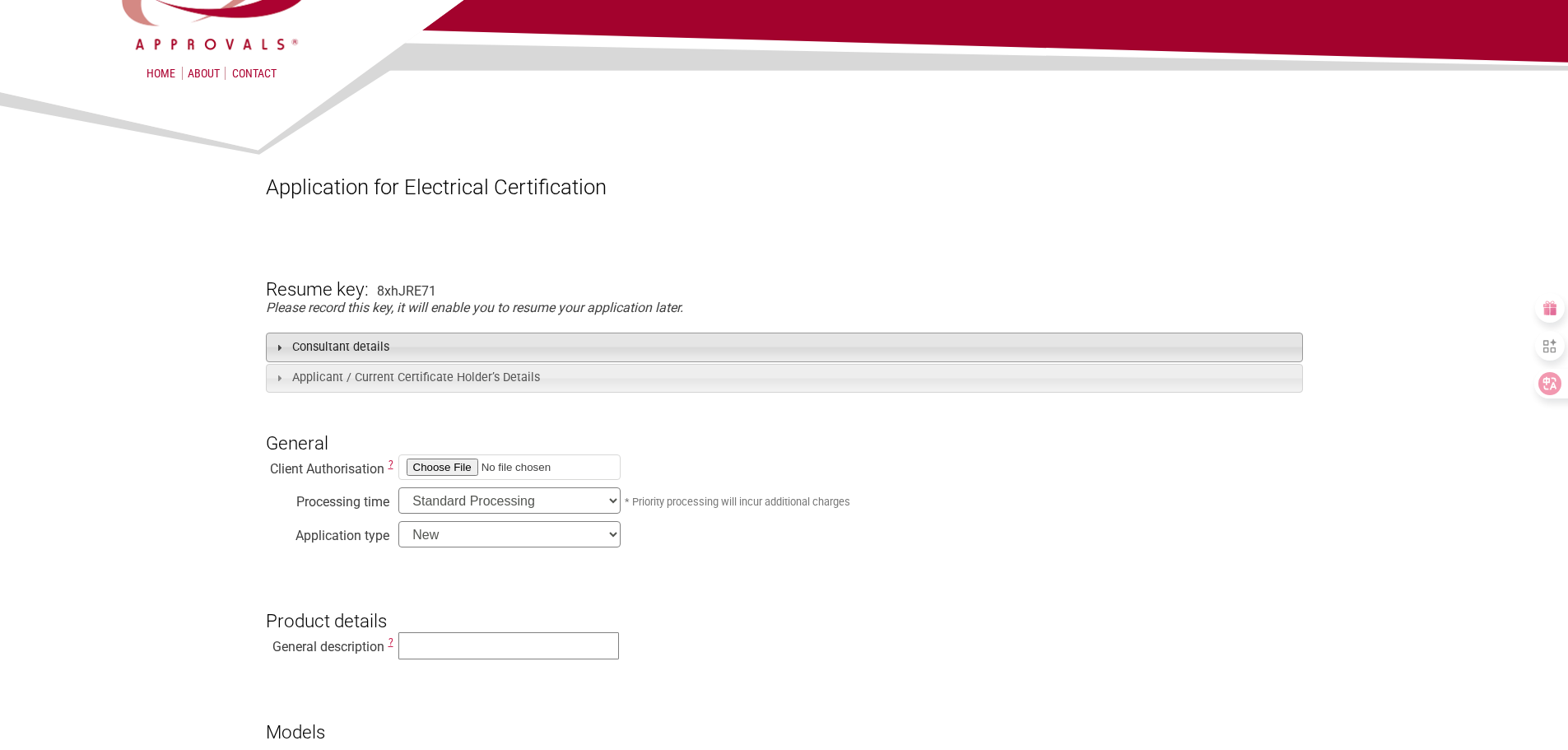 scroll, scrollTop: 165, scrollLeft: 0, axis: vertical 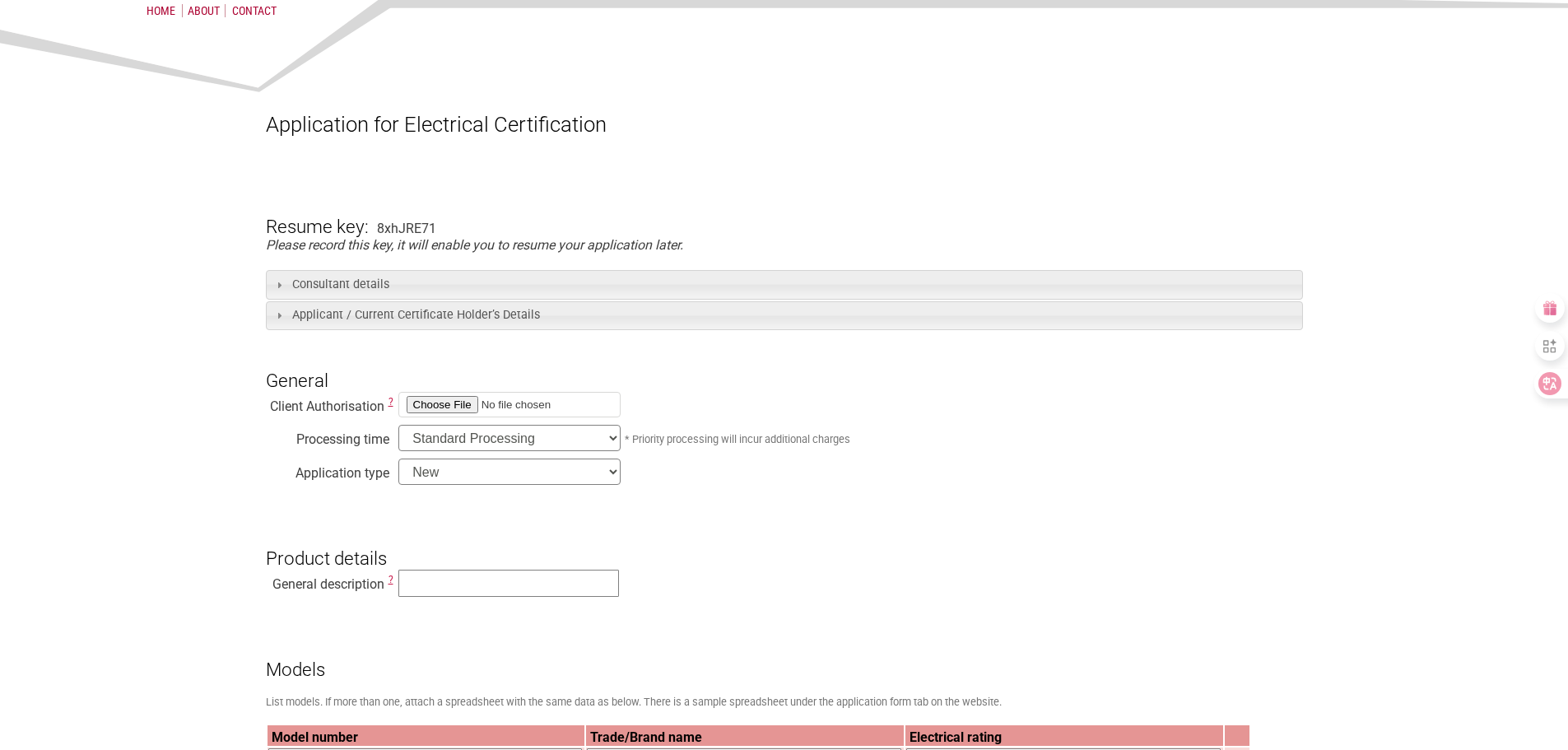 click at bounding box center (509, 404) 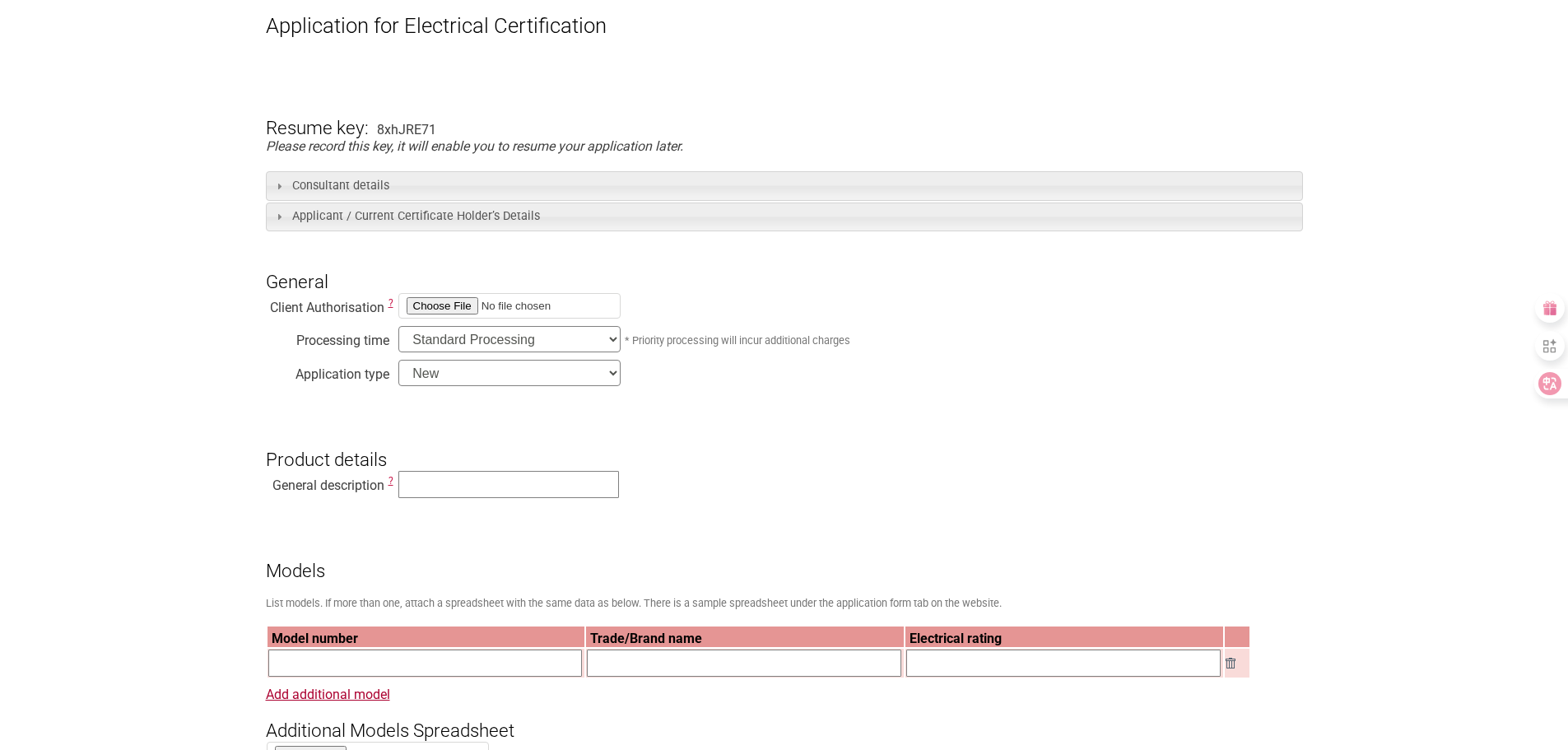 scroll, scrollTop: 329, scrollLeft: 0, axis: vertical 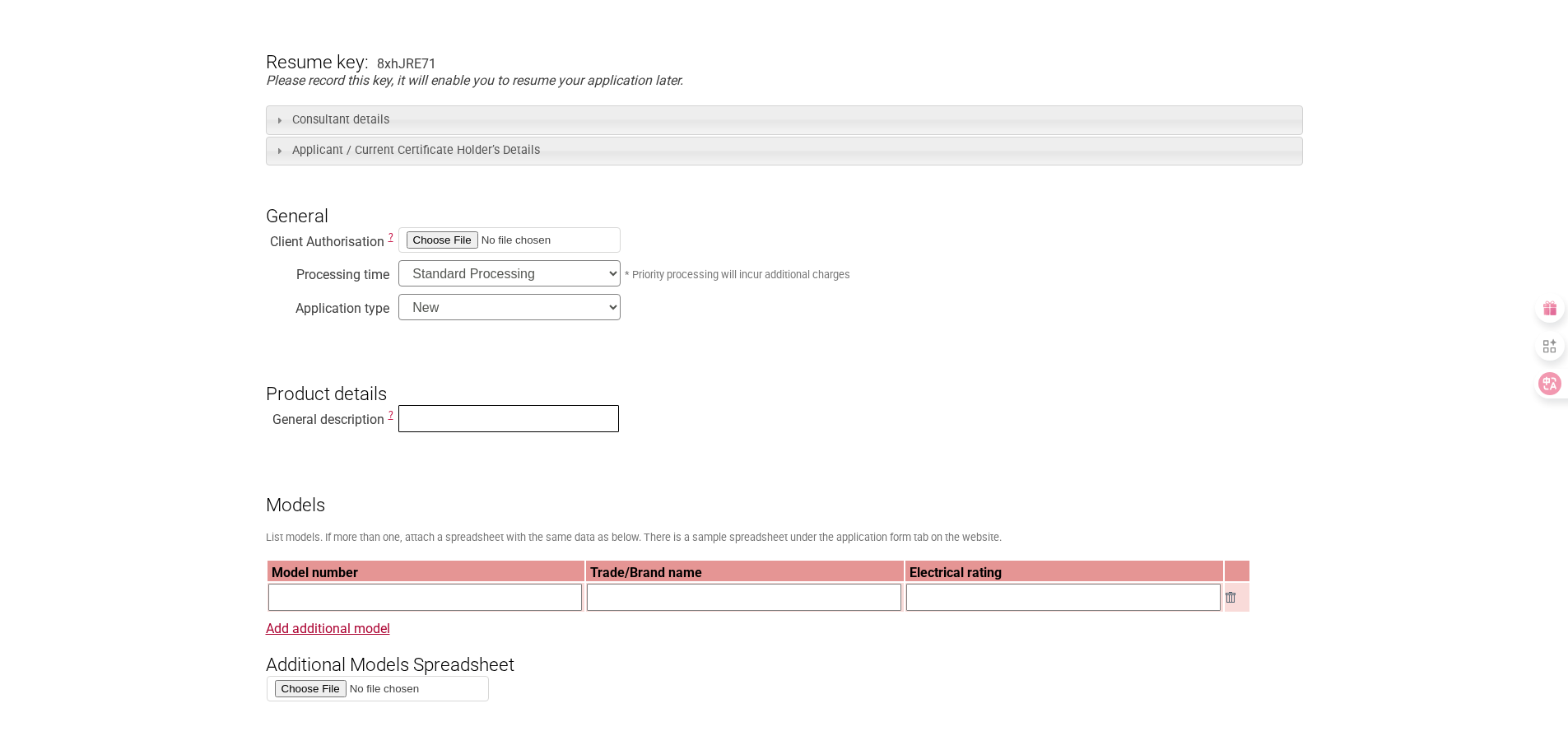 click at bounding box center (509, 418) 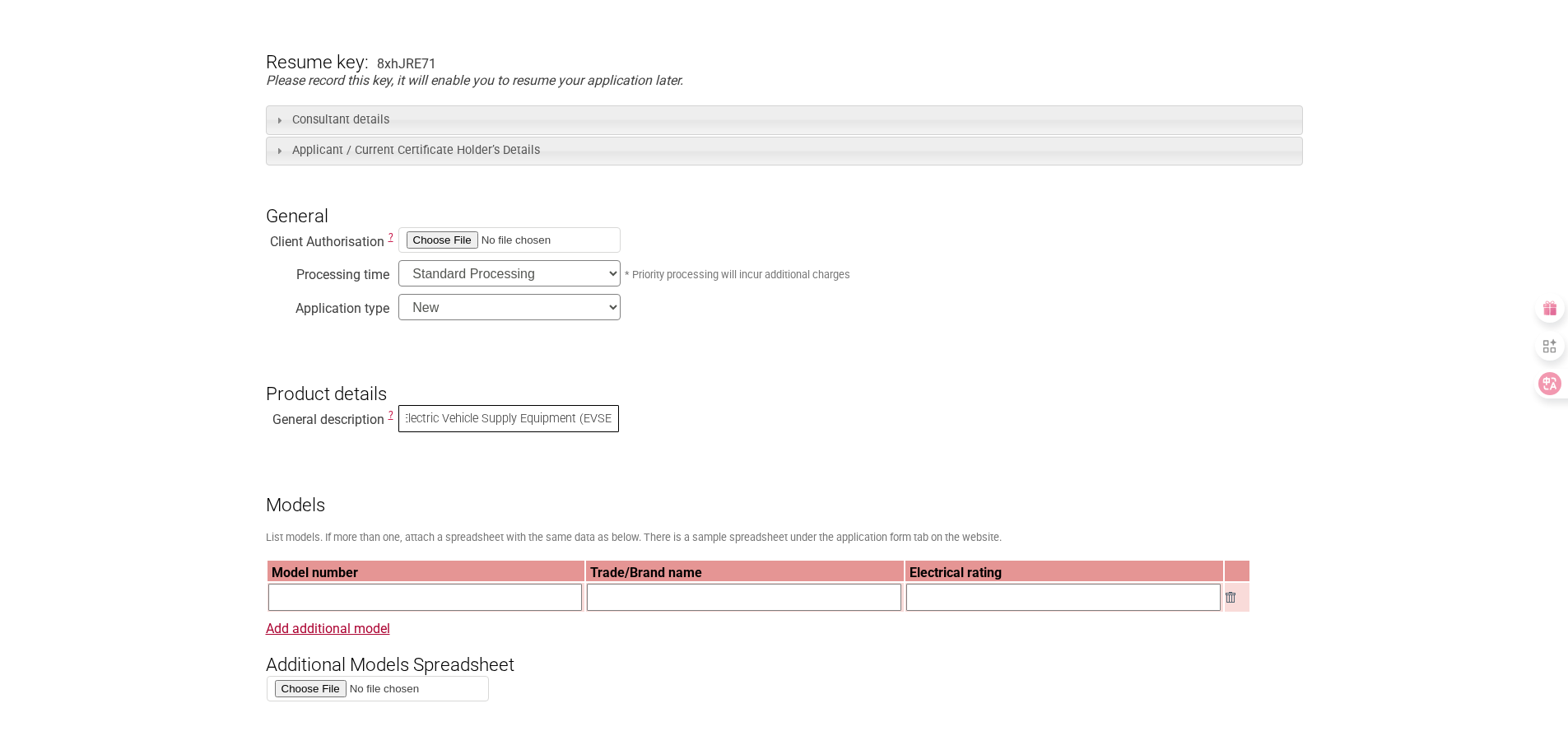 scroll, scrollTop: 0, scrollLeft: 7, axis: horizontal 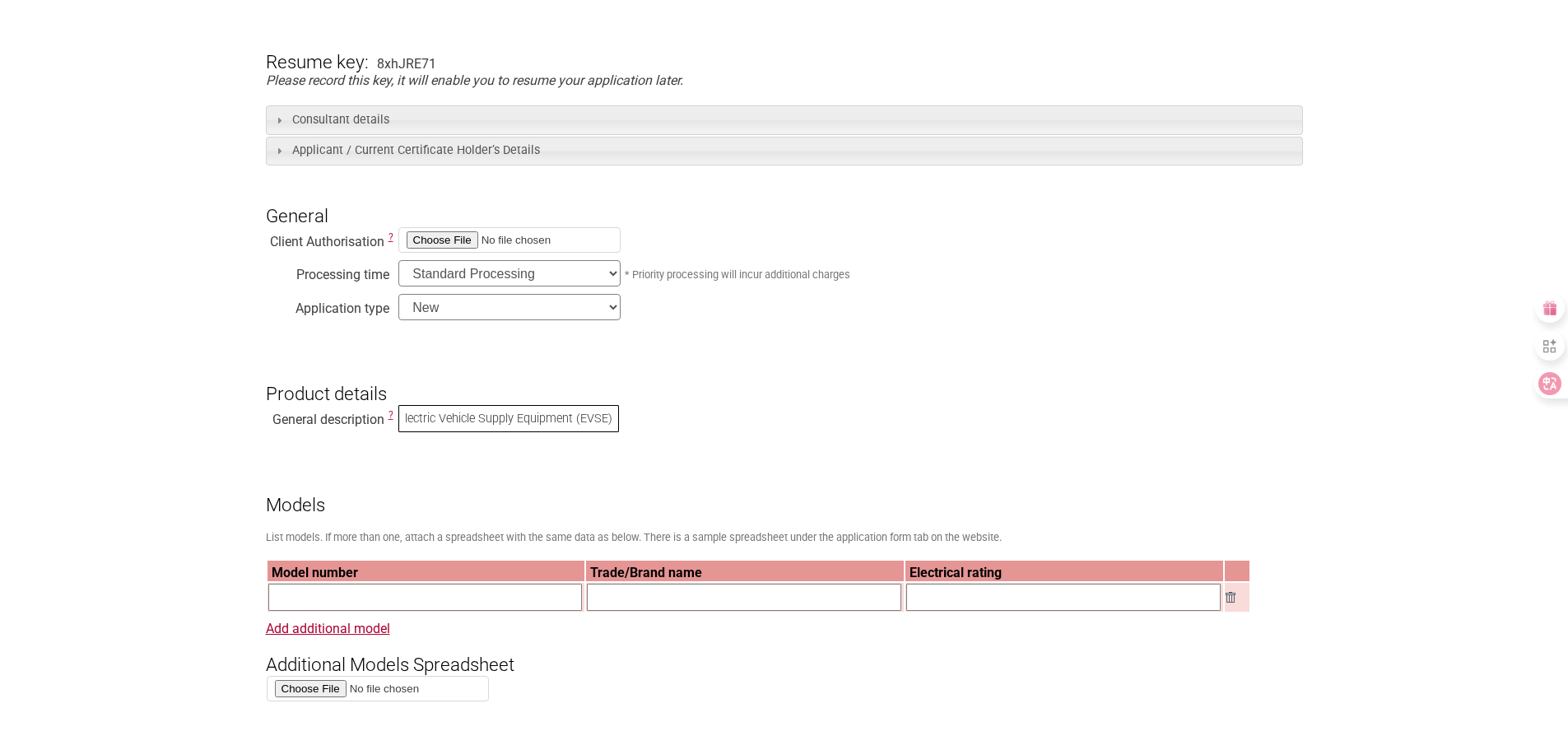 type on "Electric Vehicle Supply Equipment (EVSE)" 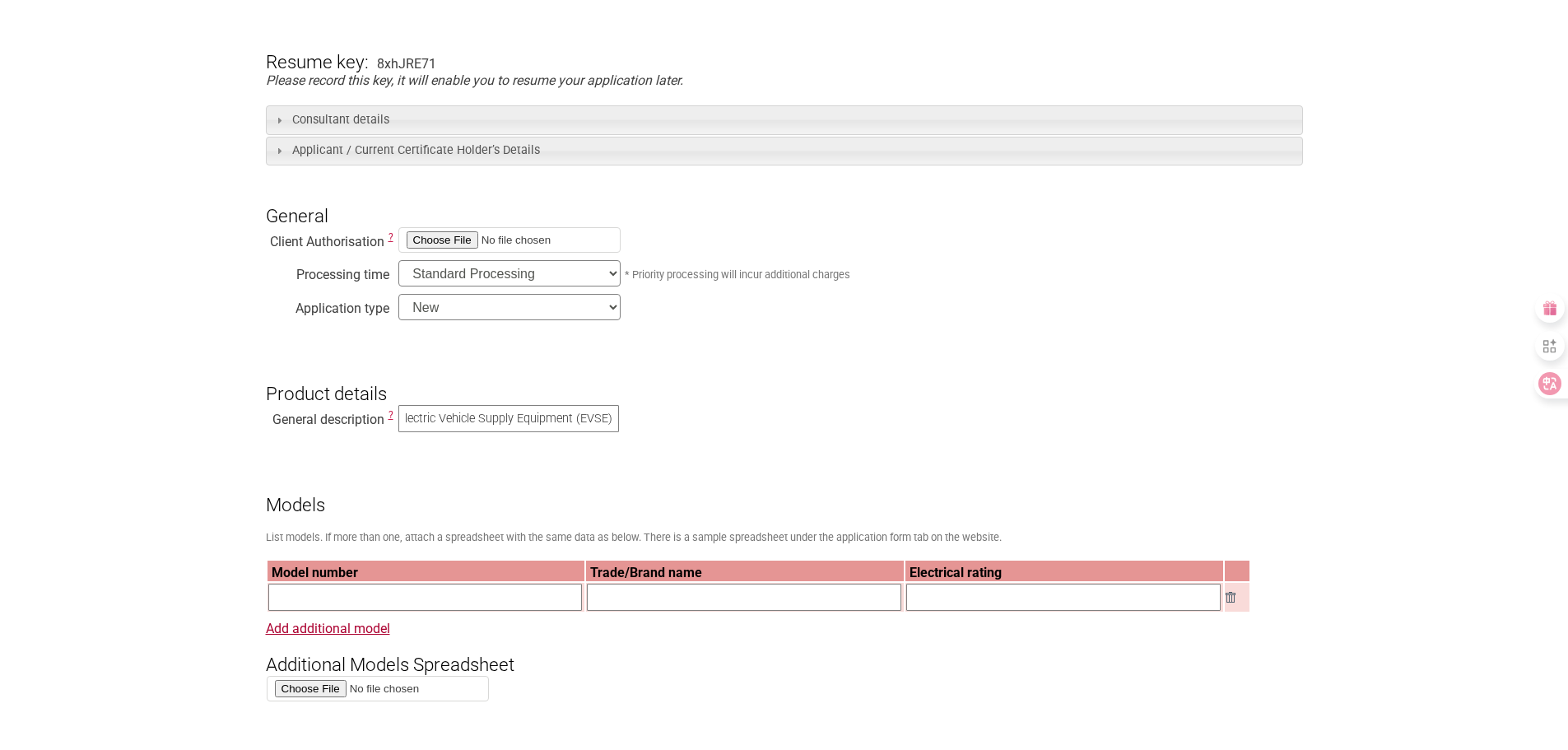 scroll, scrollTop: 0, scrollLeft: 0, axis: both 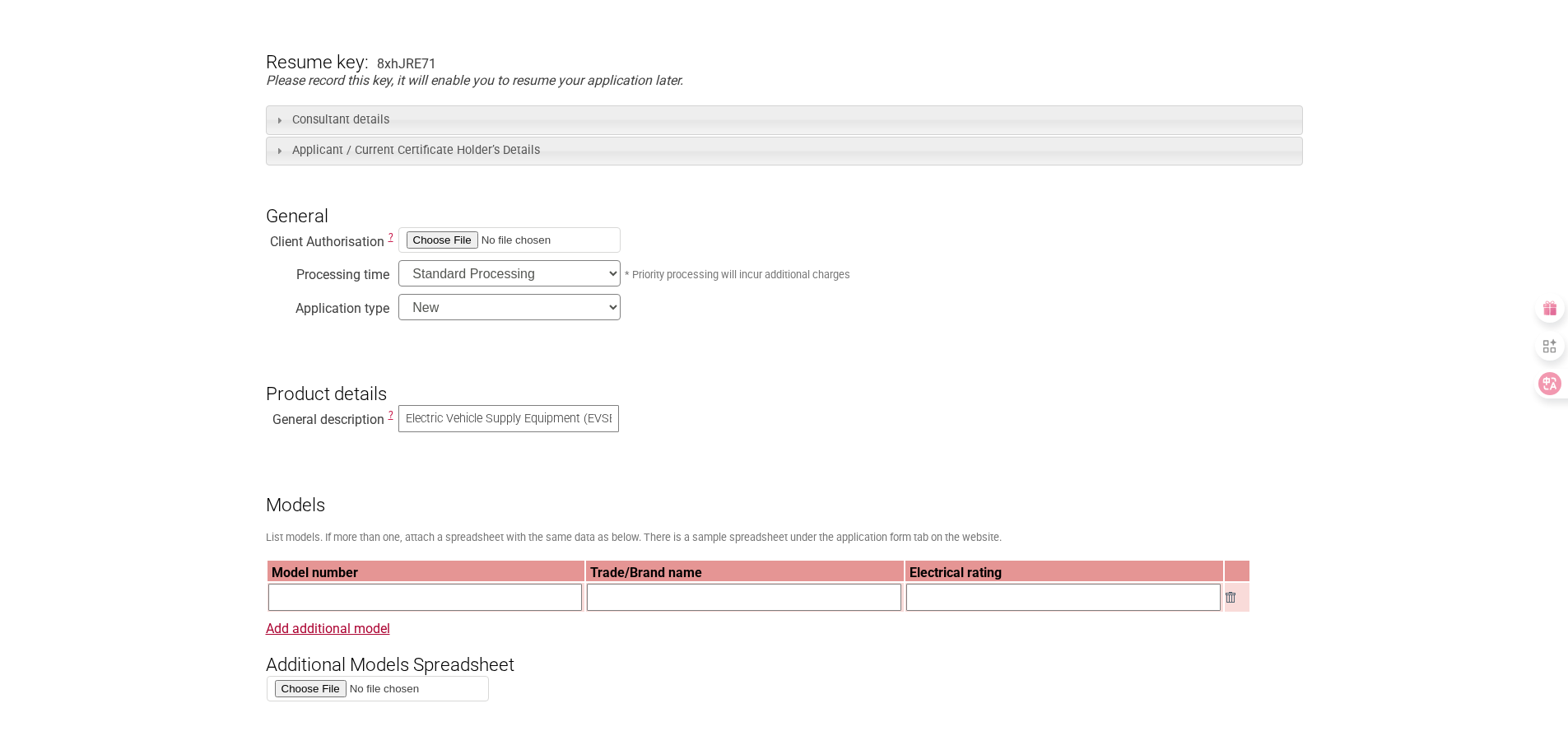 click at bounding box center (426, 597) 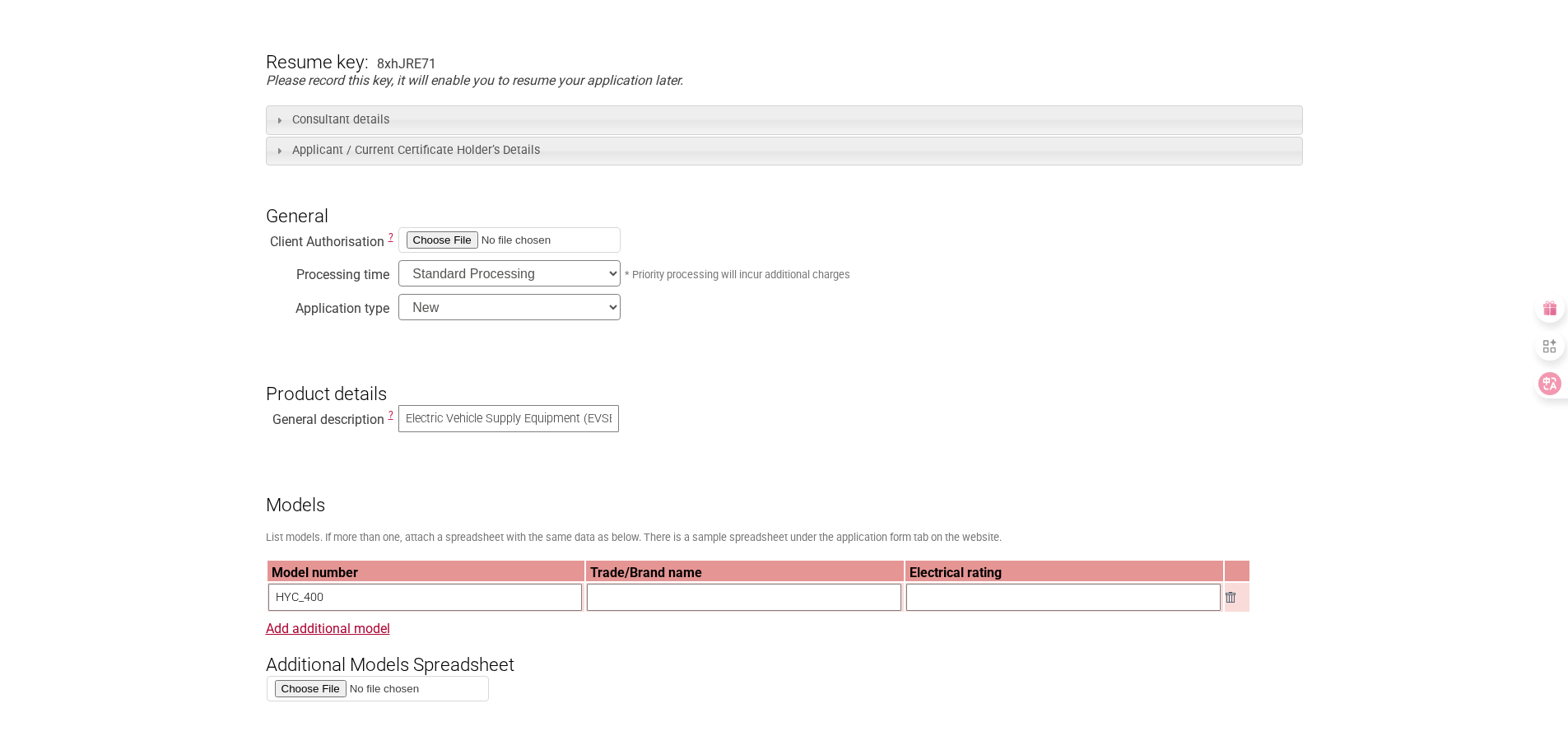 type on "HYC_400" 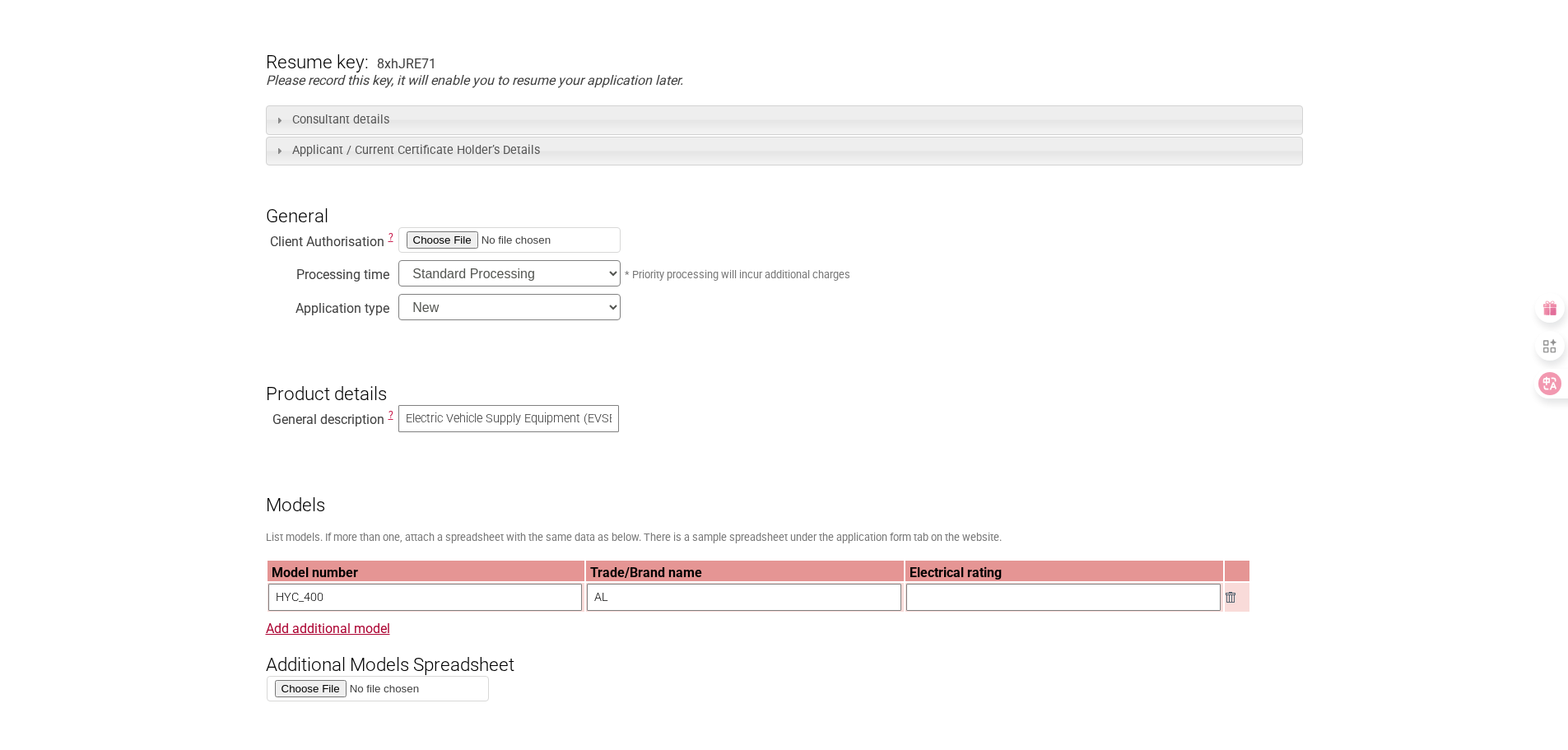 type on "A" 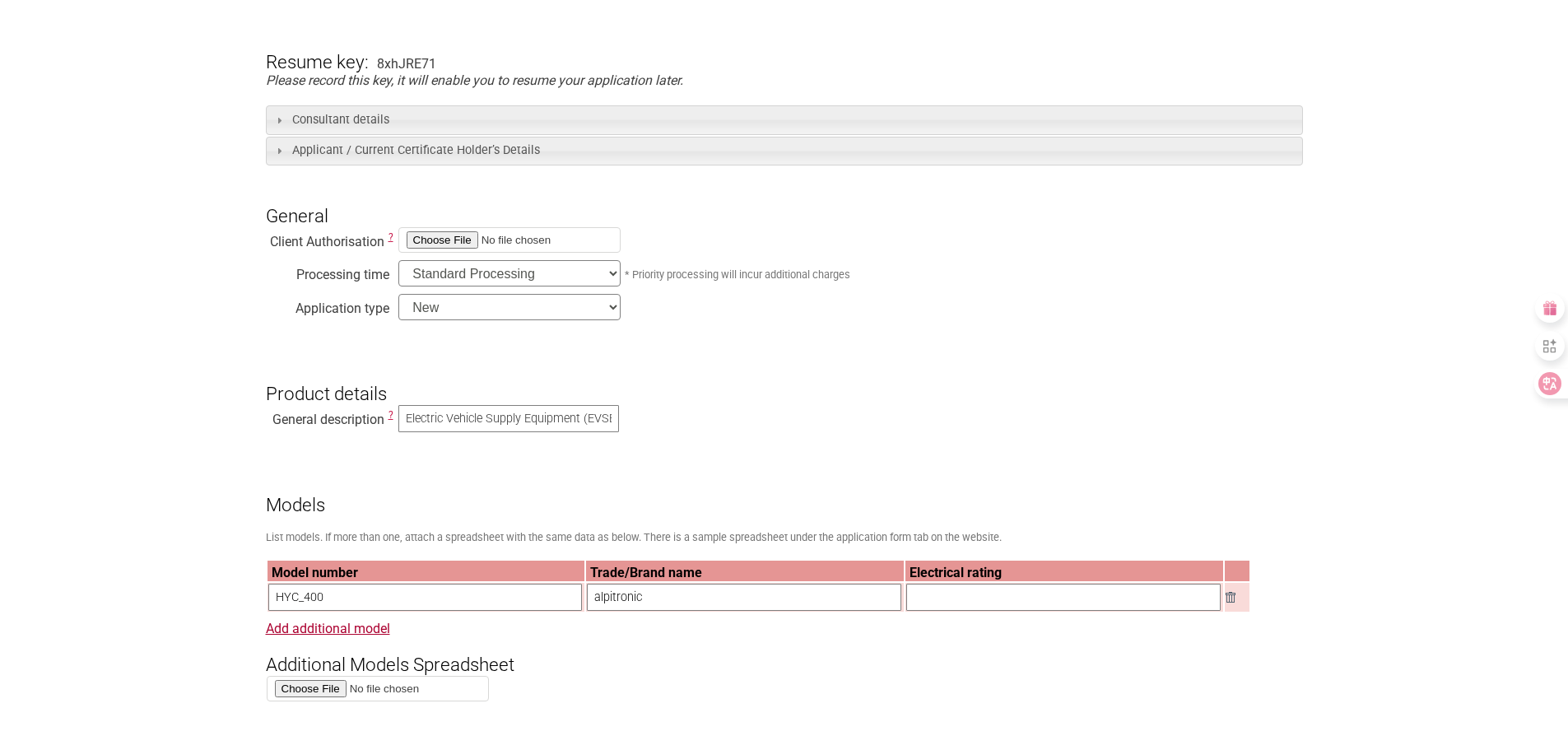 type on "alpitronic" 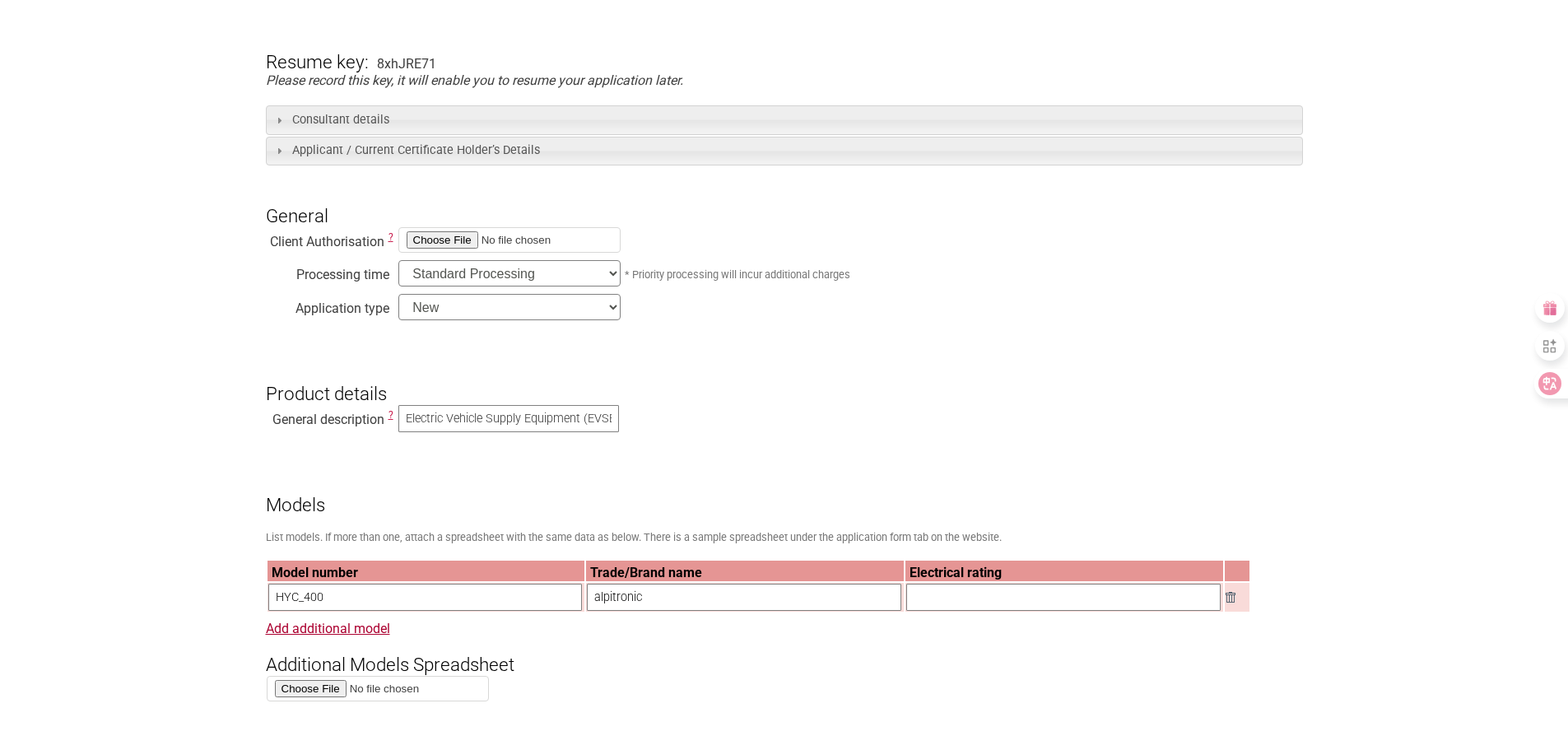 click at bounding box center [1063, 597] 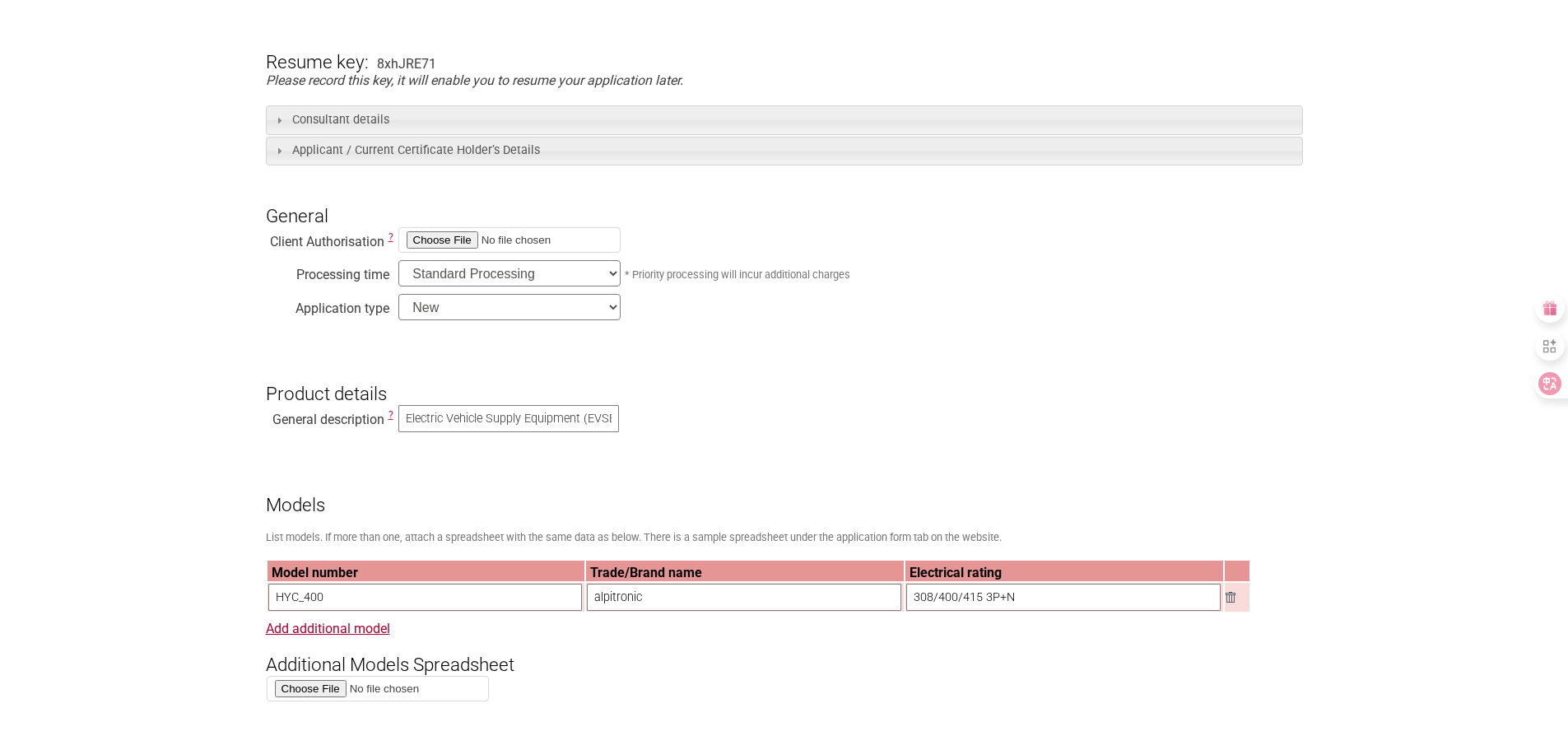 click on "308/400/415 3P+N" at bounding box center [1063, 597] 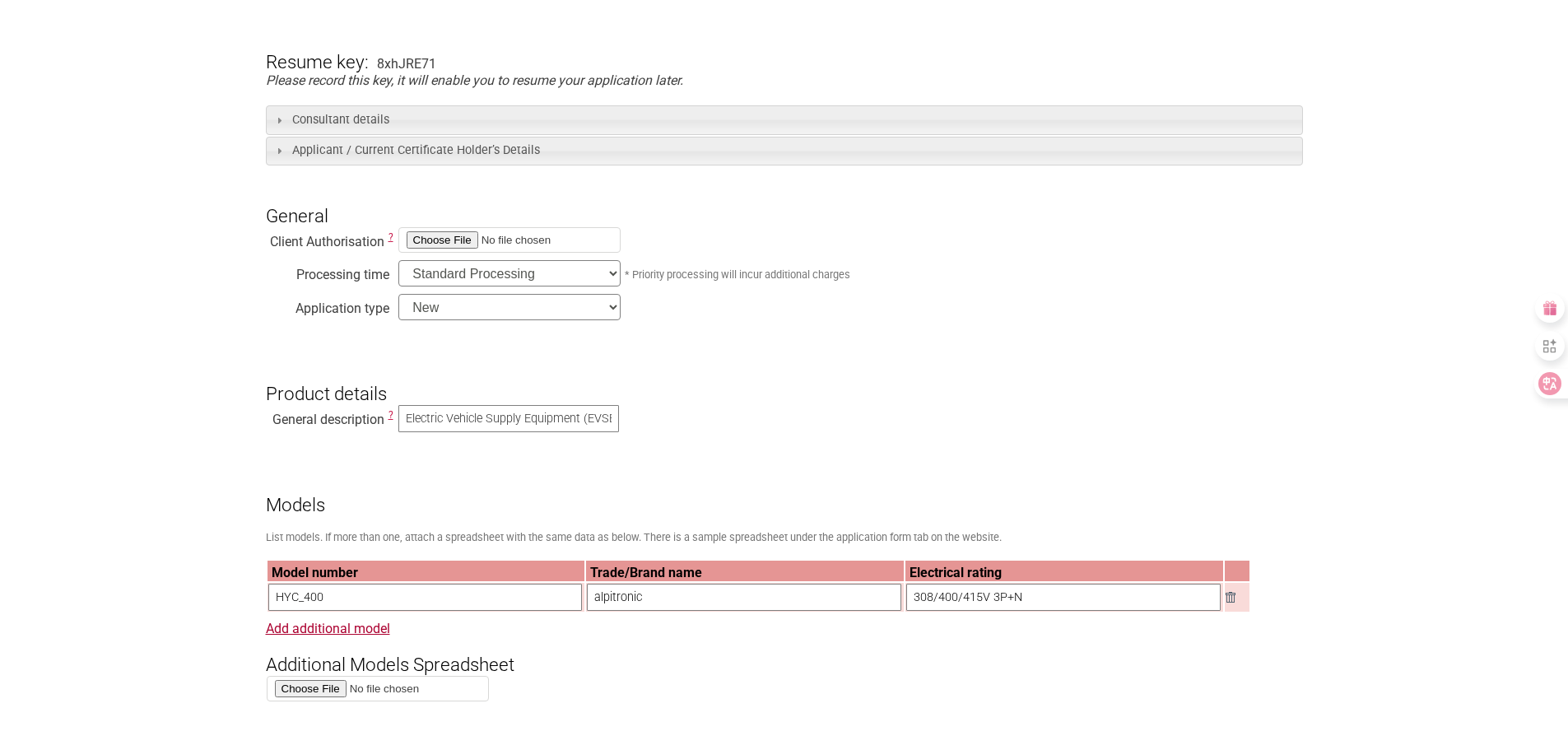click on "308/400/415V 3P+N" at bounding box center (1063, 597) 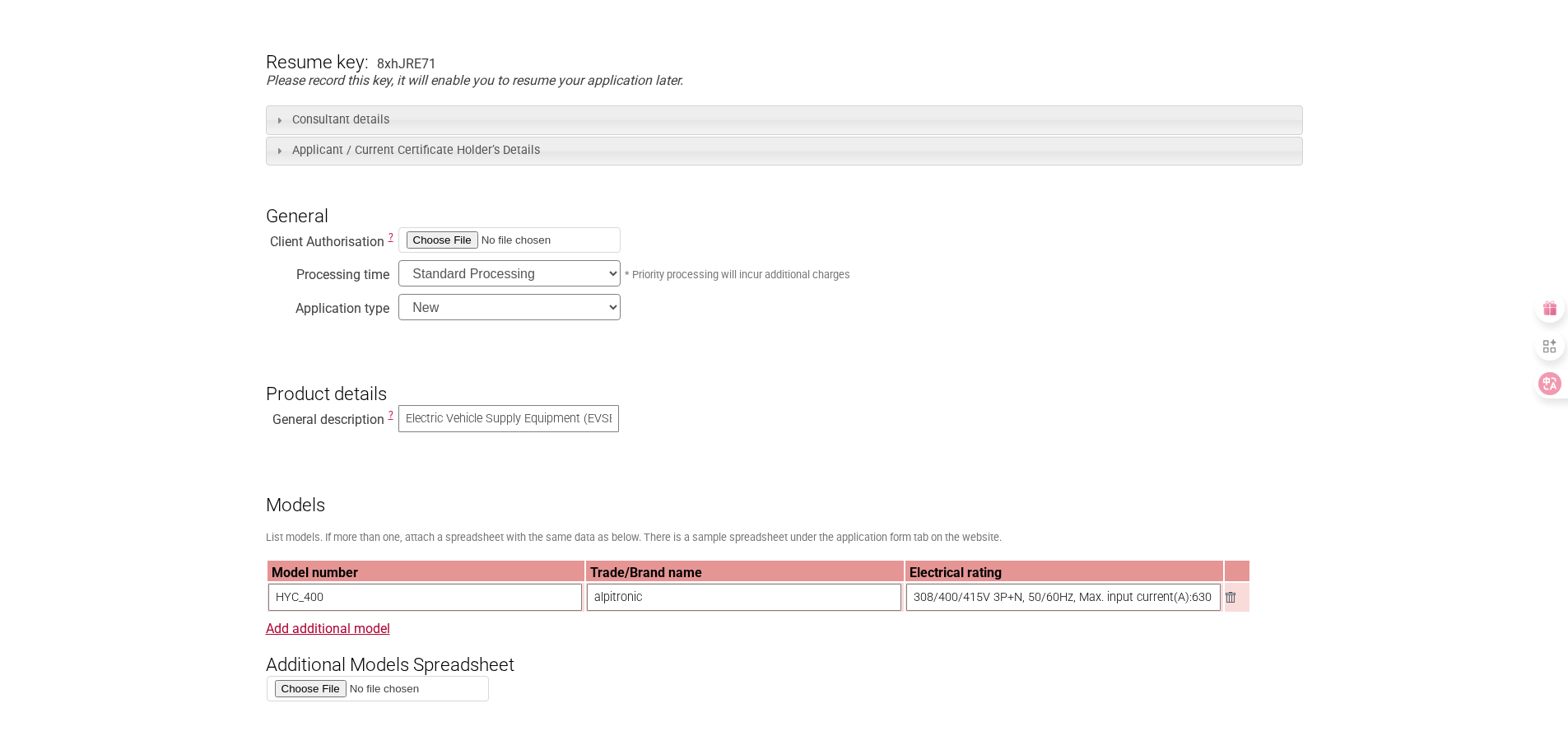type on "308/400/415V 3P+N, 50/60Hz, Max. input current(A):630" 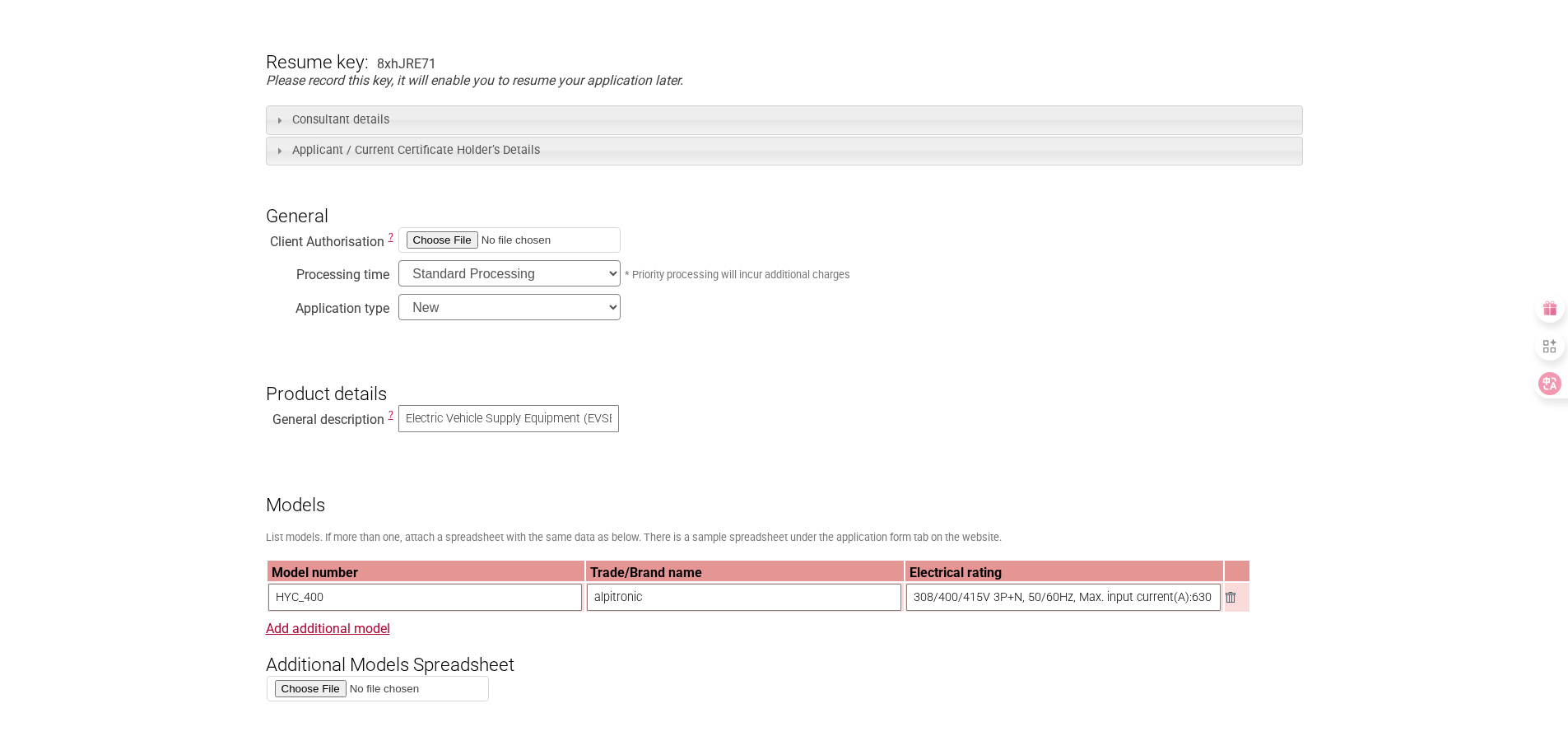 click on "Additional Models Spreadsheet" at bounding box center [784, 650] 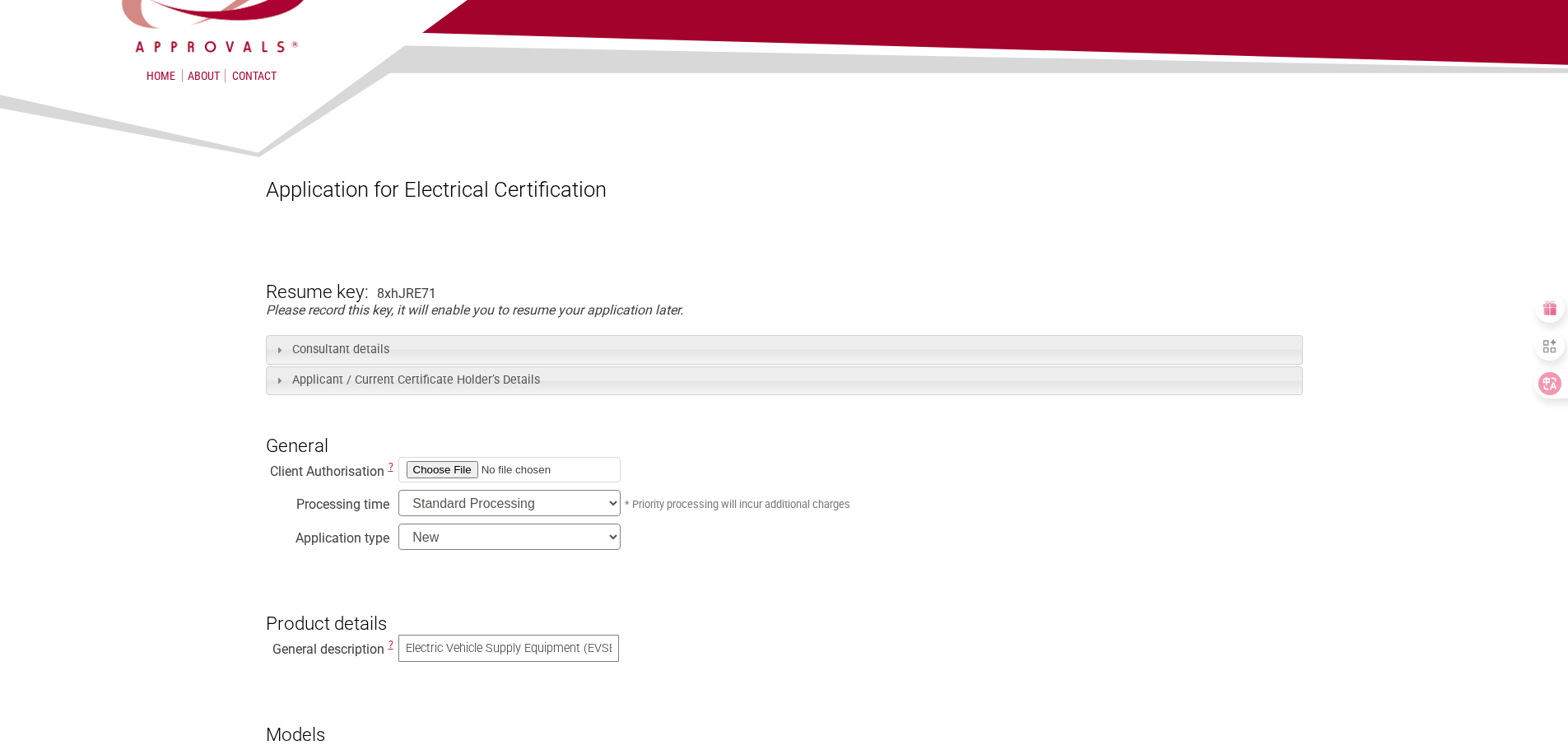 scroll, scrollTop: 82, scrollLeft: 0, axis: vertical 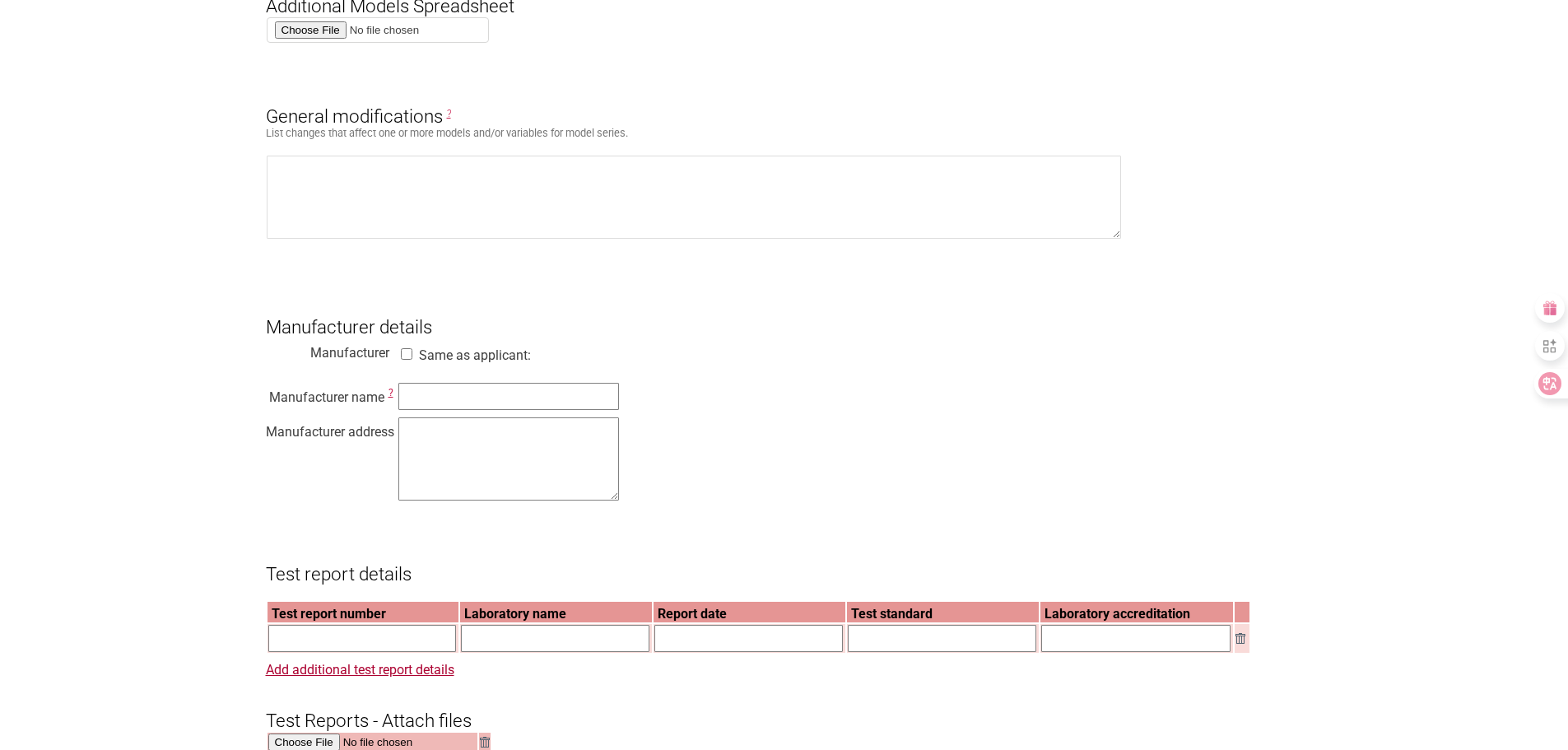 click on "Manufacturer name ?
Manufacturer address" at bounding box center [784, 445] 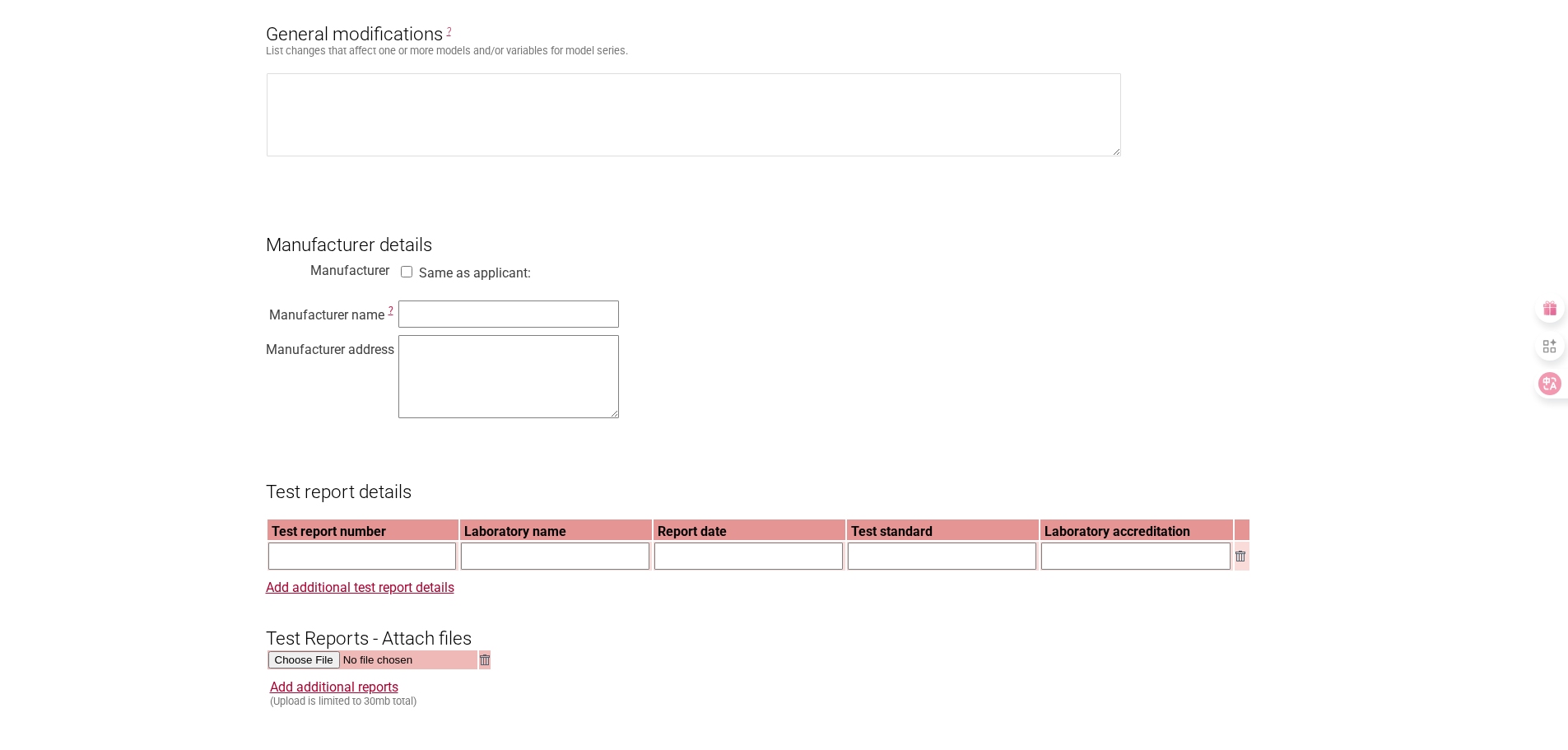 click at bounding box center [362, 556] 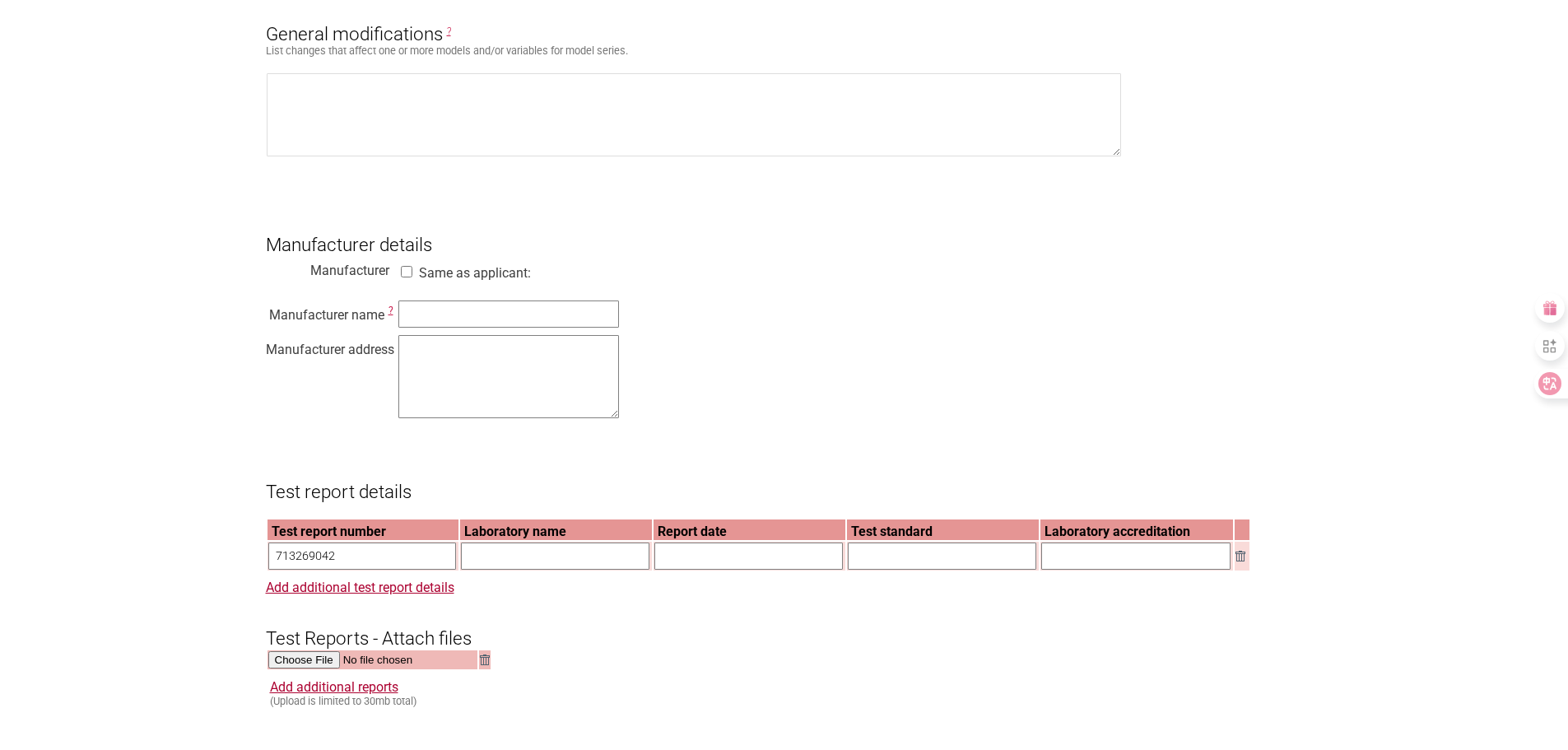 type on "713269042" 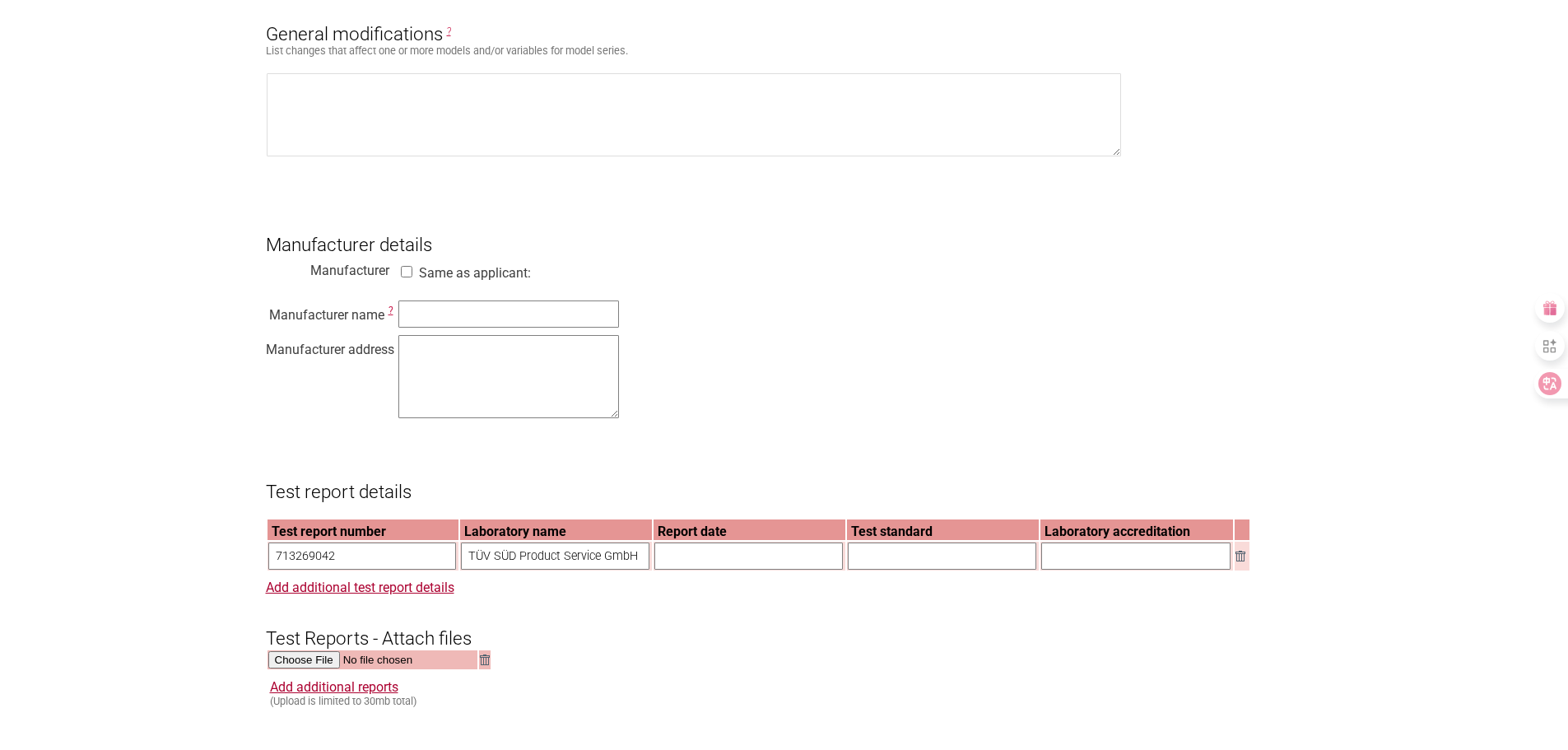 type on "TÜV SÜD Product Service GmbH" 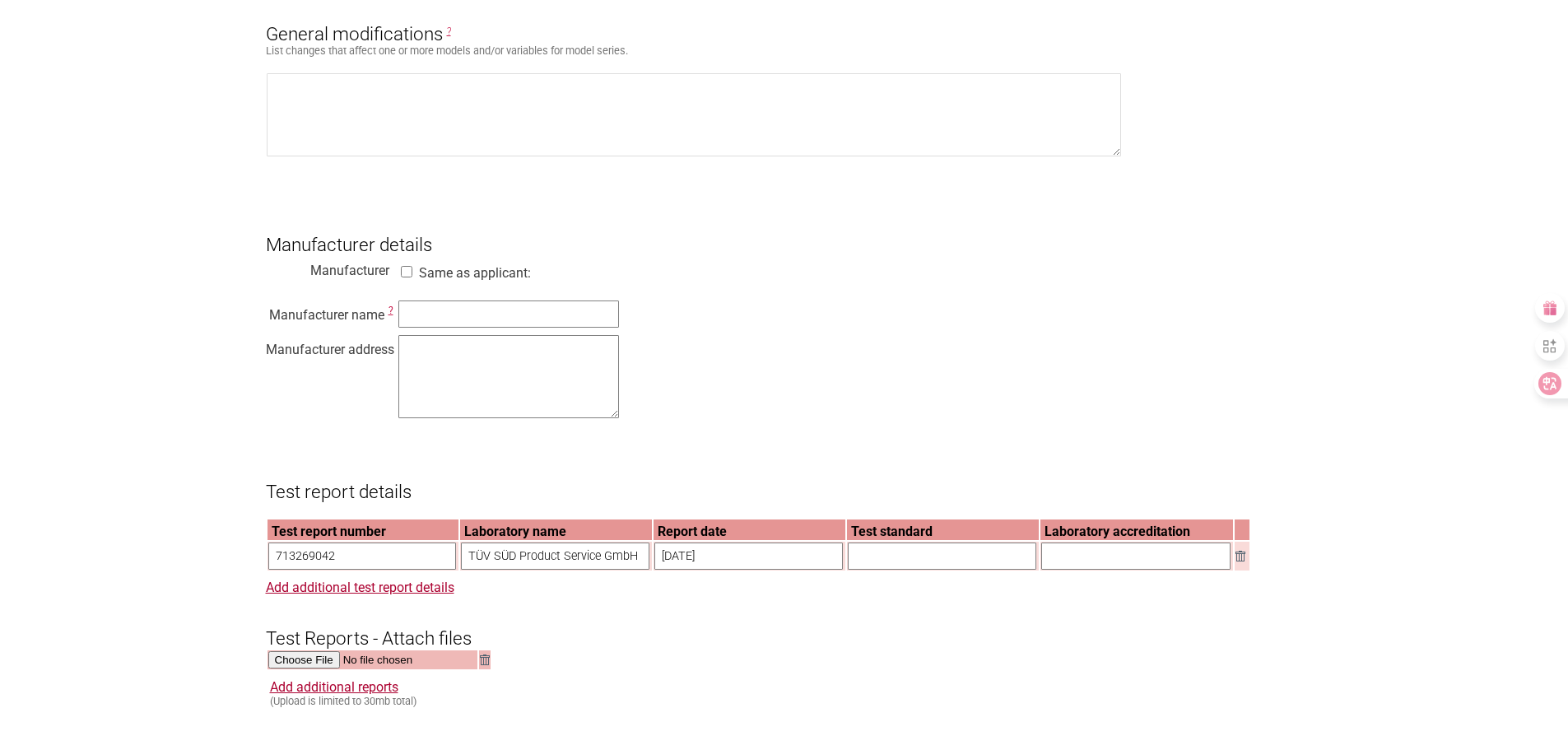 type on "2023-12-13" 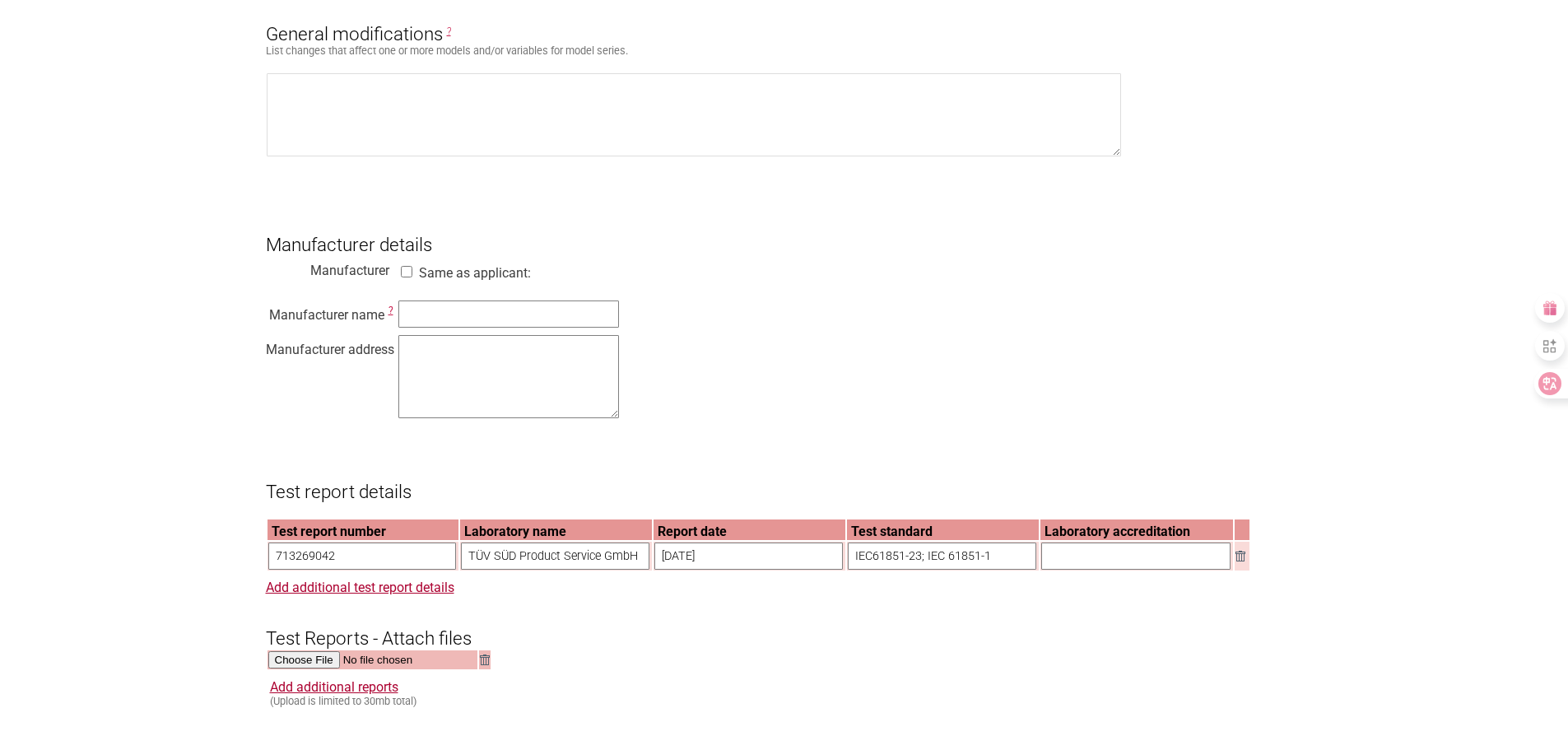 type on "IEC61851-23; IEC 61851-1" 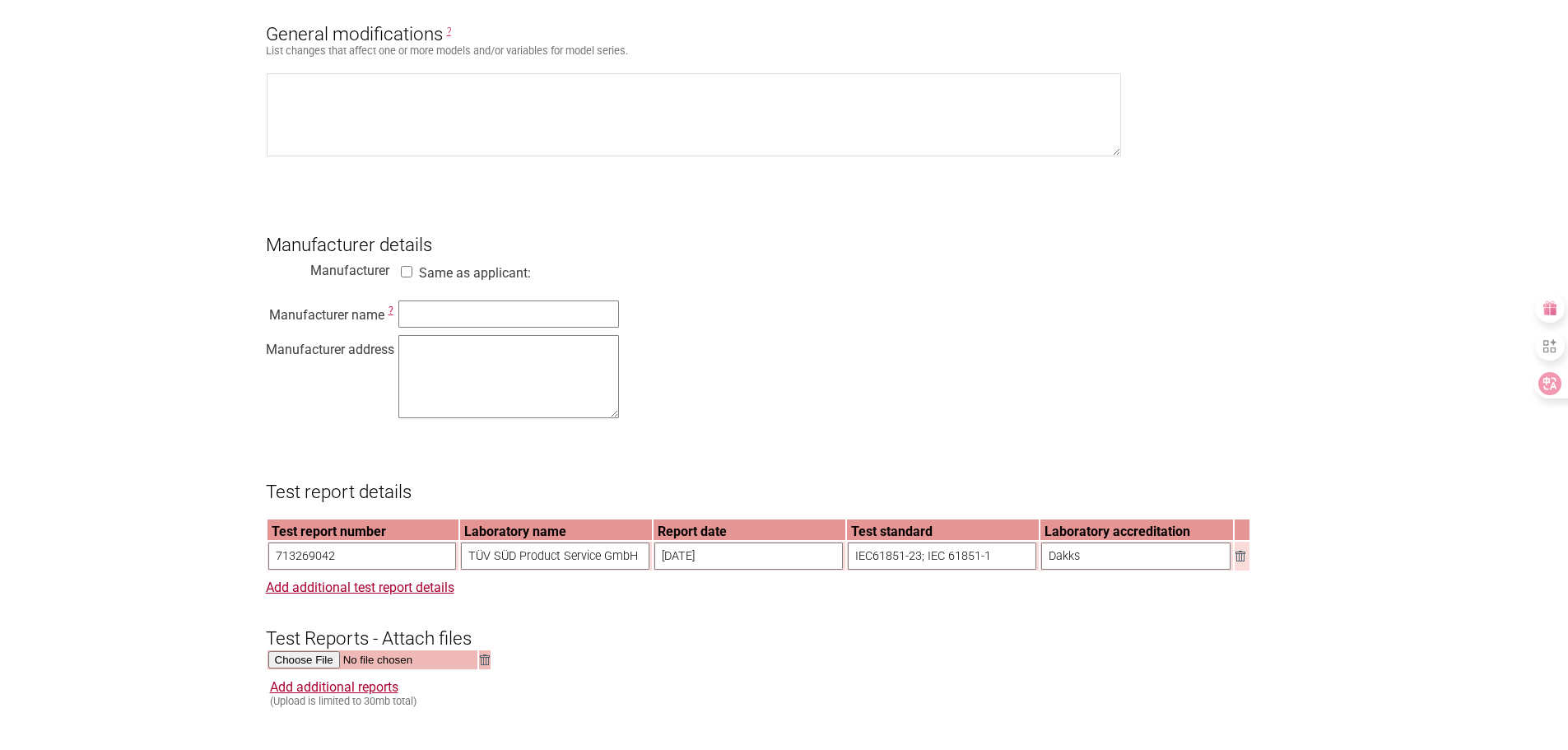 click on "Dakks" at bounding box center (1136, 556) 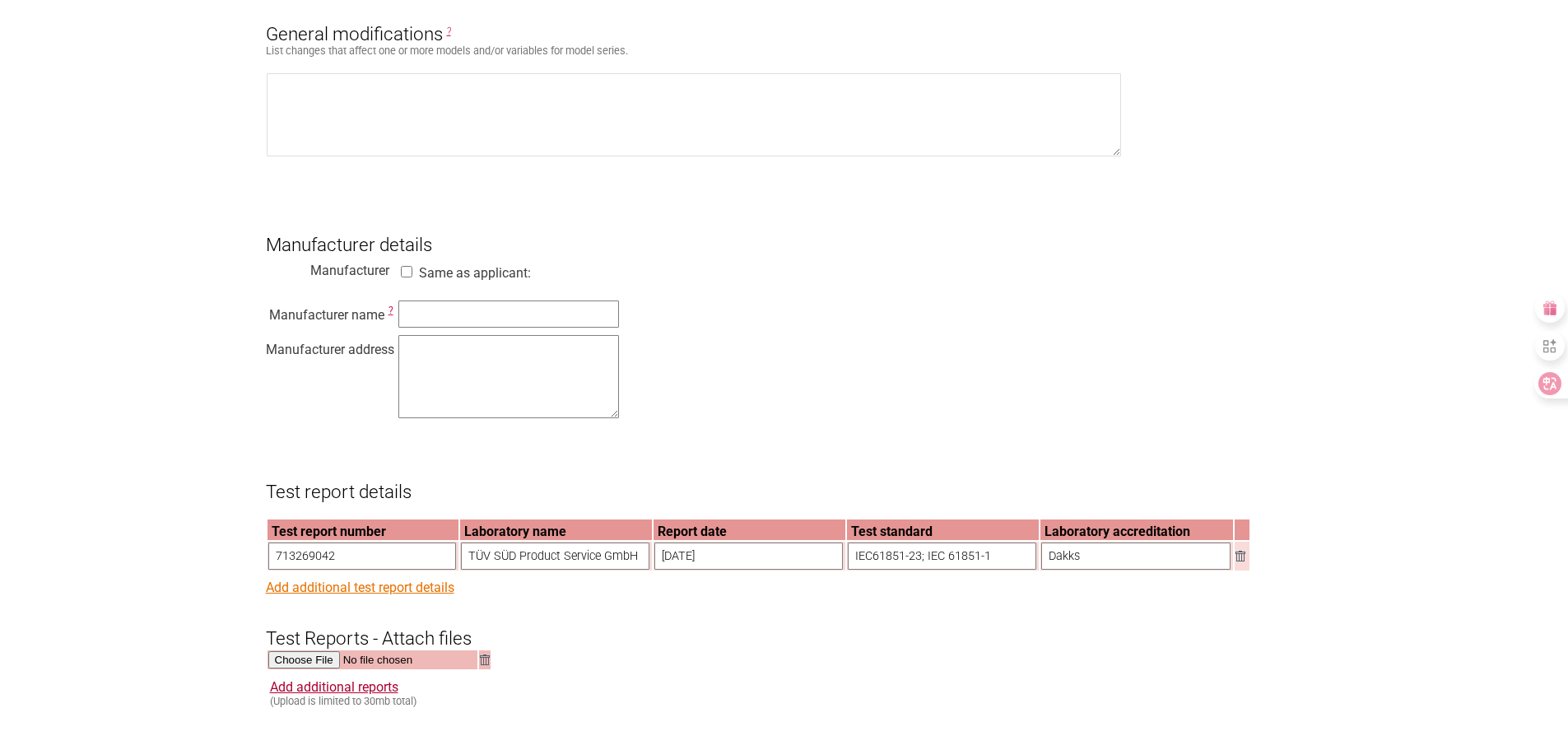 click on "Add additional test report details" at bounding box center (360, 587) 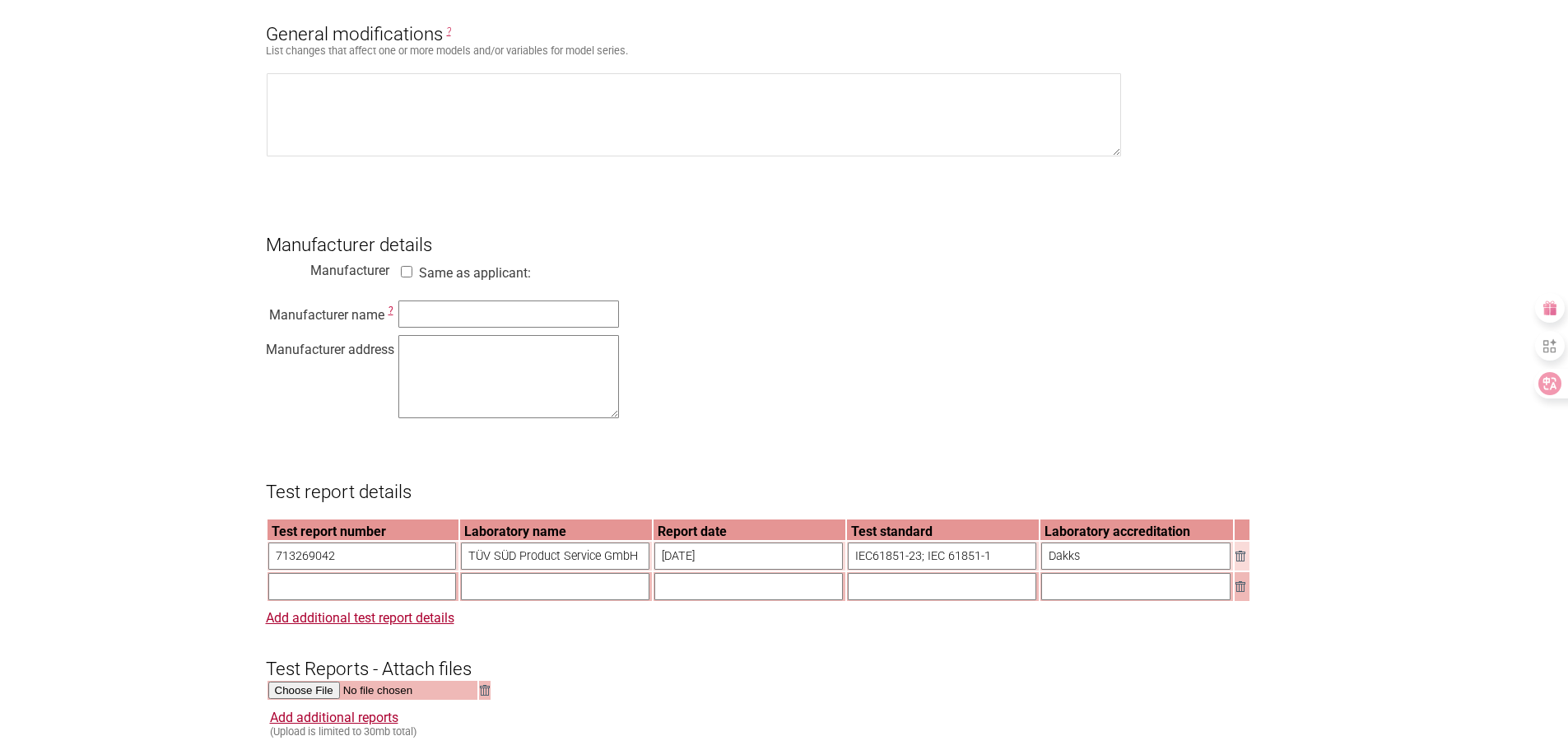 click on "713269042" at bounding box center (362, 556) 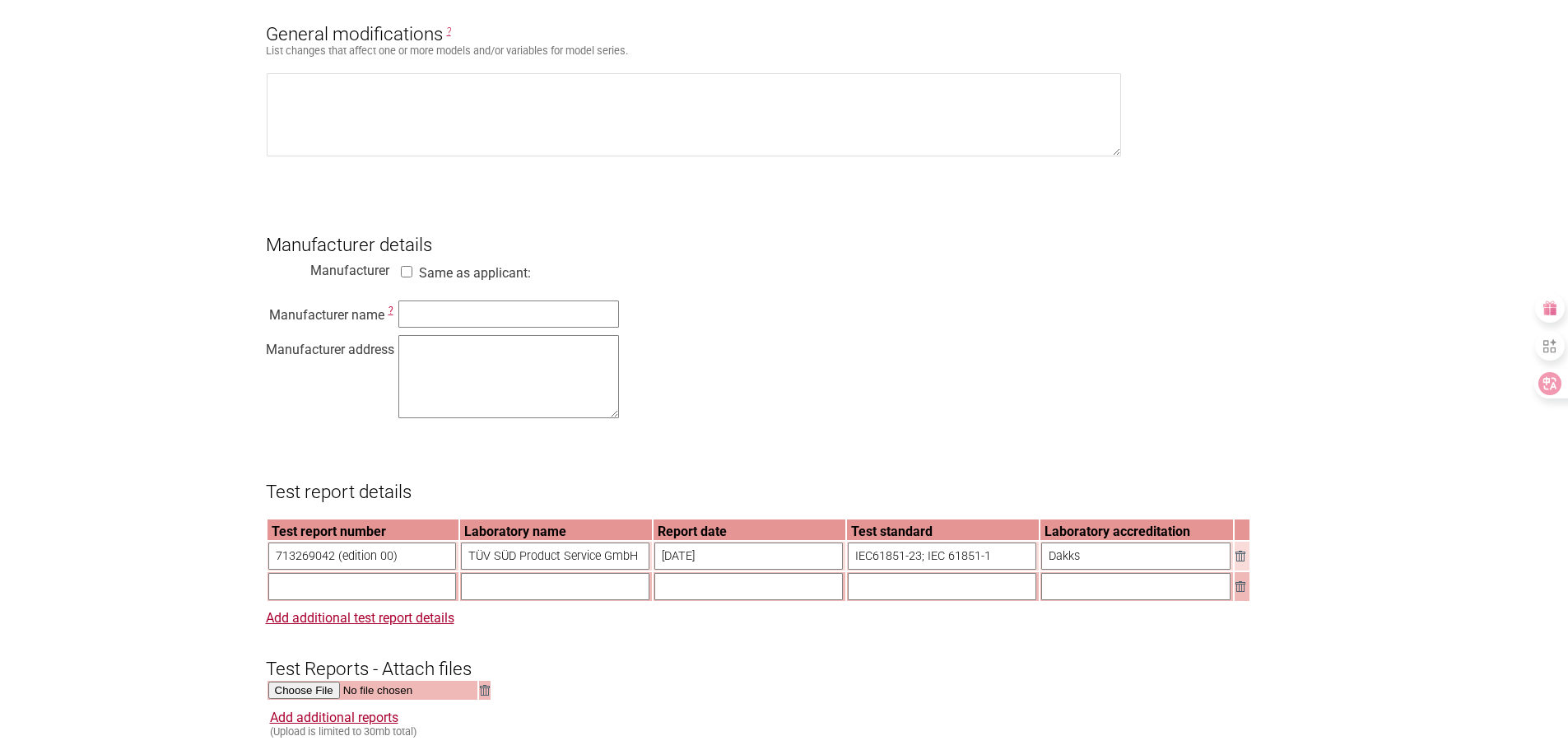 drag, startPoint x: 357, startPoint y: 574, endPoint x: 245, endPoint y: 571, distance: 112.04017 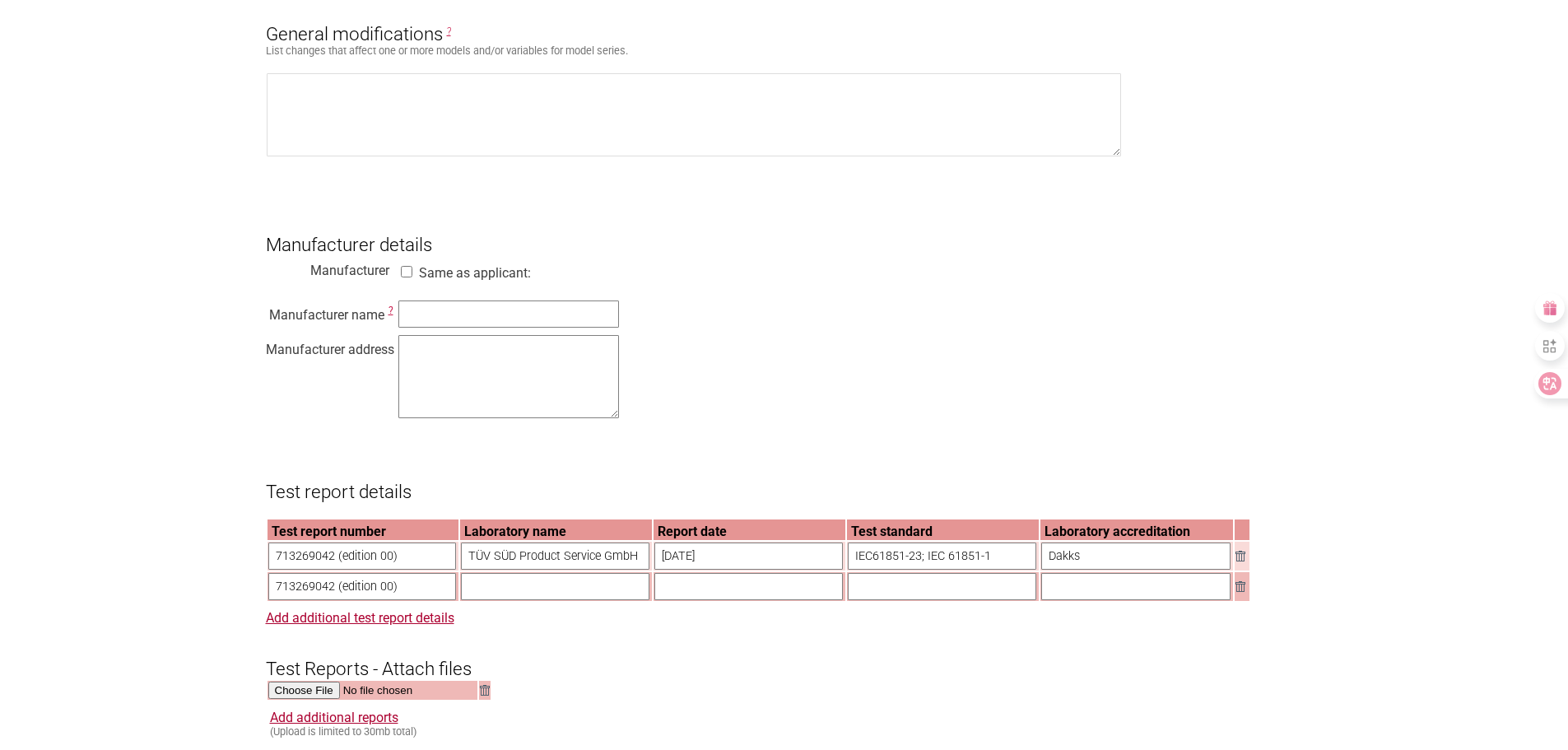 type on "713269042 (edition 00)" 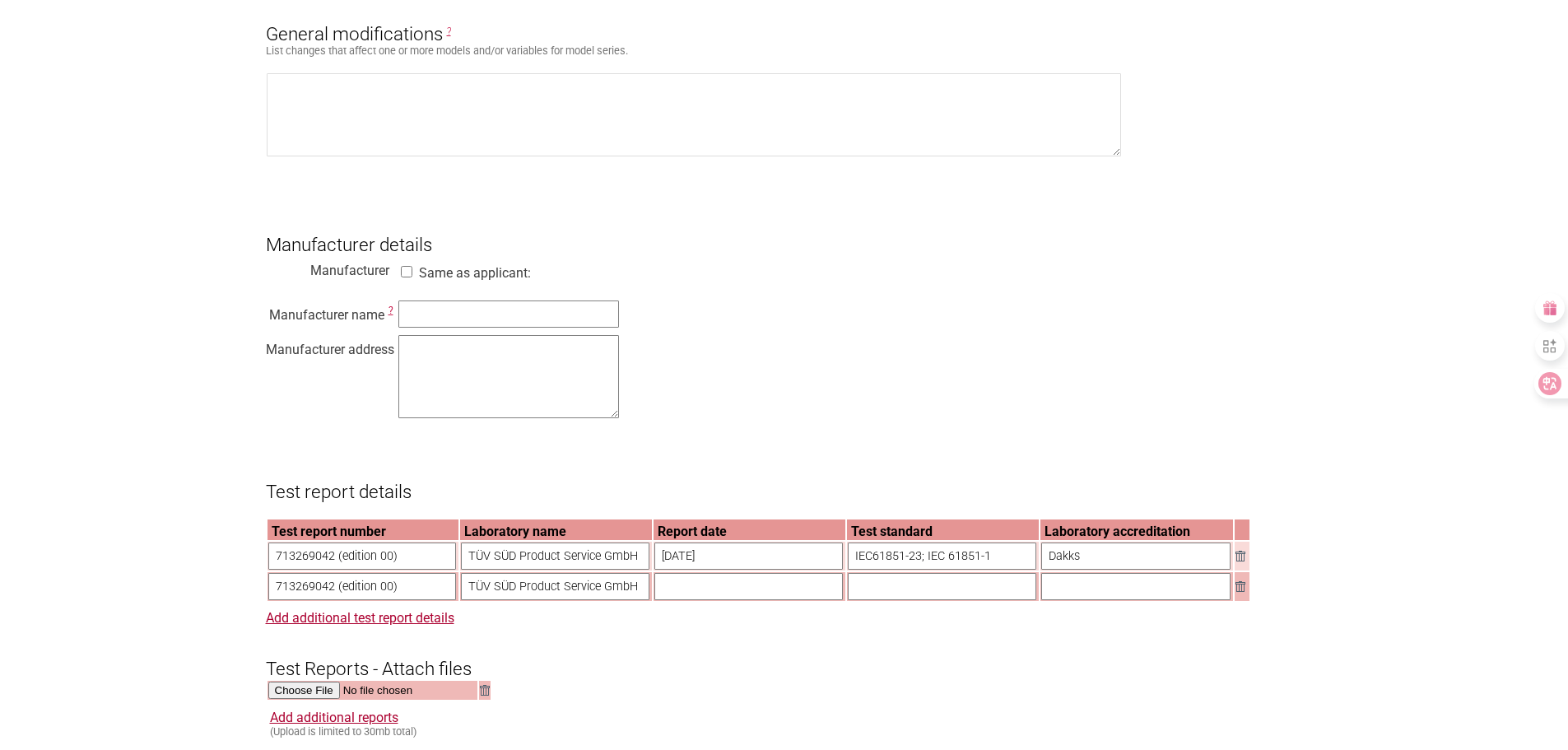 type on "TÜV SÜD Product Service GmbH" 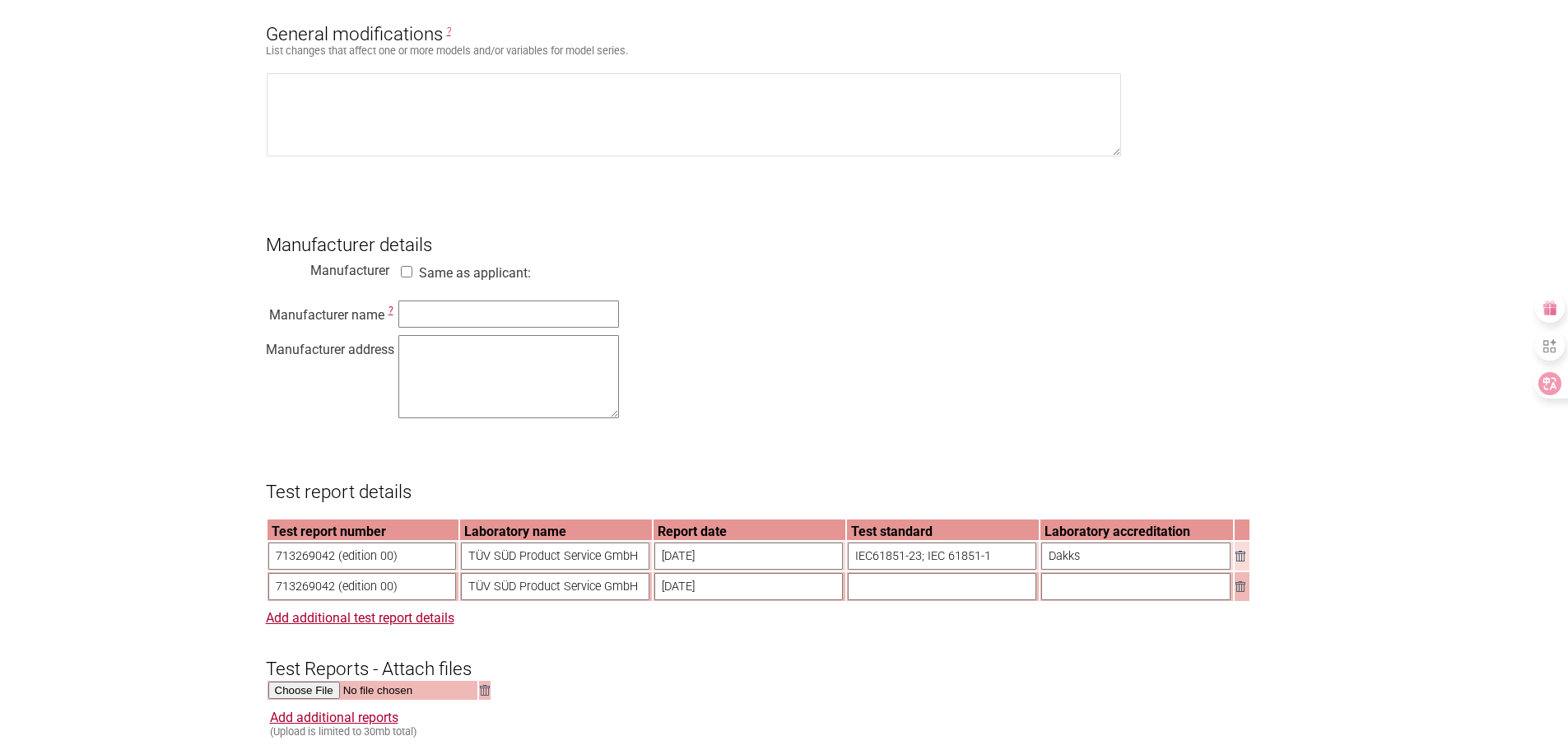 type on "2023-12-13" 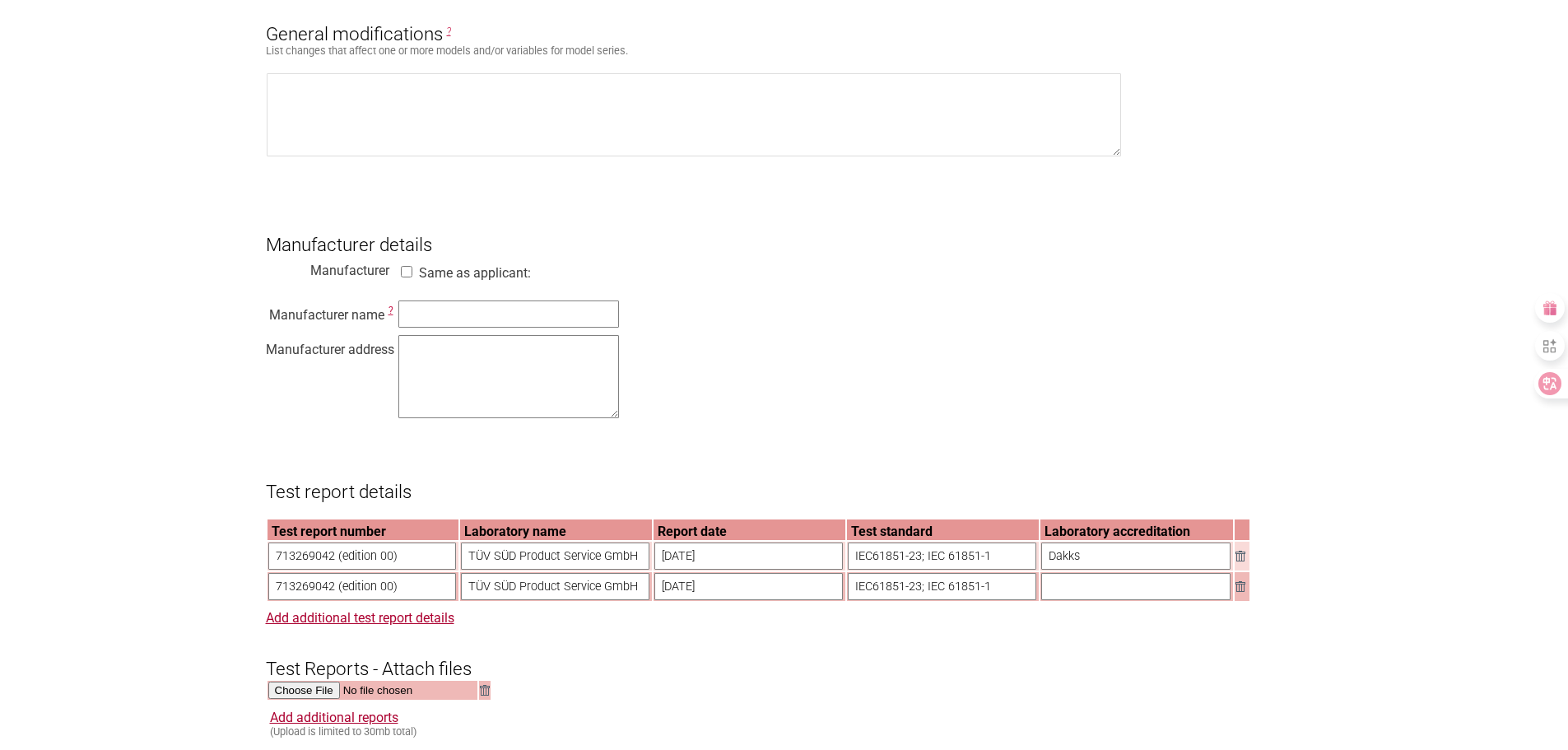 type on "IEC61851-23; IEC 61851-1" 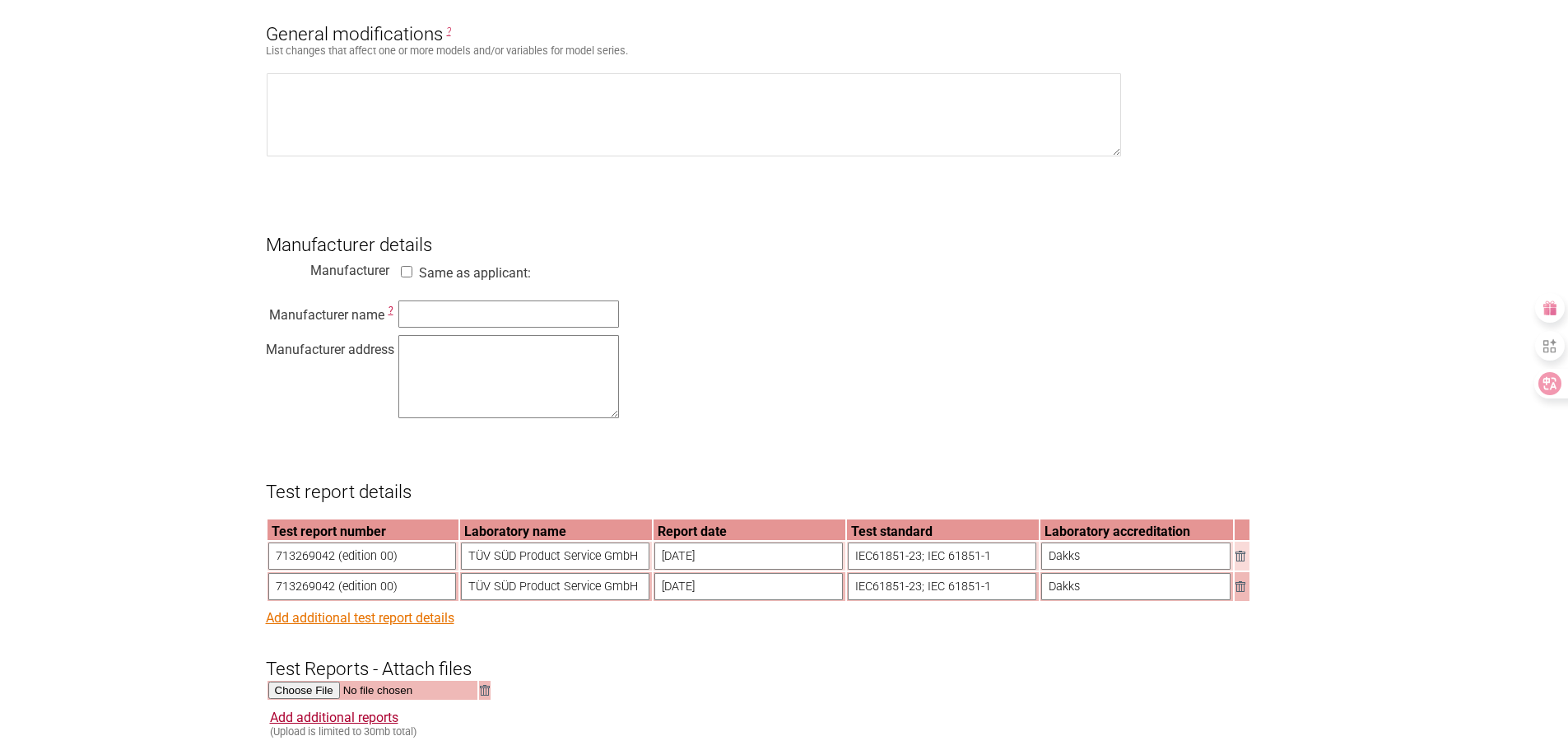 type on "Dakks" 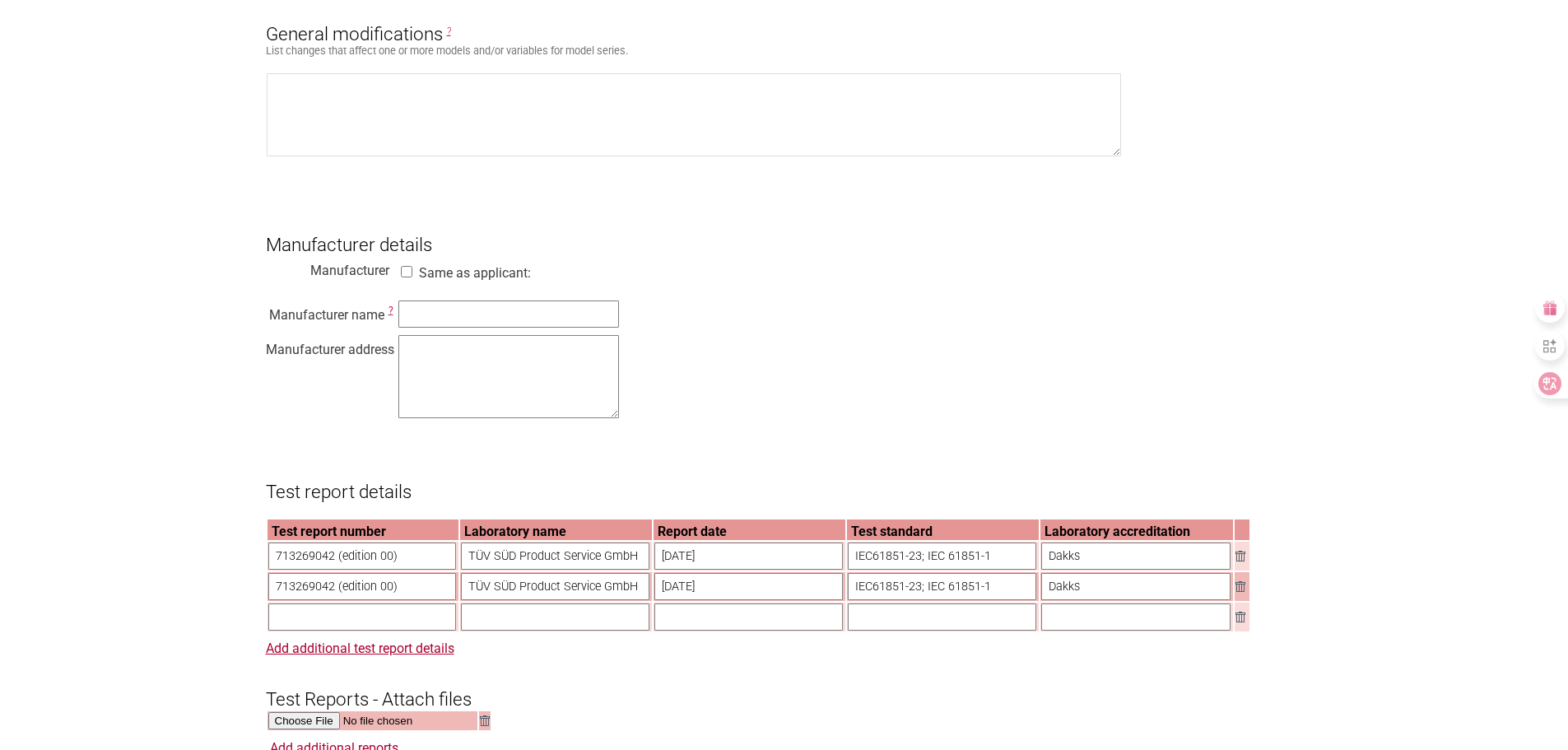 drag, startPoint x: 381, startPoint y: 605, endPoint x: 389, endPoint y: 604, distance: 8.062258 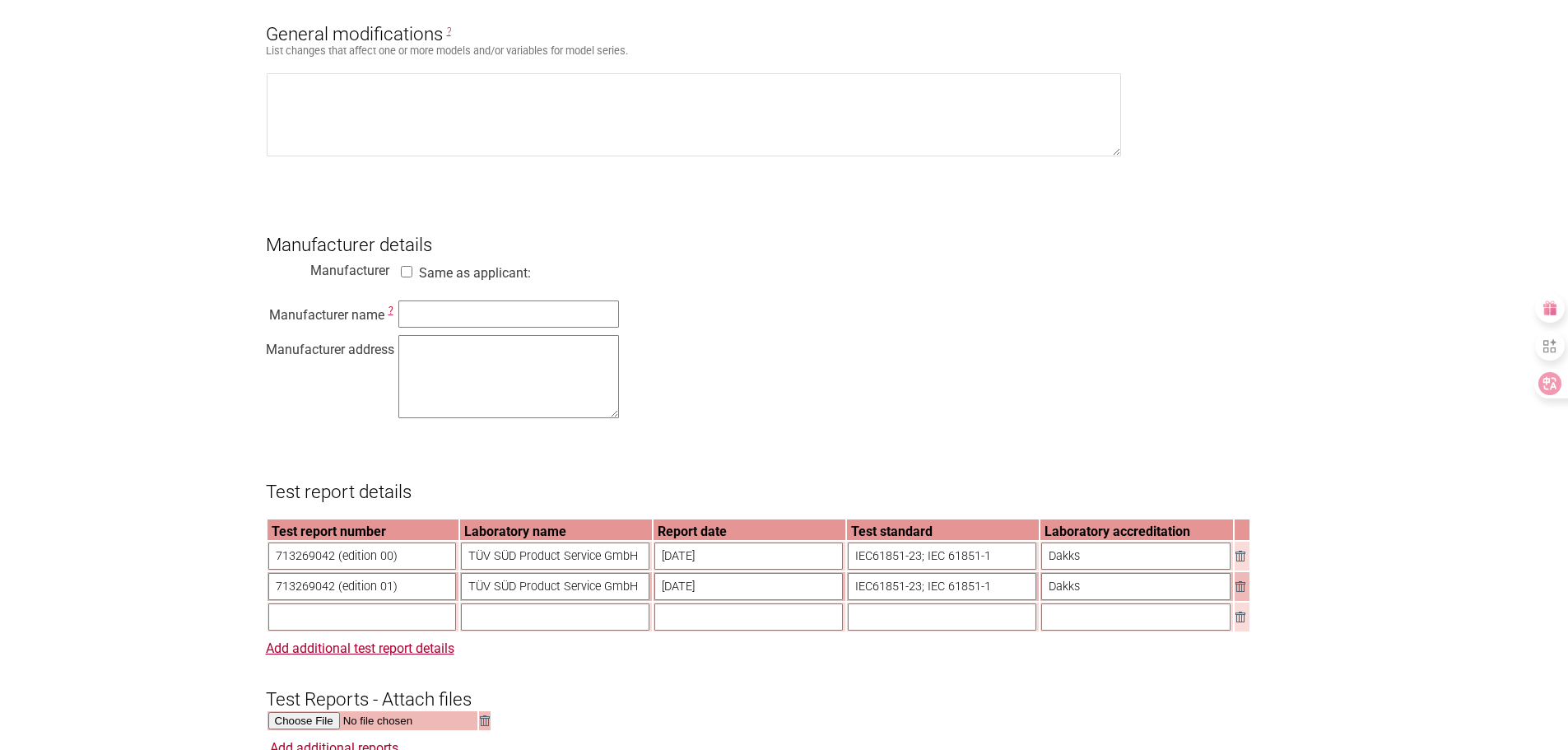 type on "713269042 (edition 01)" 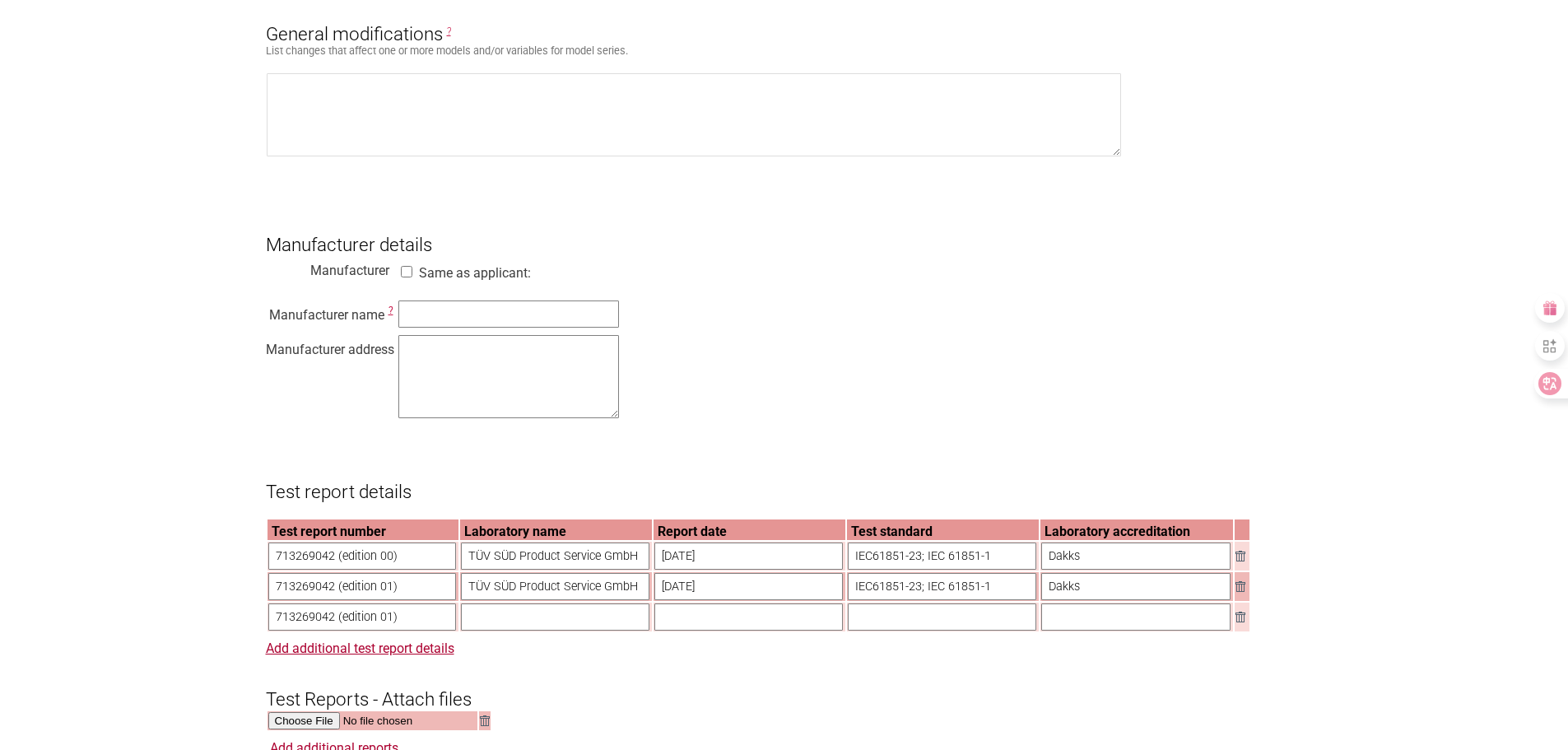 type on "713269042 (edition 01)" 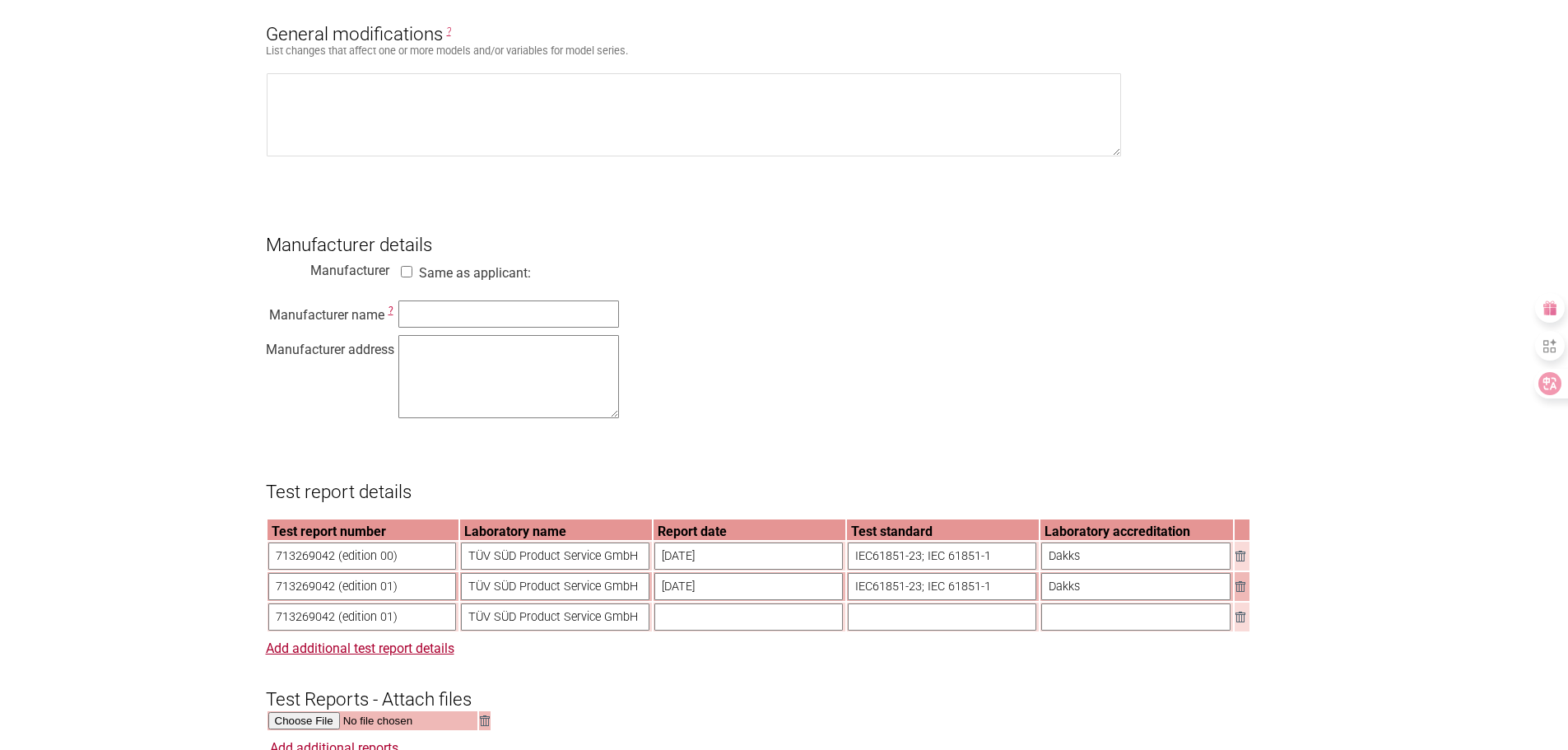 type on "TÜV SÜD Product Service GmbH" 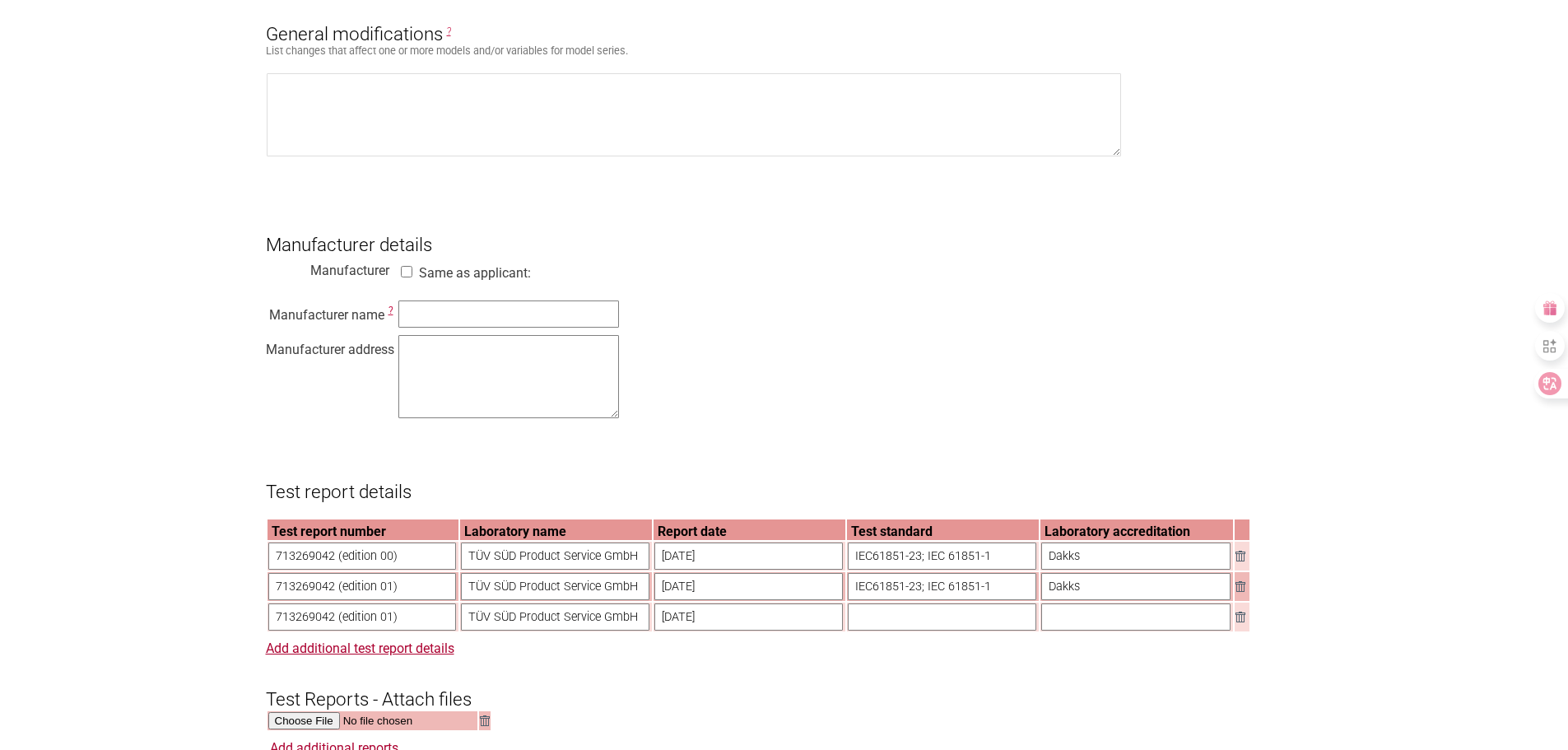 drag, startPoint x: 674, startPoint y: 636, endPoint x: 684, endPoint y: 635, distance: 10.0498756 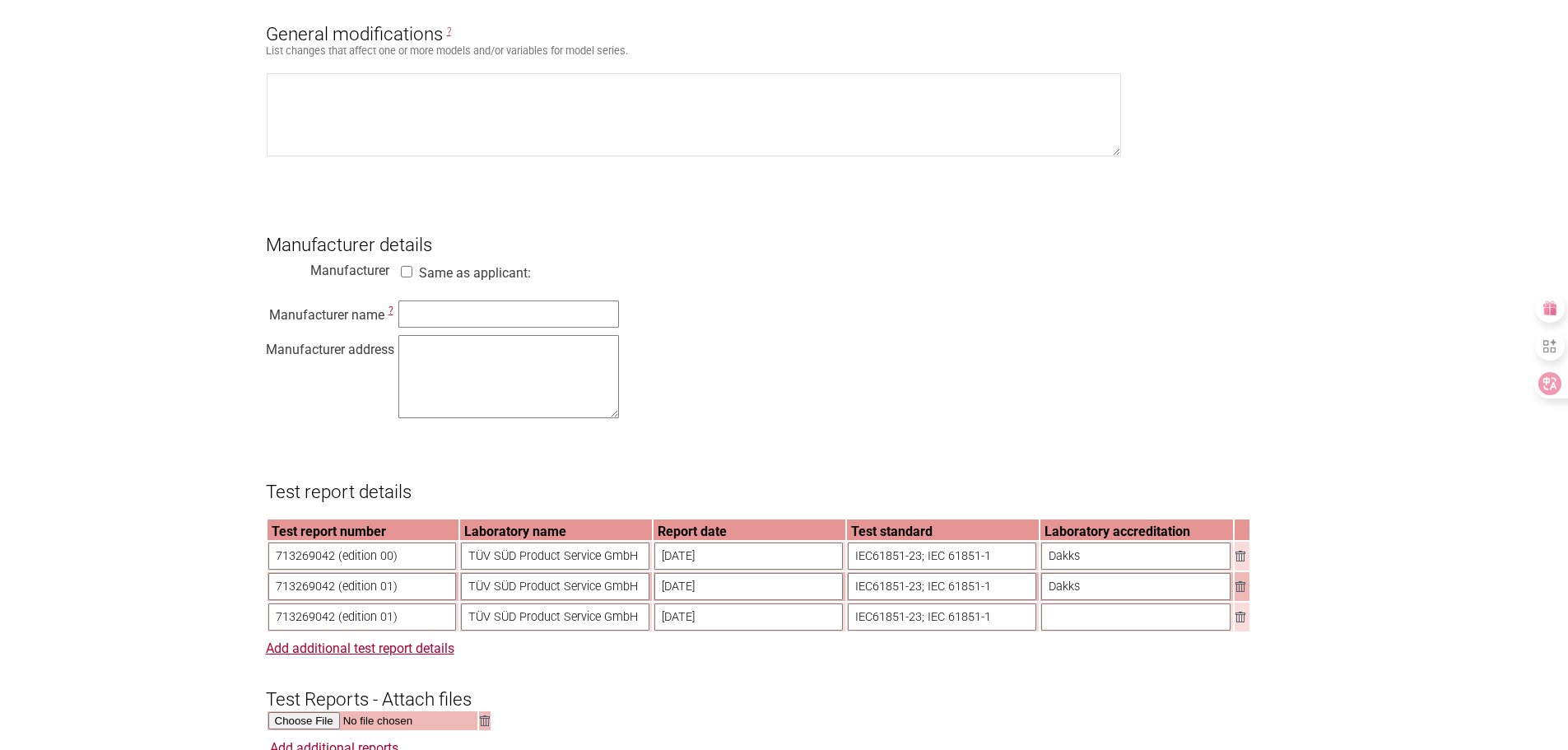 type on "IEC61851-23; IEC 61851-1" 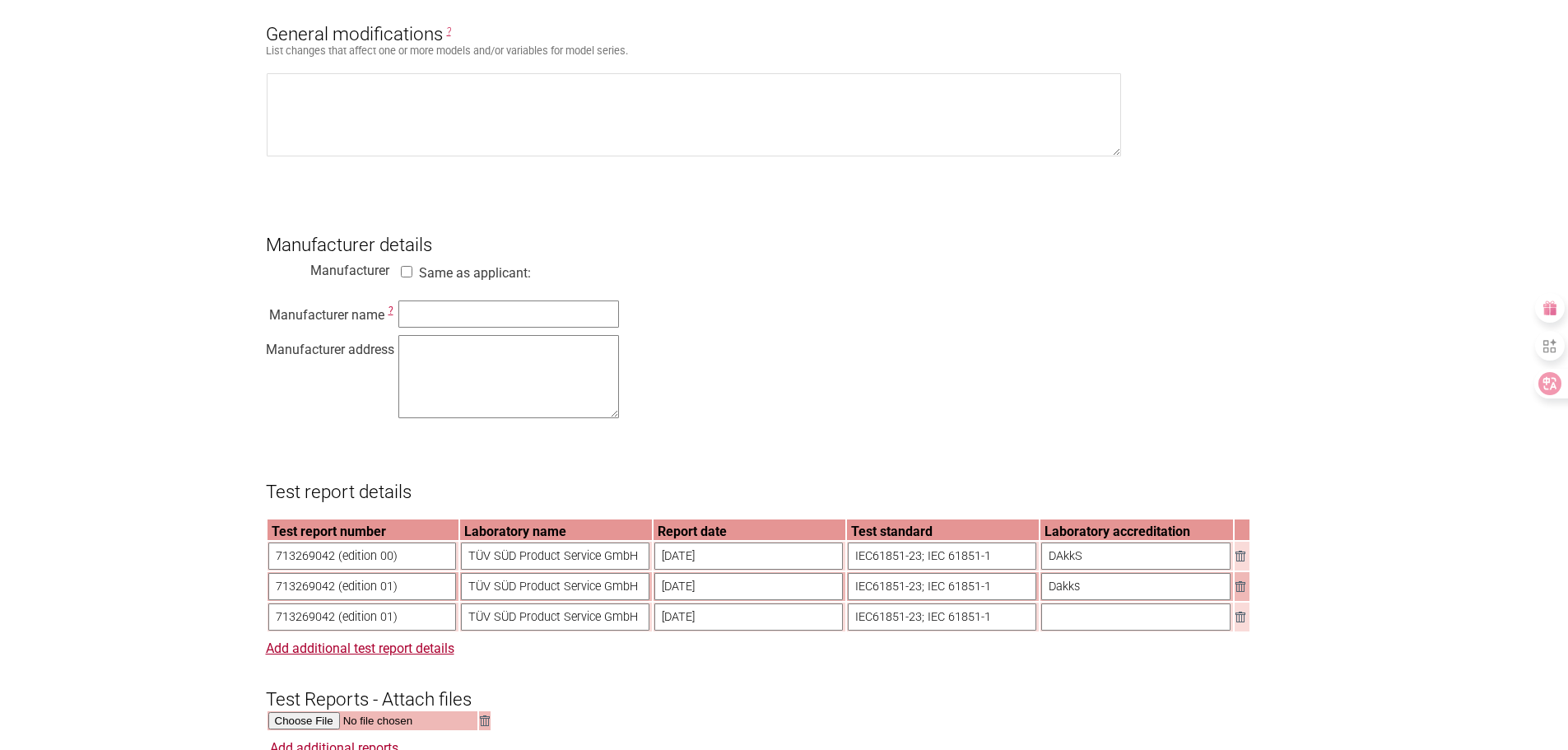 type on "DAkkS" 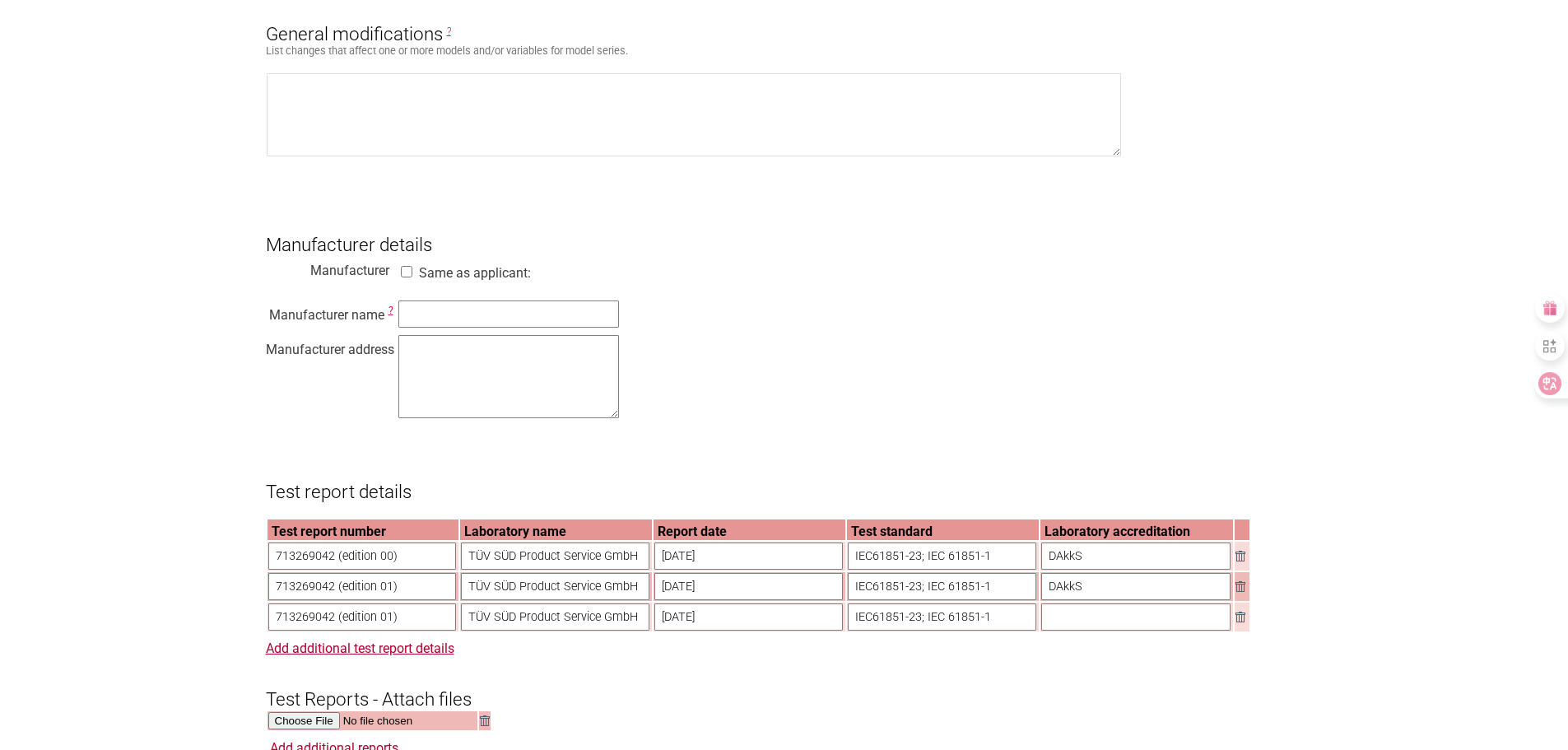 type on "DAkkS" 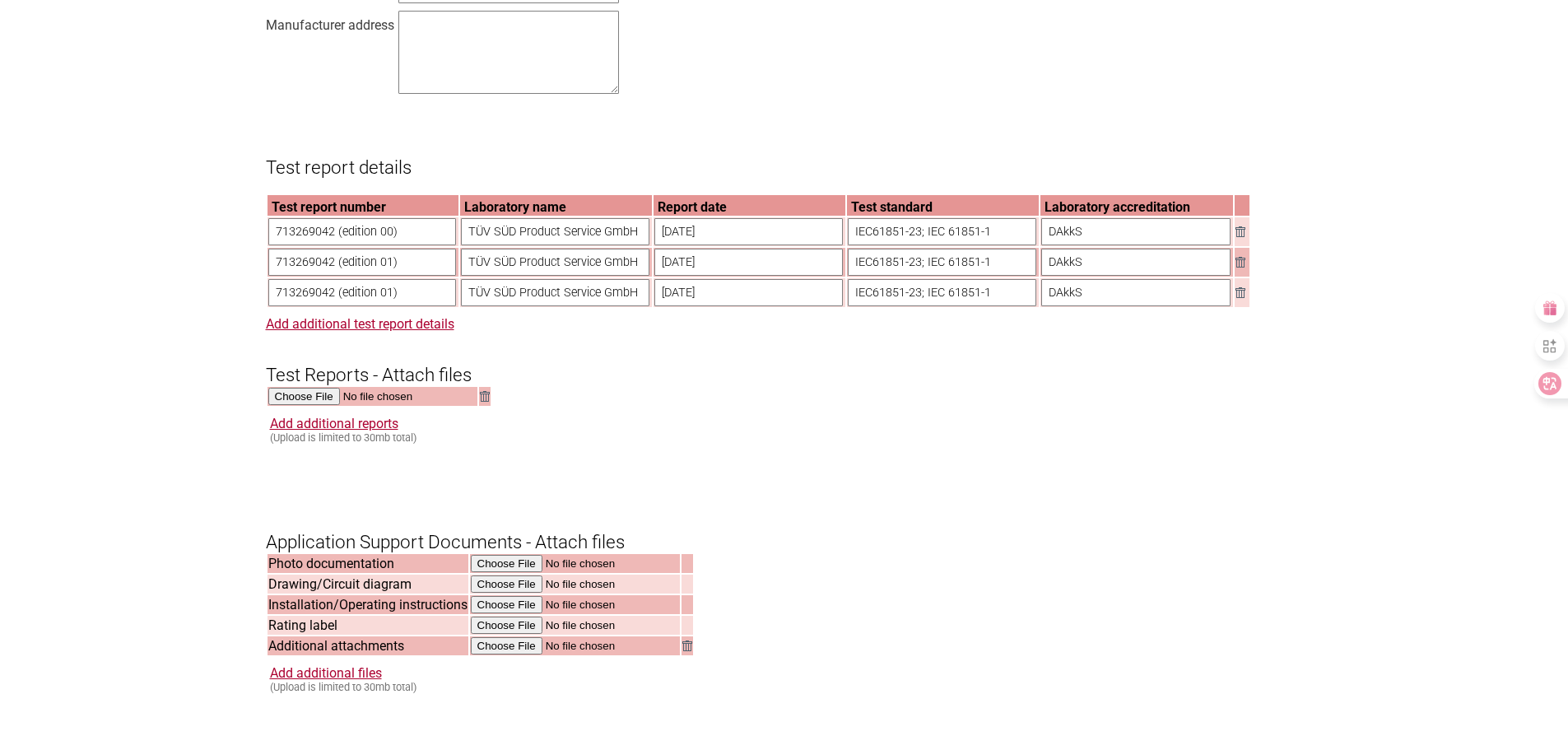 scroll, scrollTop: 1400, scrollLeft: 0, axis: vertical 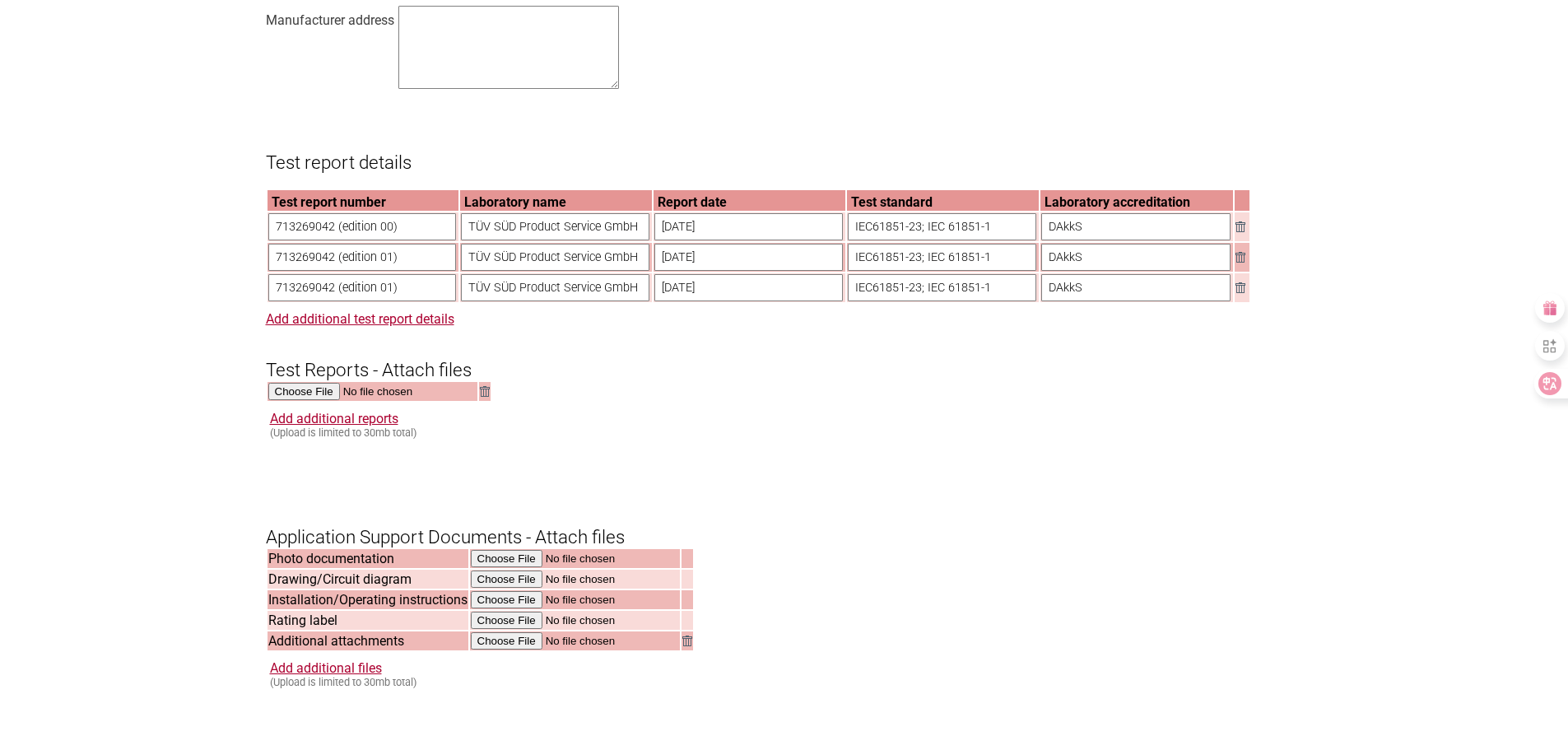 type on "DAkkS" 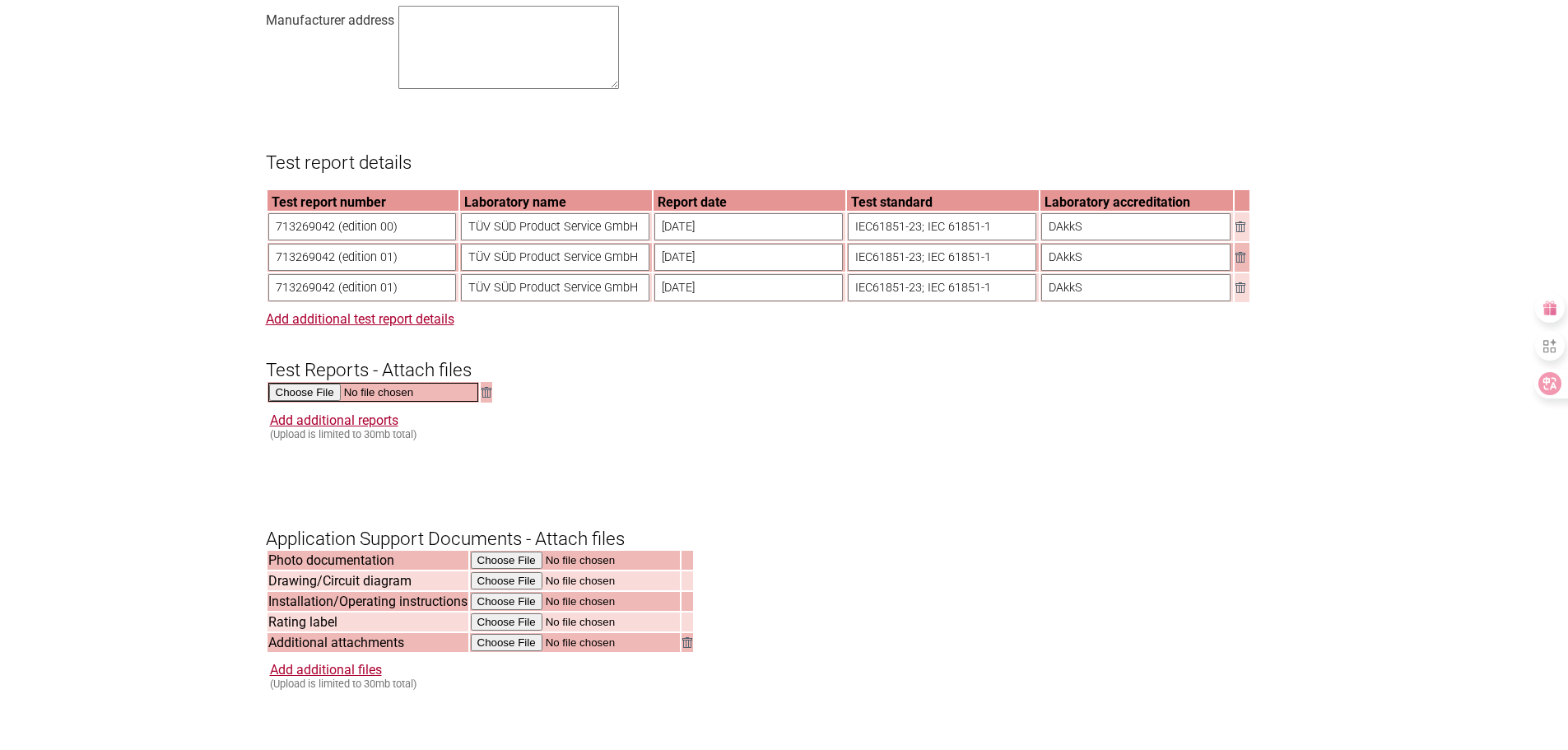 click at bounding box center [373, 392] 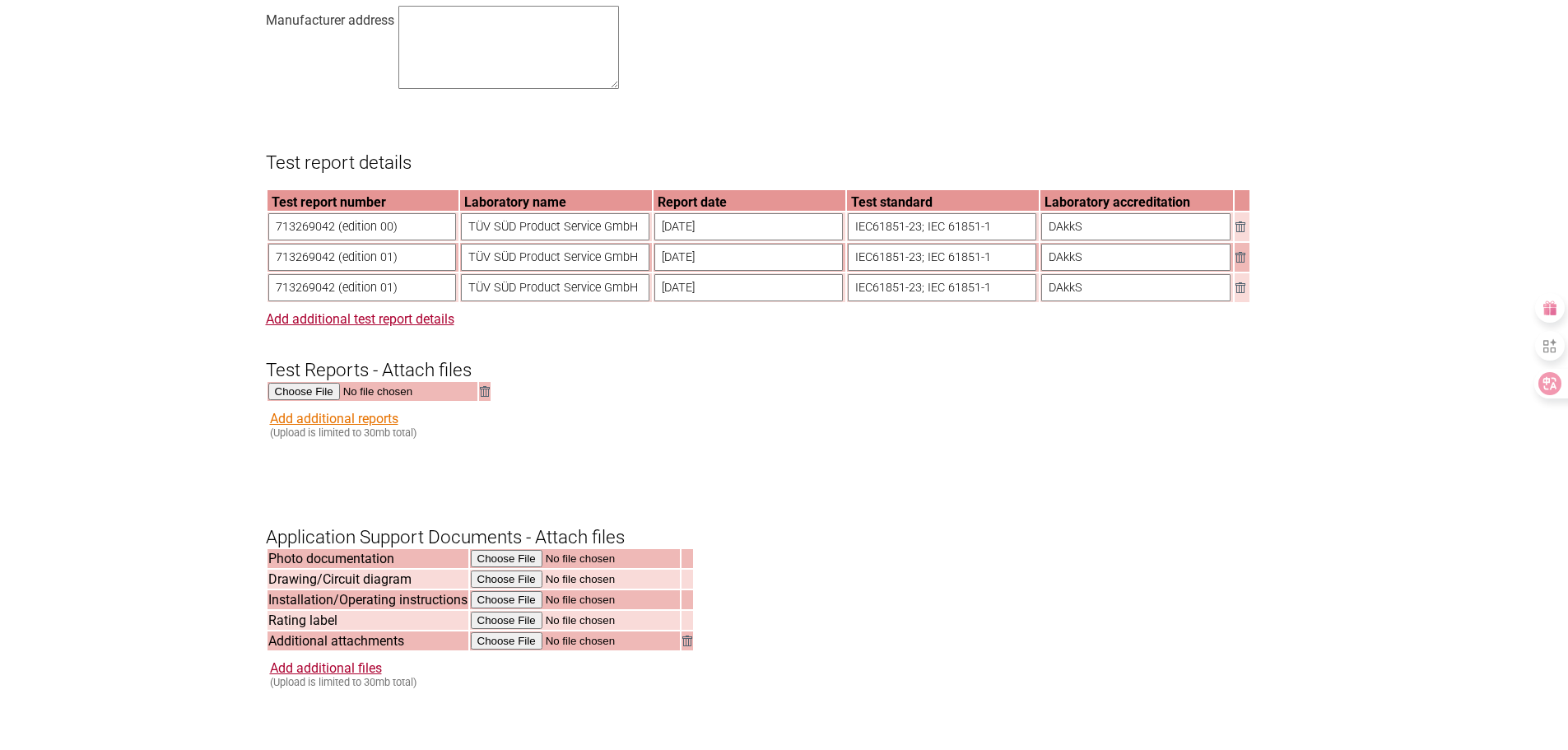 click on "Add additional reports" at bounding box center (334, 418) 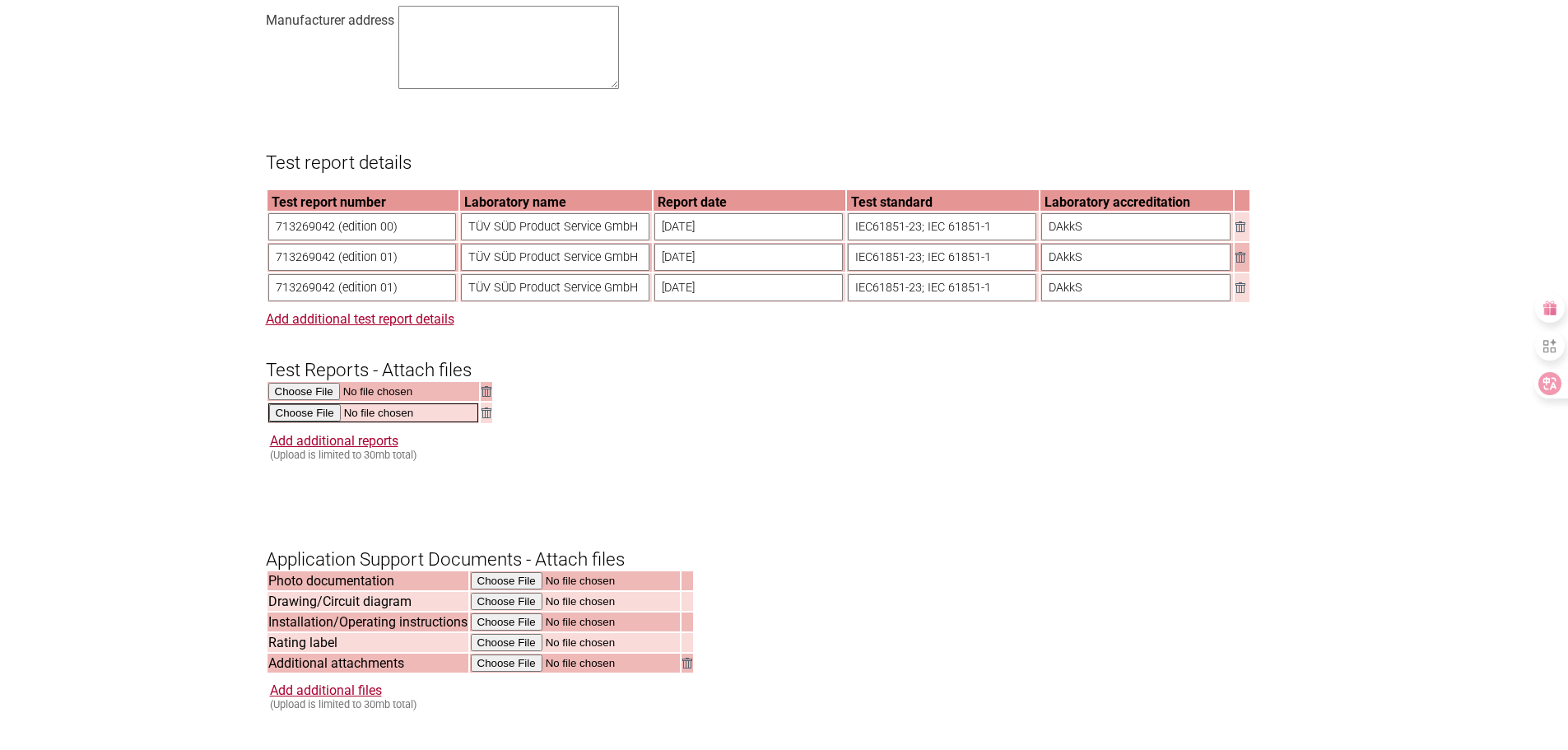 click at bounding box center (373, 412) 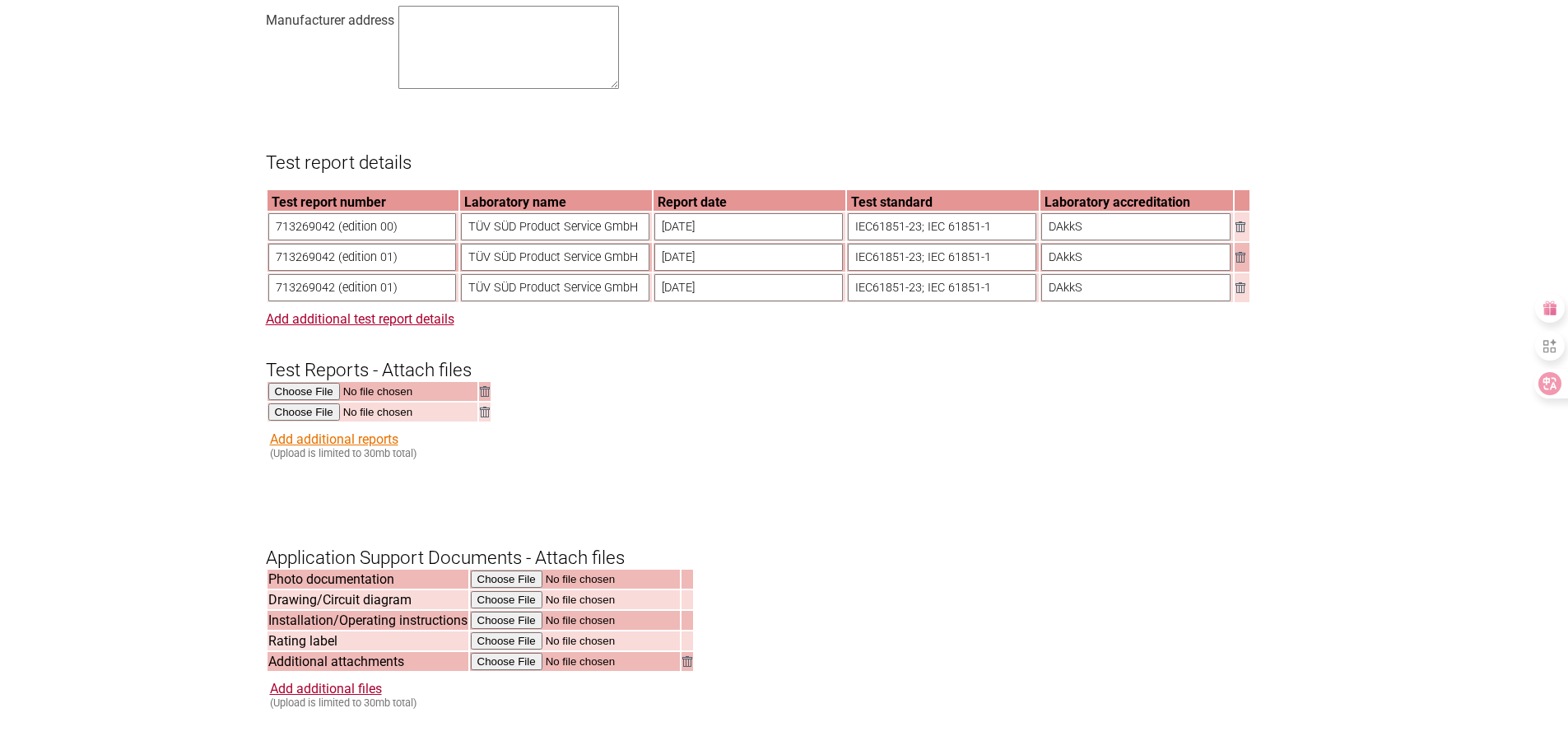 click on "Add additional reports" at bounding box center (334, 439) 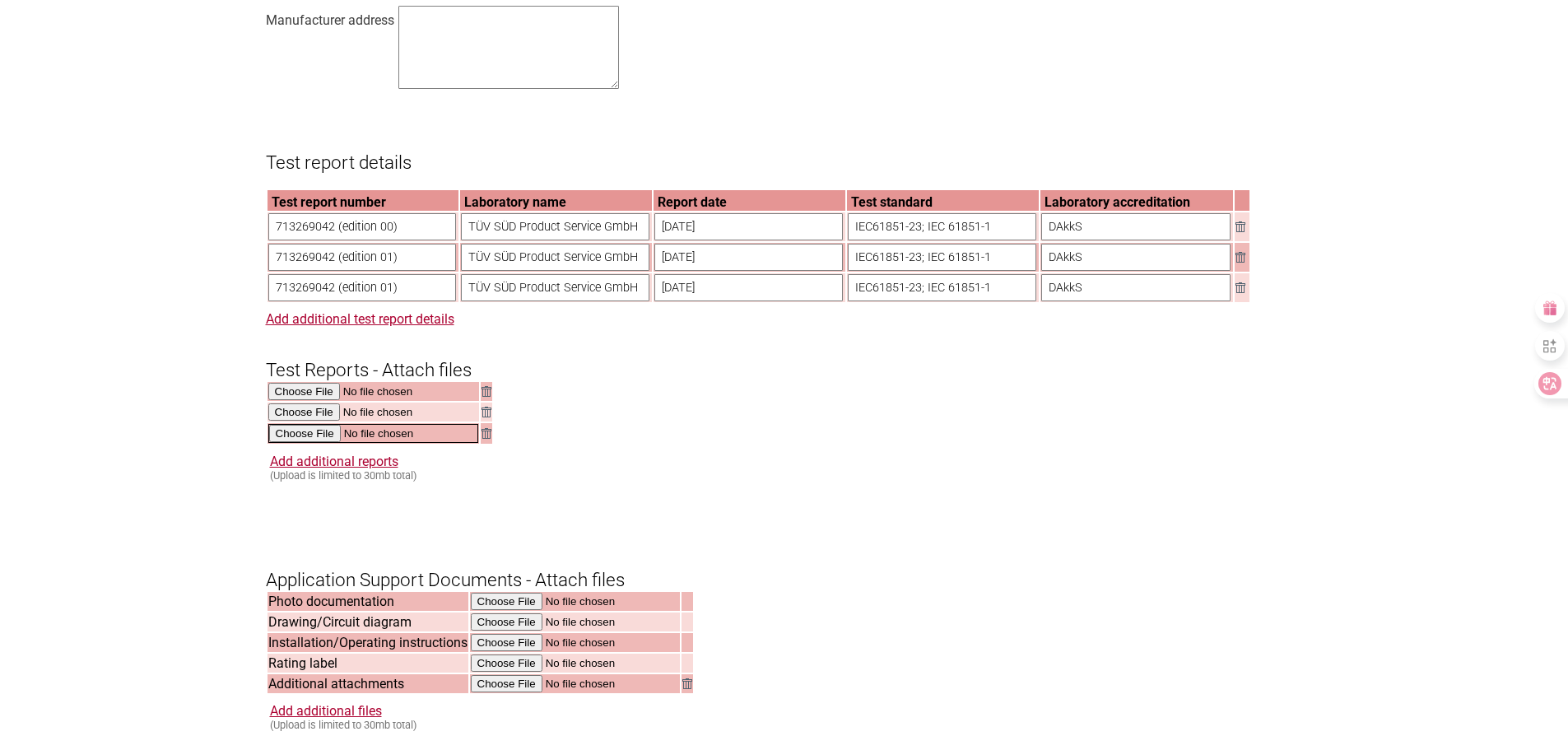 click at bounding box center [373, 433] 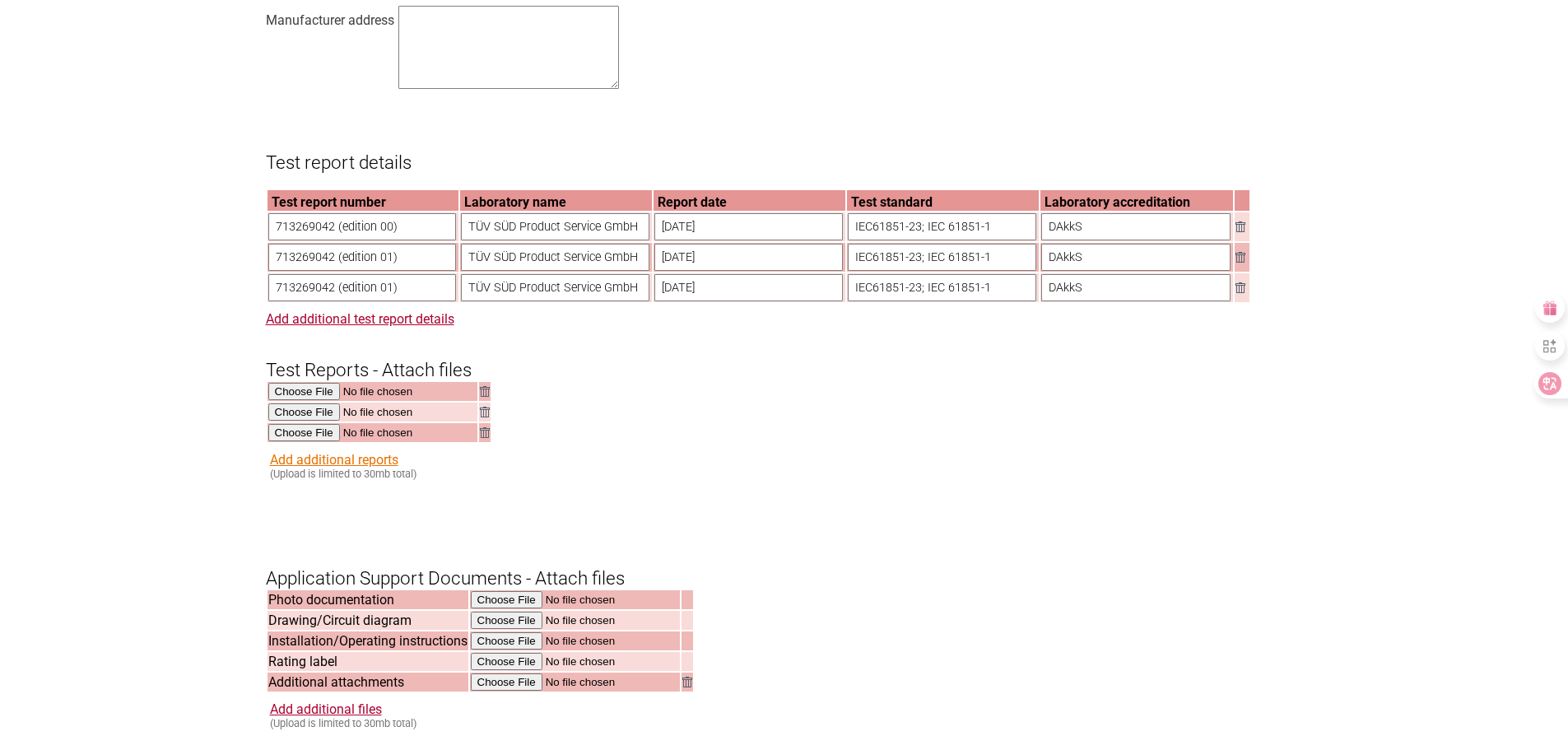 click on "Add additional reports" at bounding box center (334, 459) 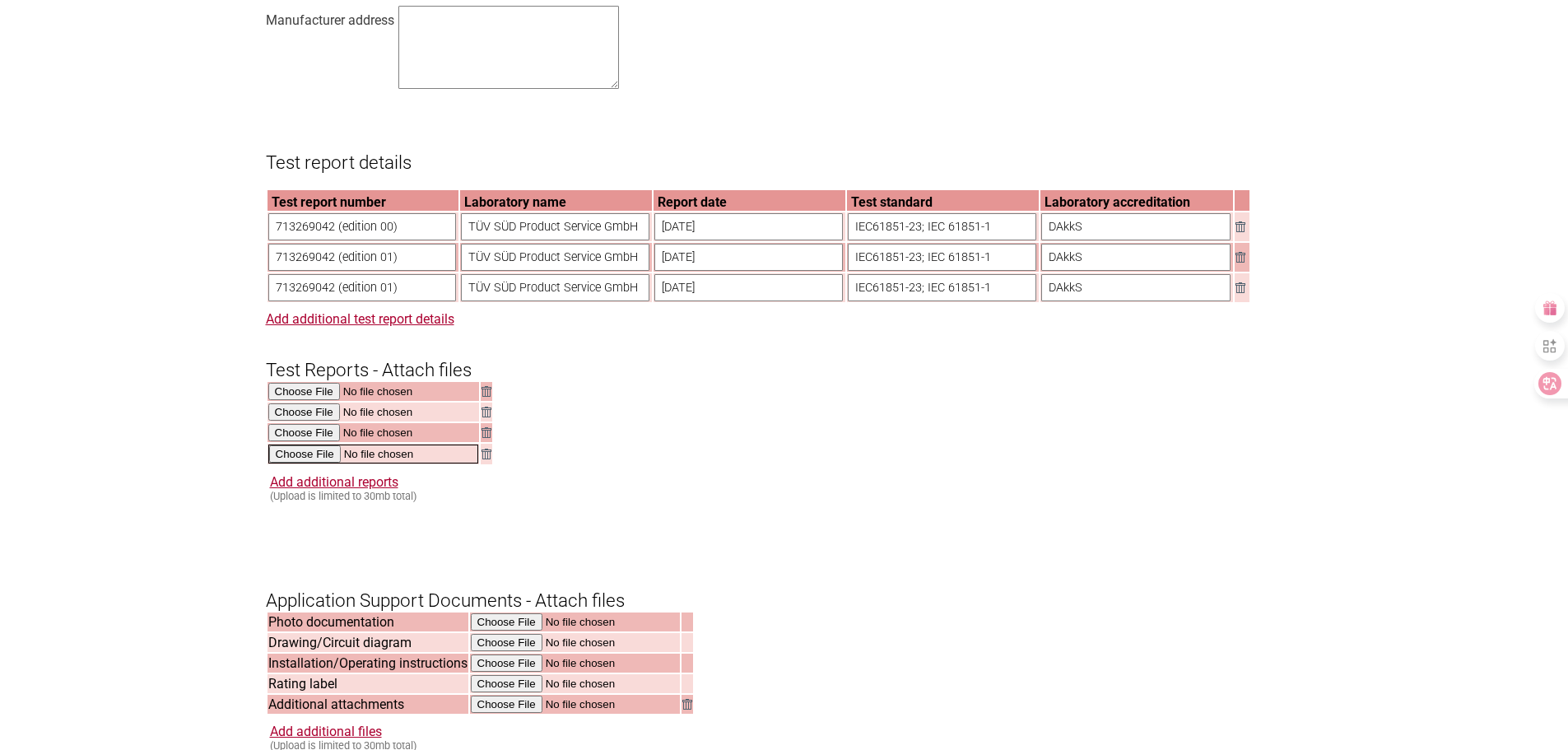click at bounding box center [373, 454] 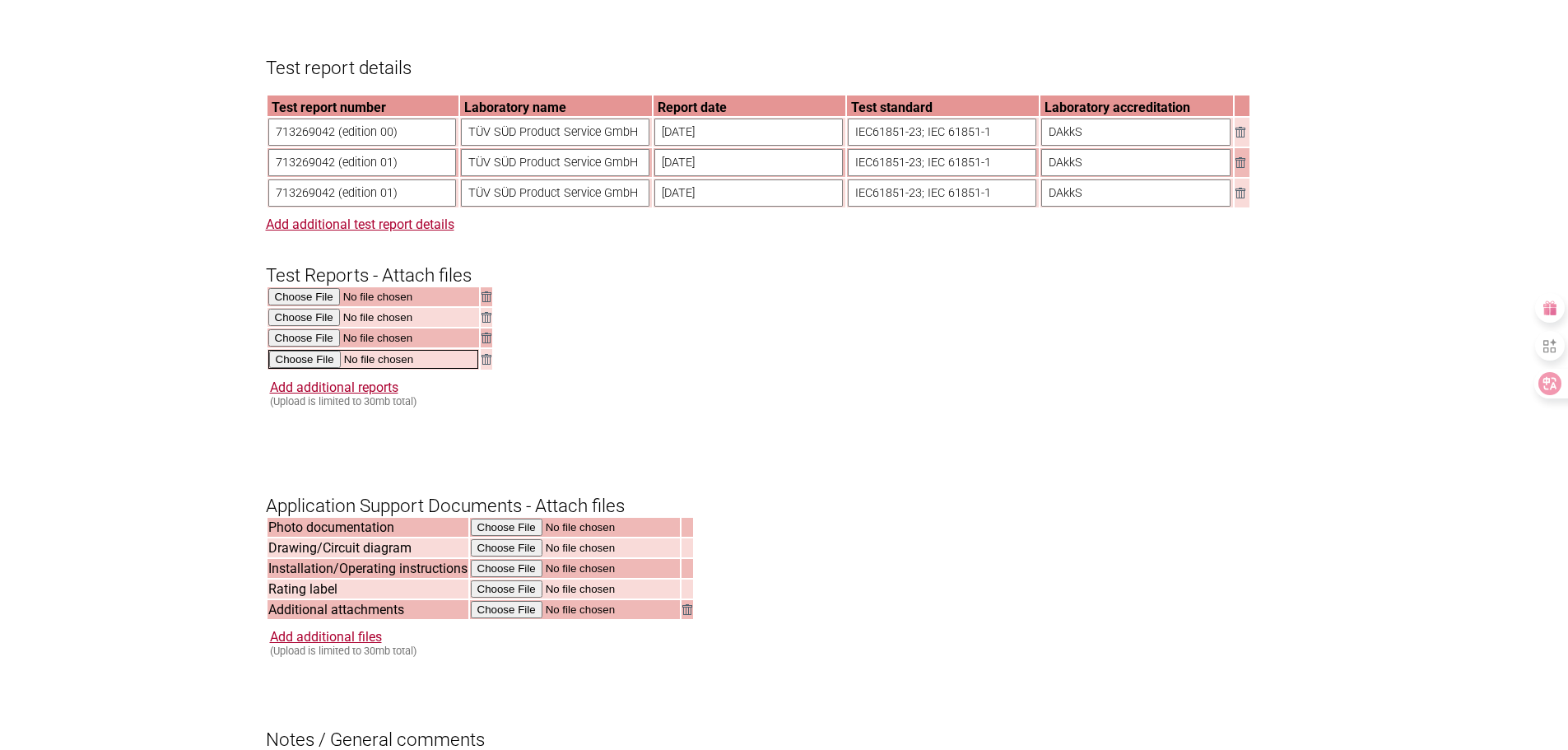 scroll, scrollTop: 1647, scrollLeft: 0, axis: vertical 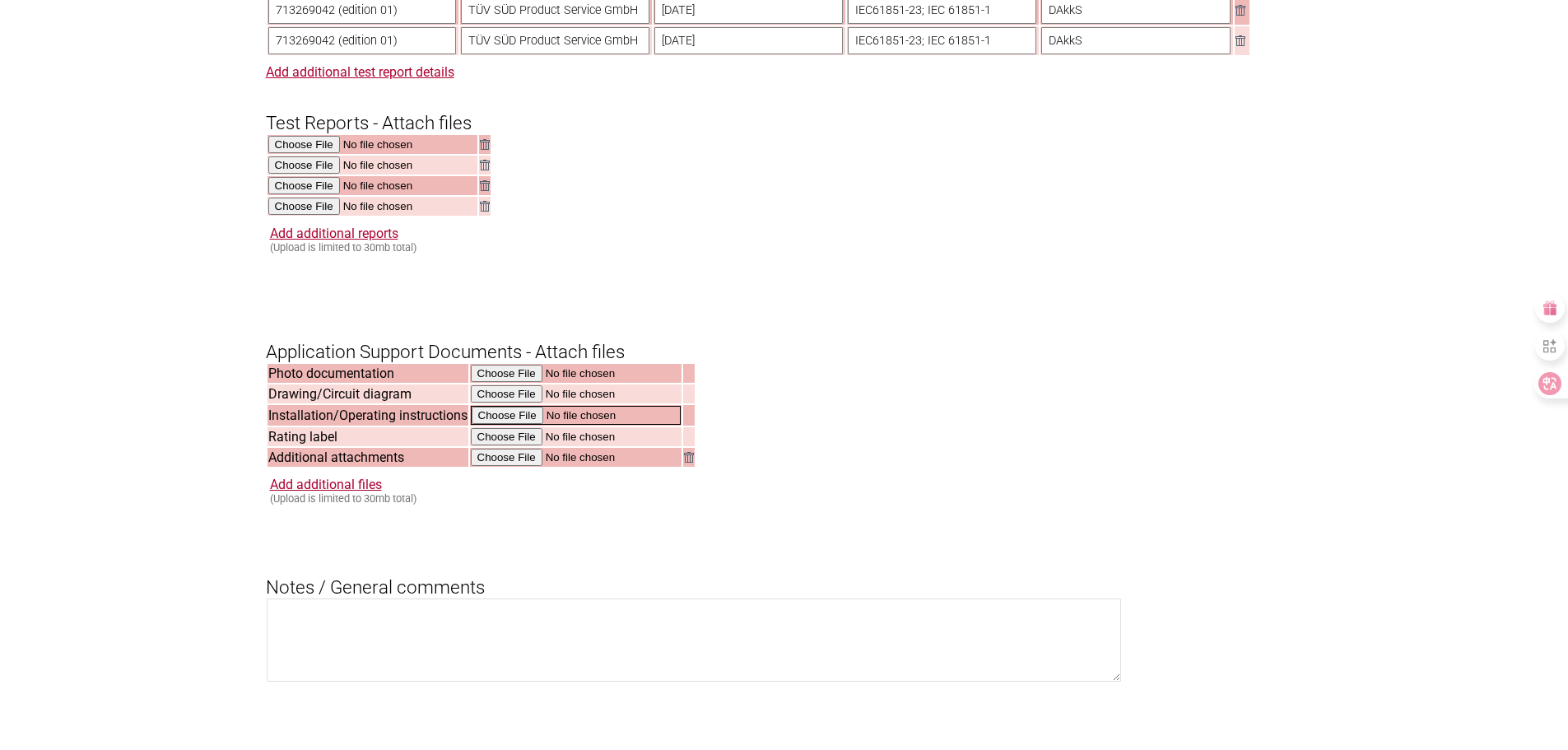 click at bounding box center [575, 415] 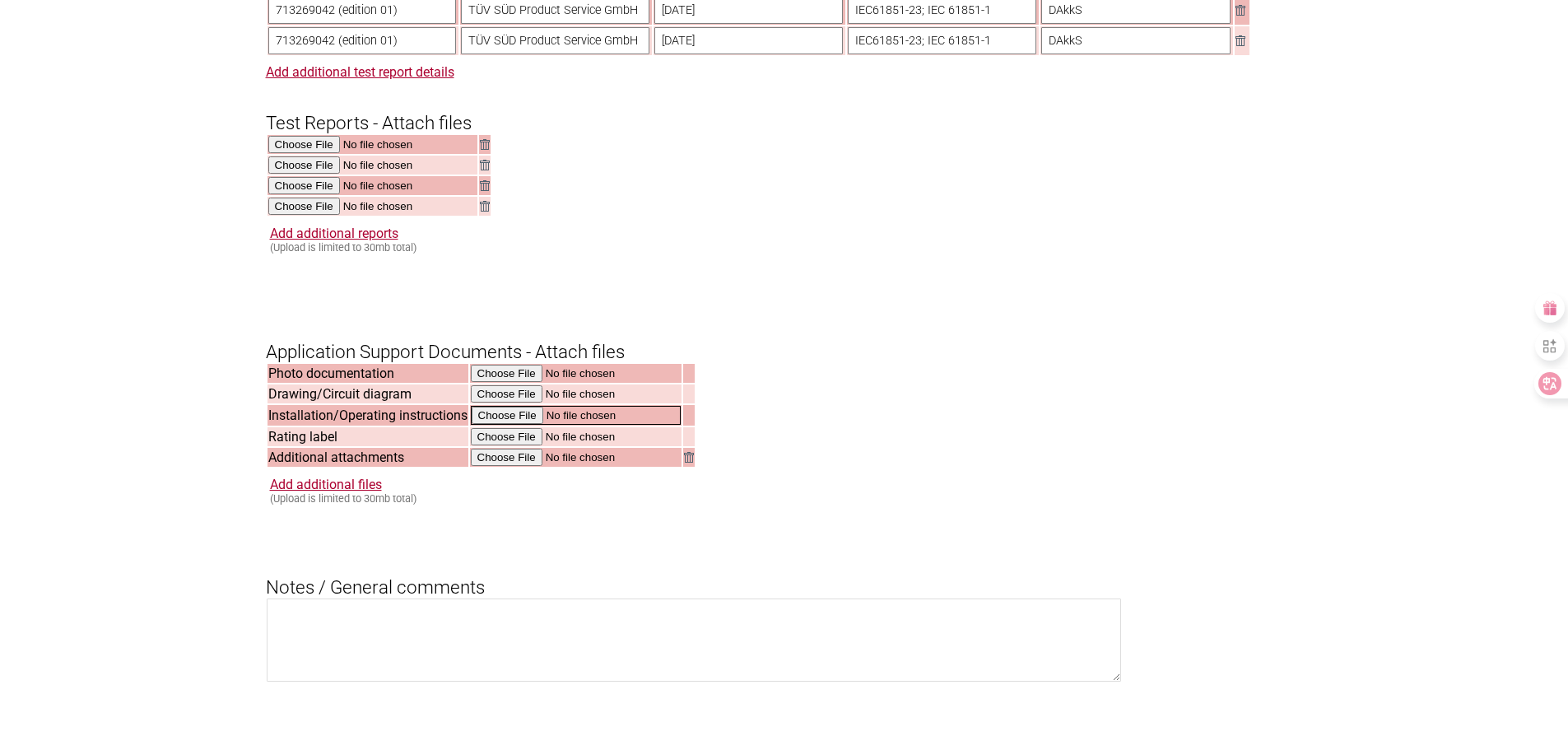 type on "C:\fakepath\EN_HYC400_MAN_Installation and Maintenance Manual_V2-6.pdf" 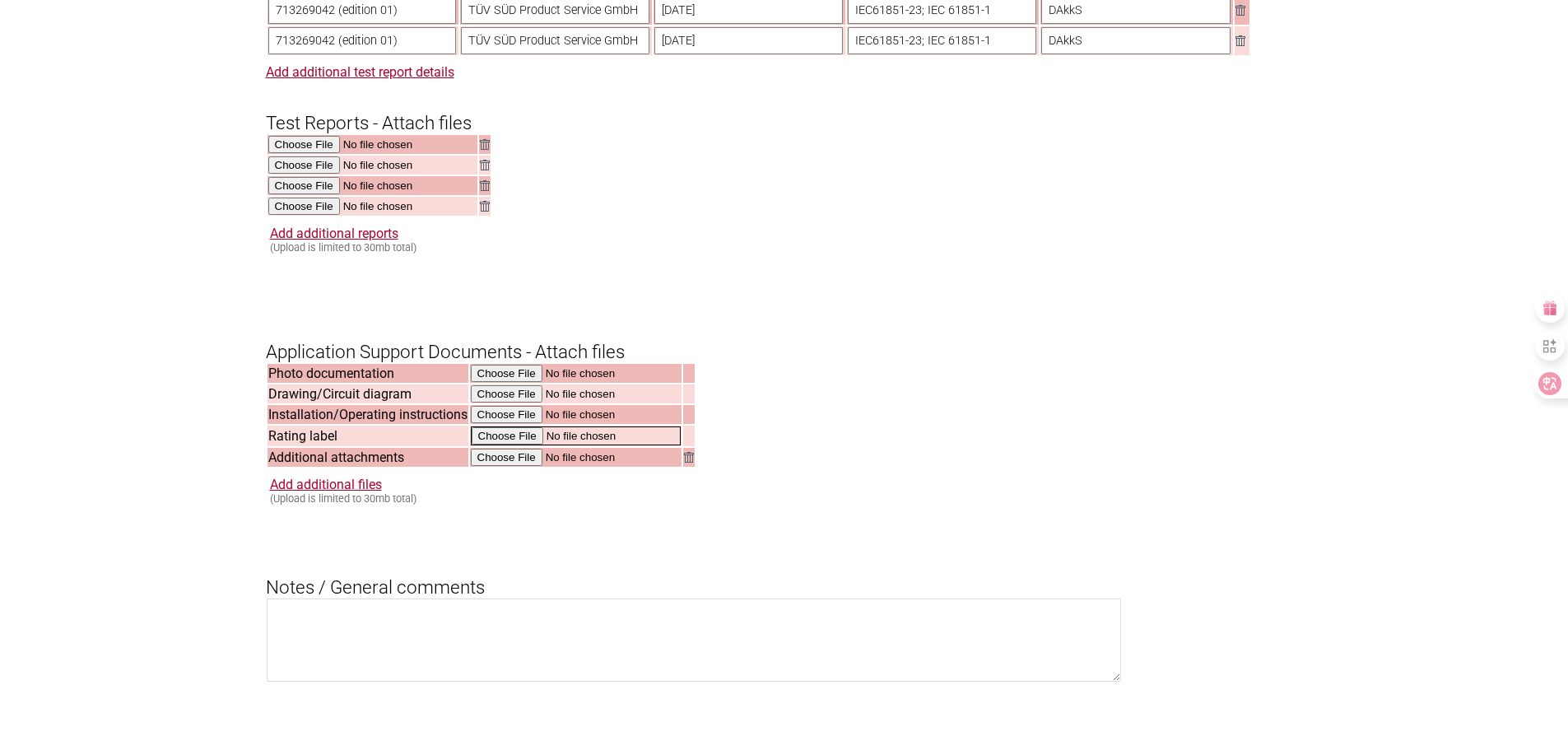 click at bounding box center [575, 436] 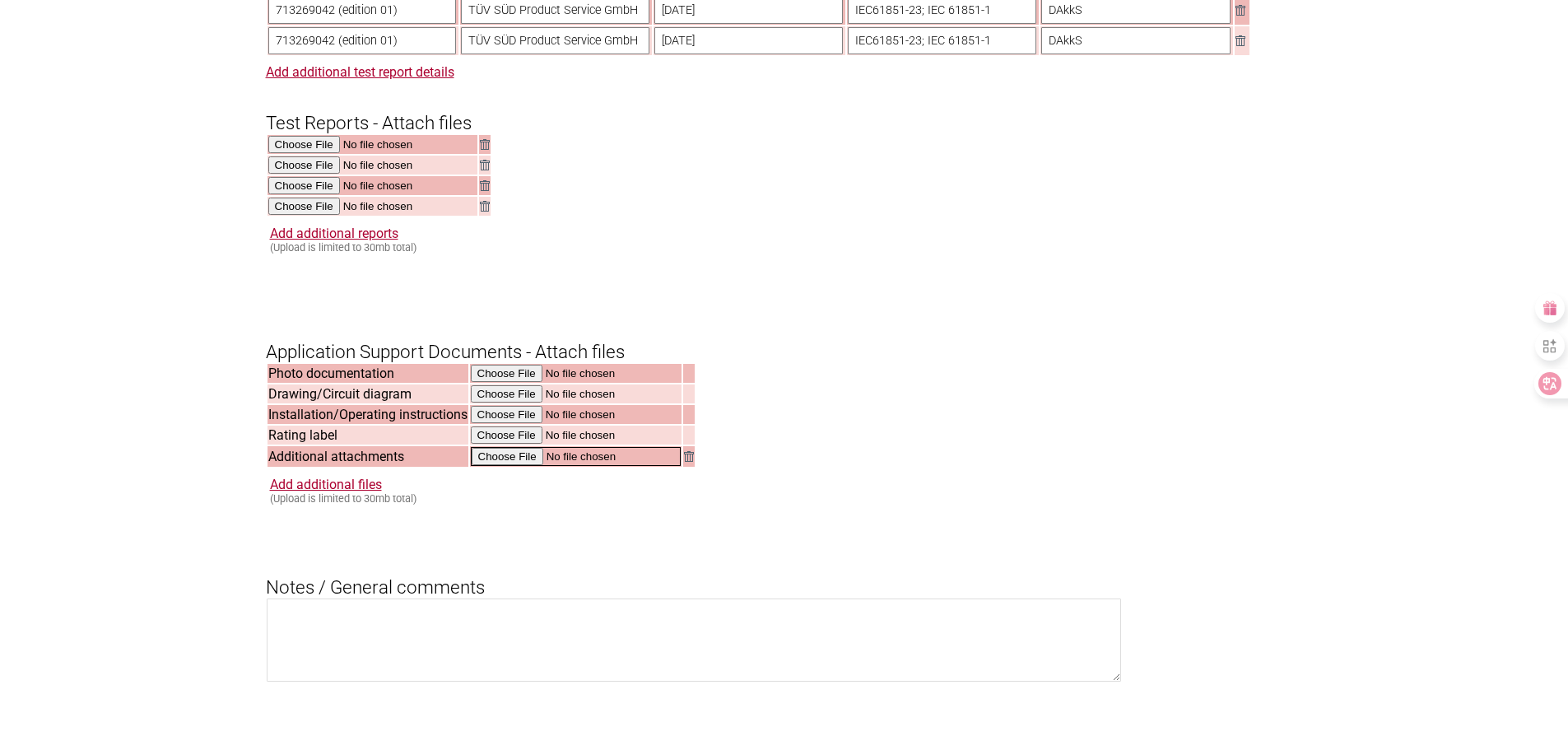 click at bounding box center (575, 456) 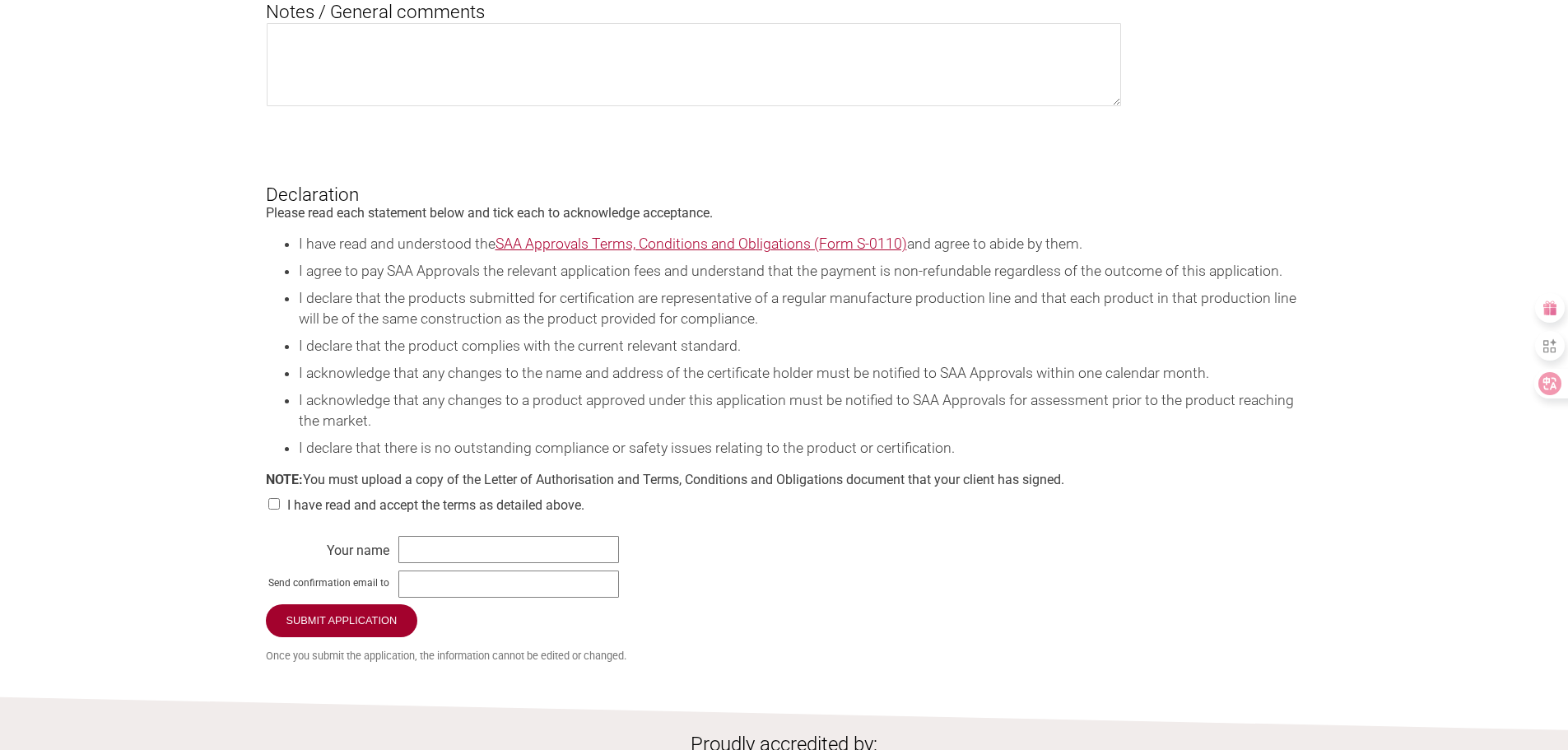 scroll, scrollTop: 2223, scrollLeft: 0, axis: vertical 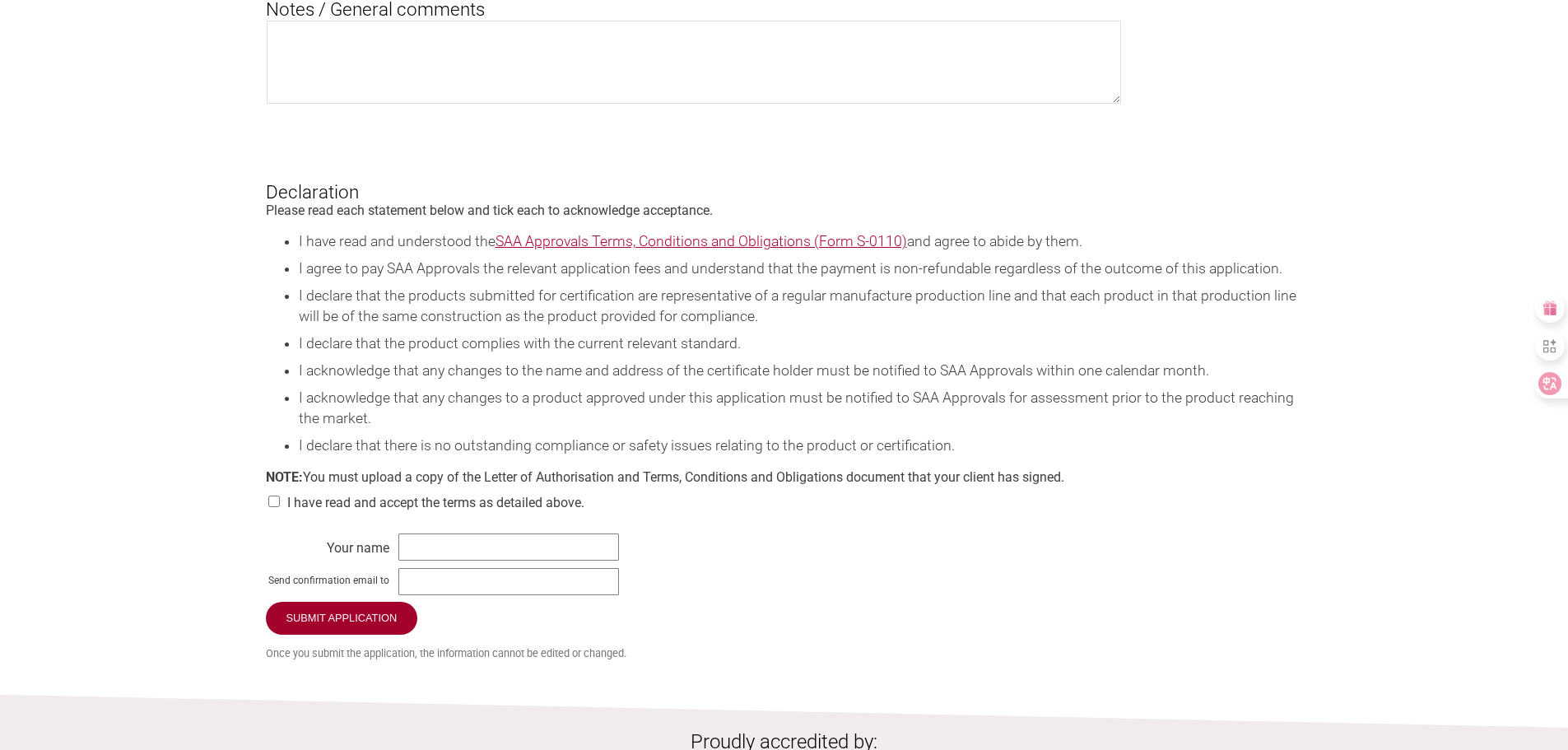 click at bounding box center (274, 501) 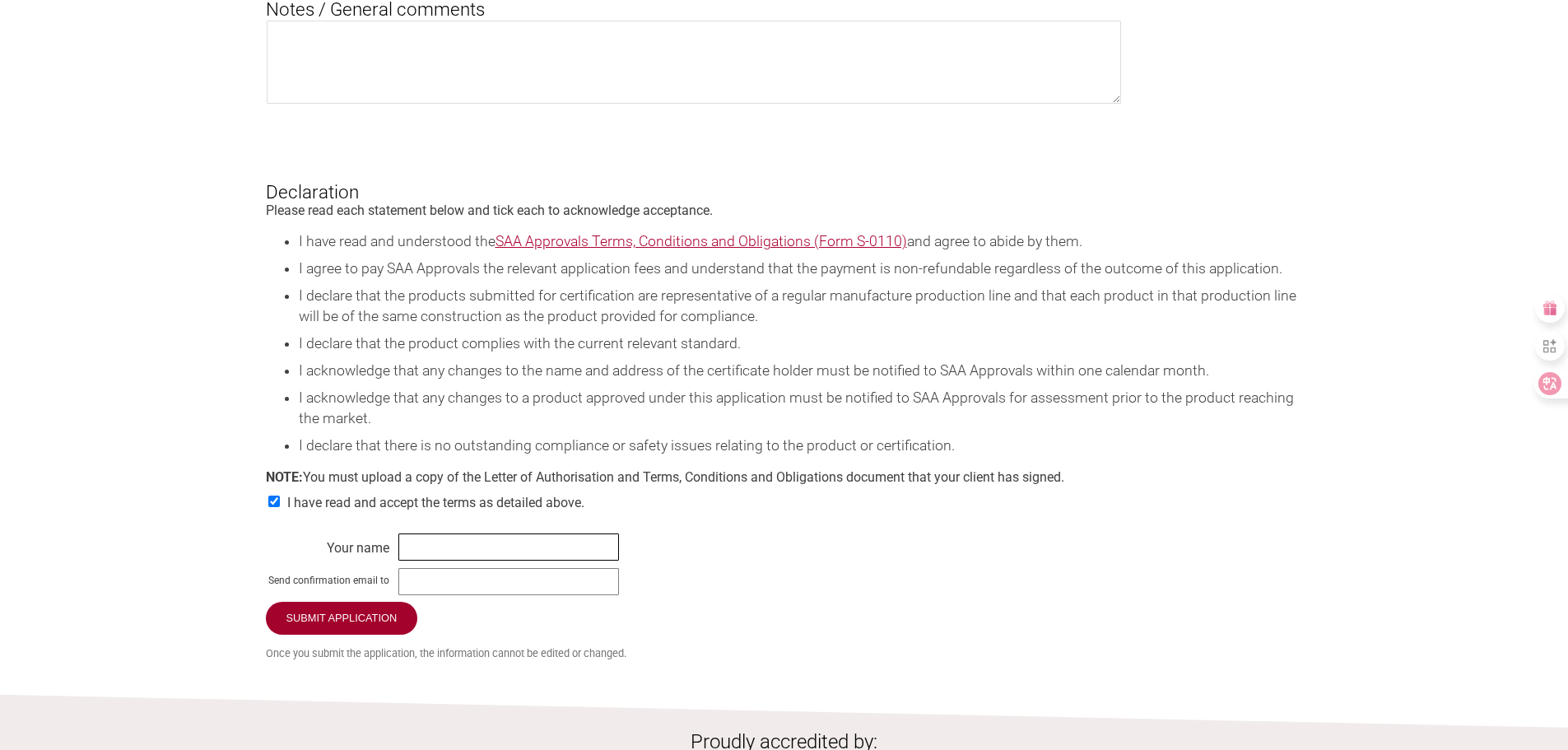 click at bounding box center [509, 547] 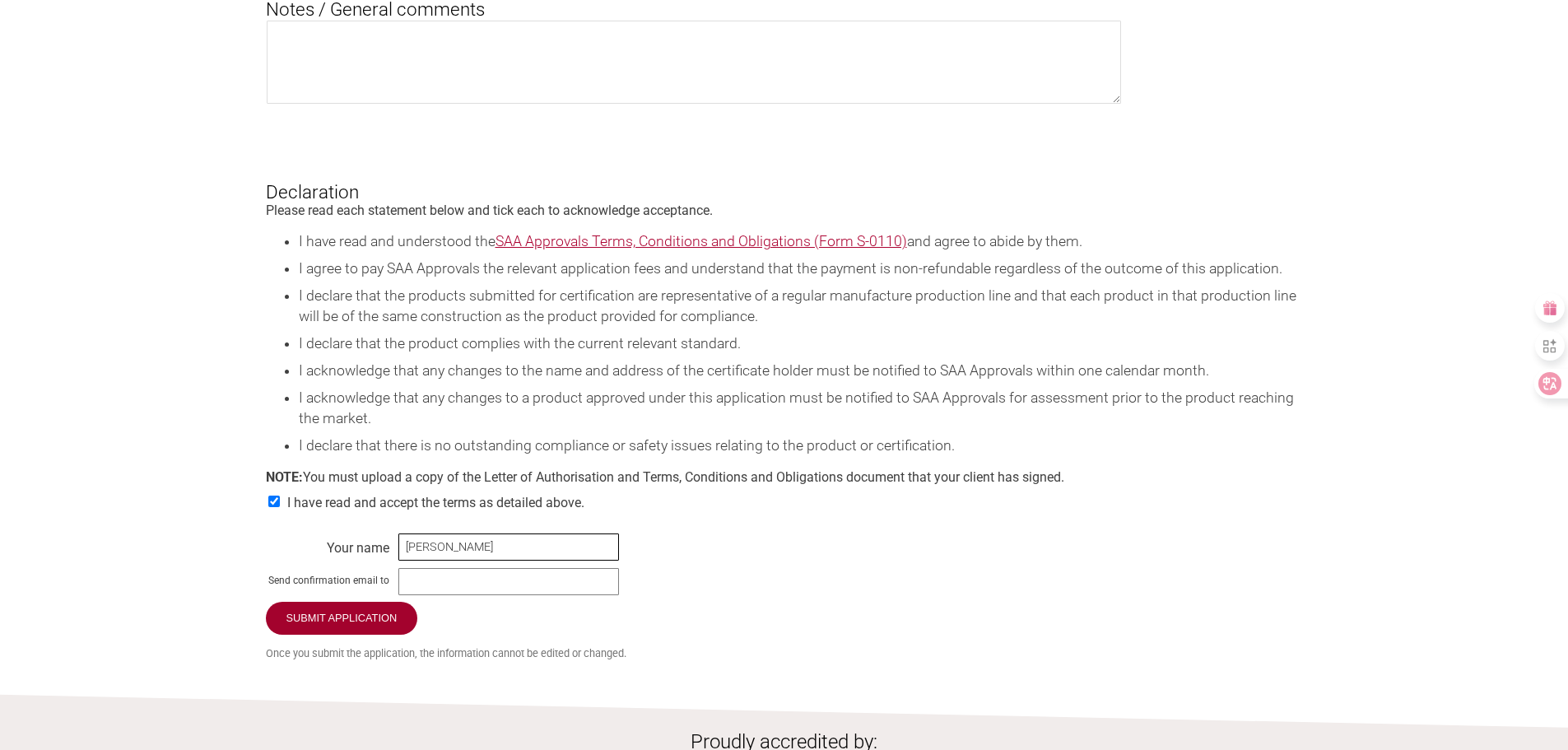 type on "Lei Wang" 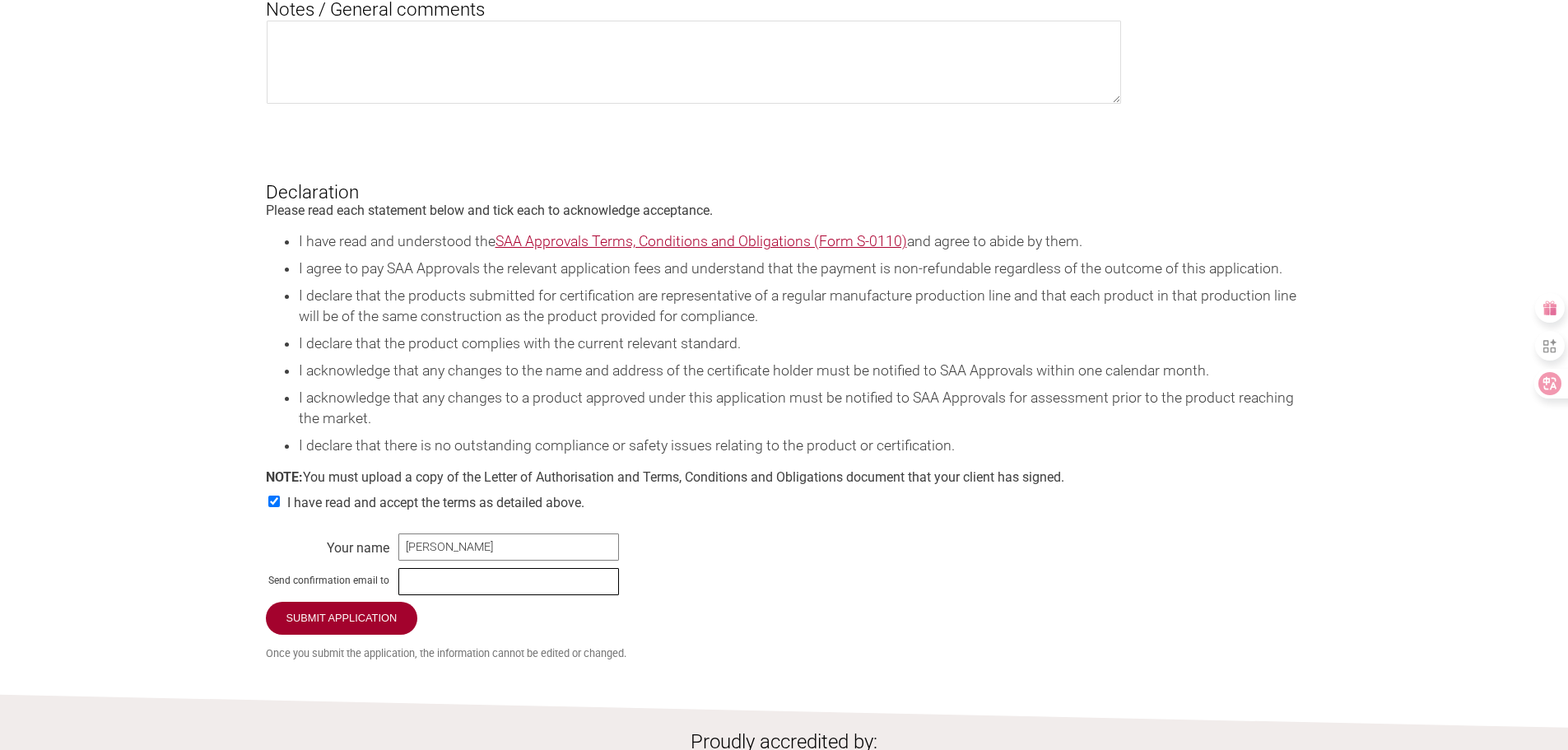 click at bounding box center [509, 581] 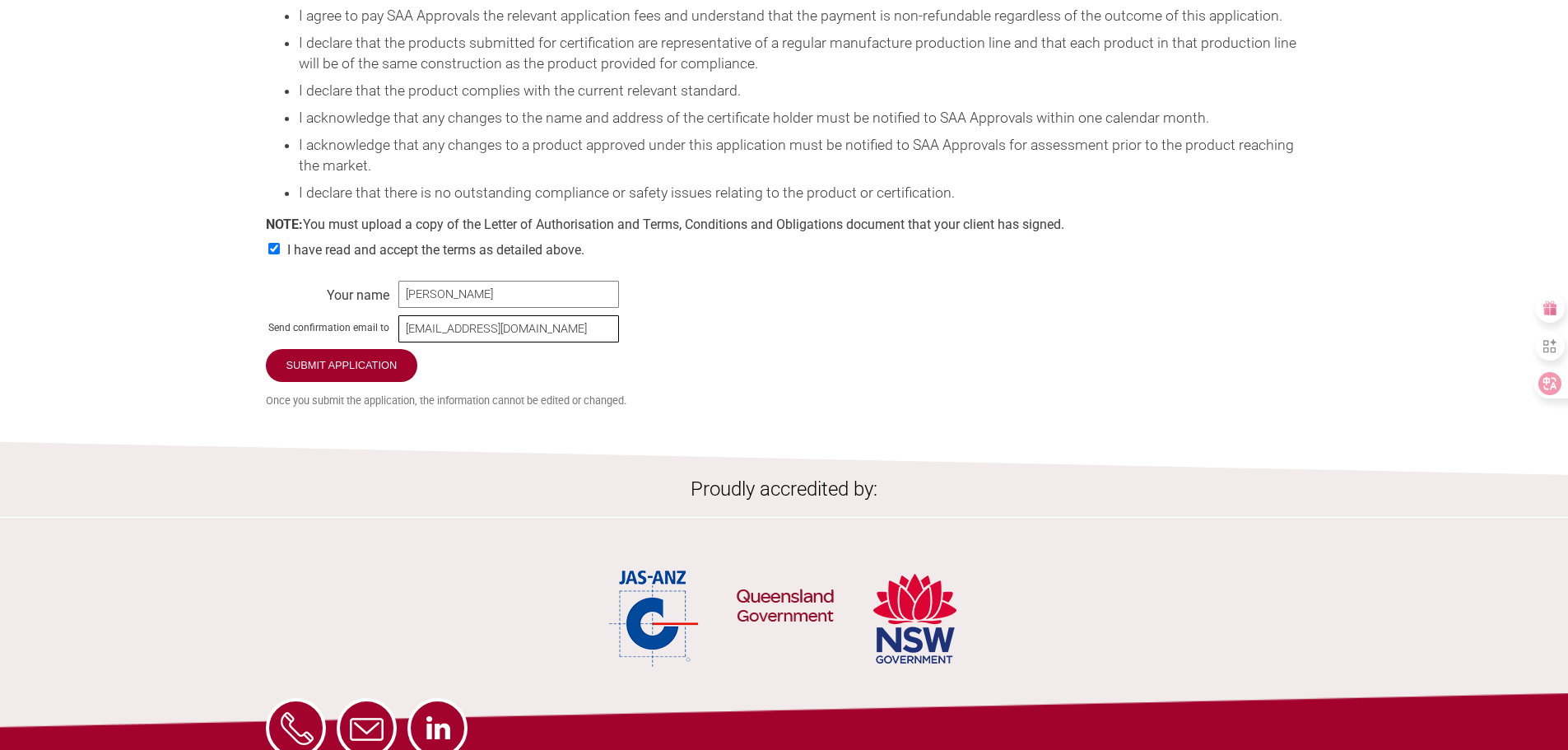 scroll, scrollTop: 2552, scrollLeft: 0, axis: vertical 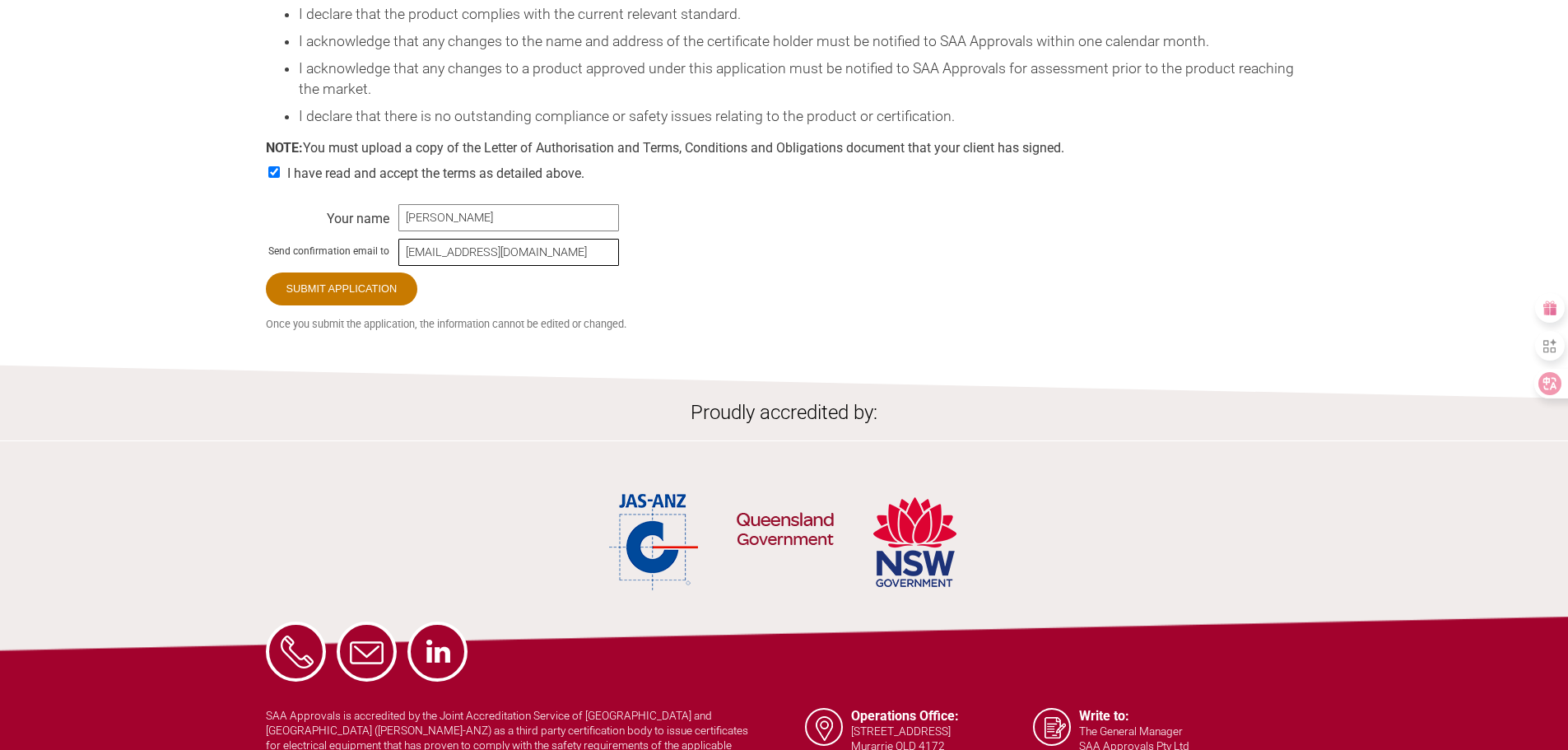 type on "lei.wang5@tuvsud.com" 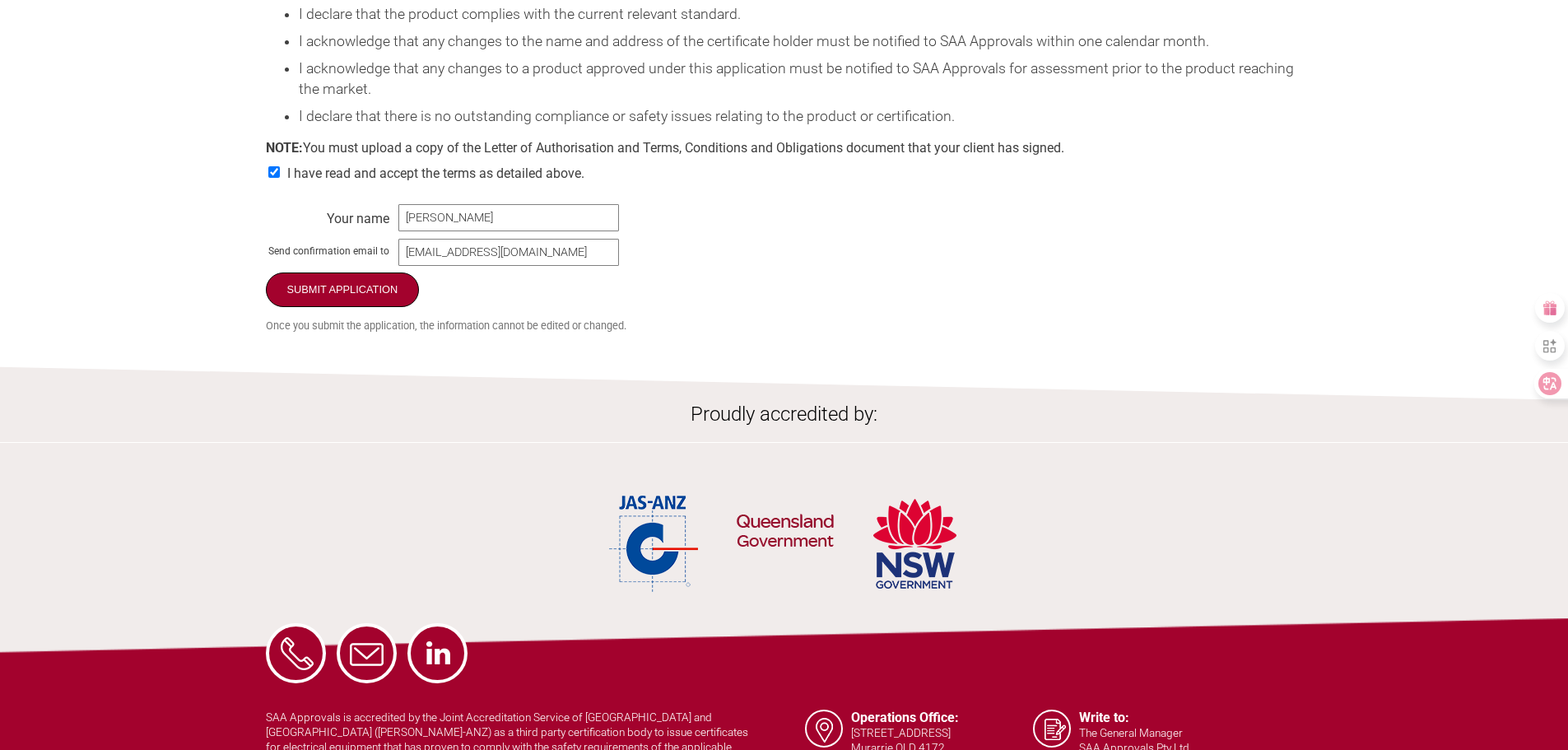 drag, startPoint x: 371, startPoint y: 321, endPoint x: 626, endPoint y: 389, distance: 263.911 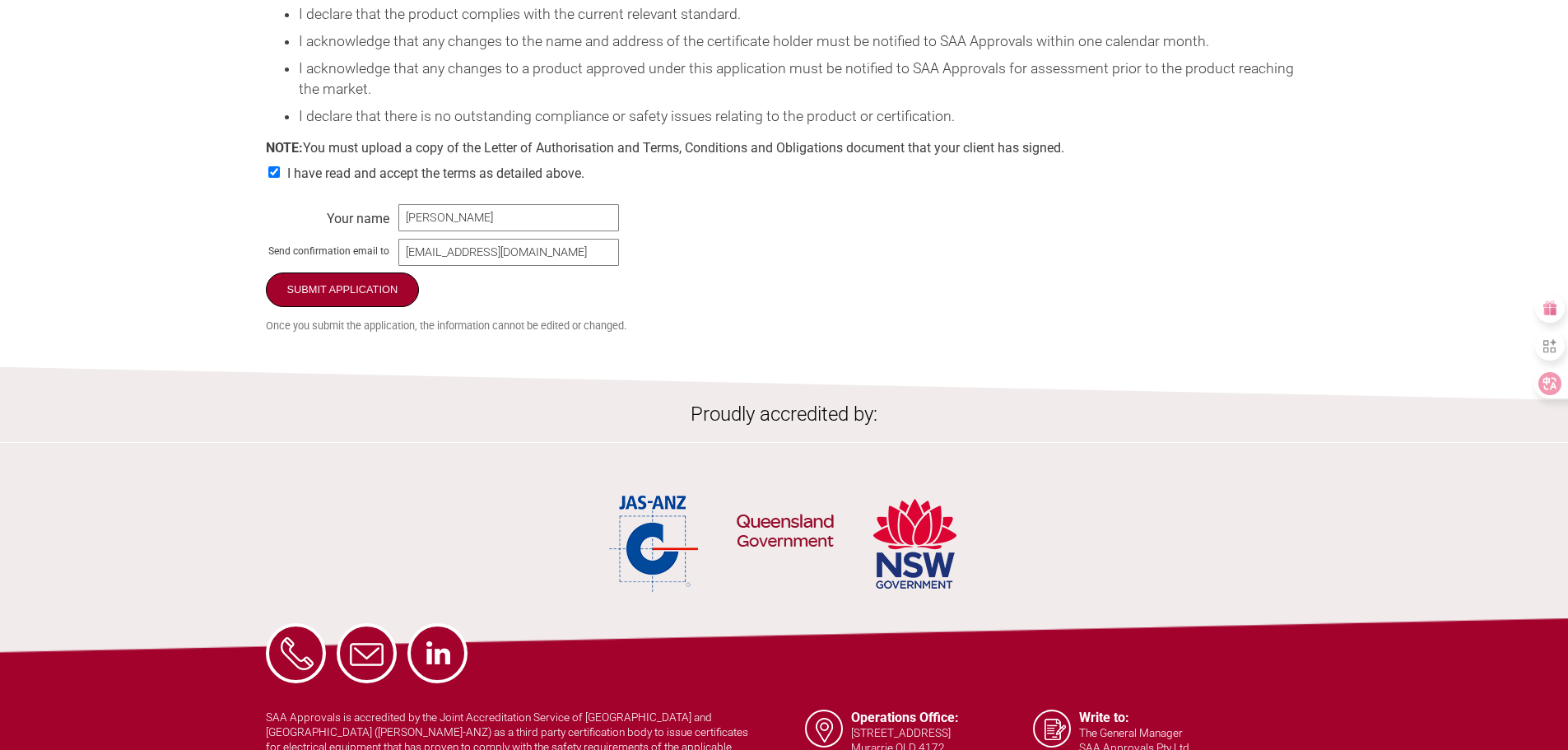 click on "Home
About
Contact
What I Need
Application Forms
Fees
Find a lab
Legal
SAA Accreditation
Resources
Application for Electrical Certification
Resume key: D42fEP52
Please record this key, it will enable you to resume your application later.
Consultant details
Business name TÜV SÜD Product Service GmbH
Email address lei.wang5@tuvsud.com
Postal address
Address Ridlerstraße 65
Suburb
City Munich
State
Postcode 80339
Country
---------
Afghanistan
Albania
Algeria
American Samoa
Andorra
Angola
Anguilla
Antarctica
Antigua and Barbuda
Argentina
Armenia
Aruba
Australia
Austria
Azerbaijan
Bahamas
Bahrain
Bangladesh
Barbados
Belarus
Belgium
Belize
Benin
Bermuda
Bhutan
Bolivia" at bounding box center (784, -831) 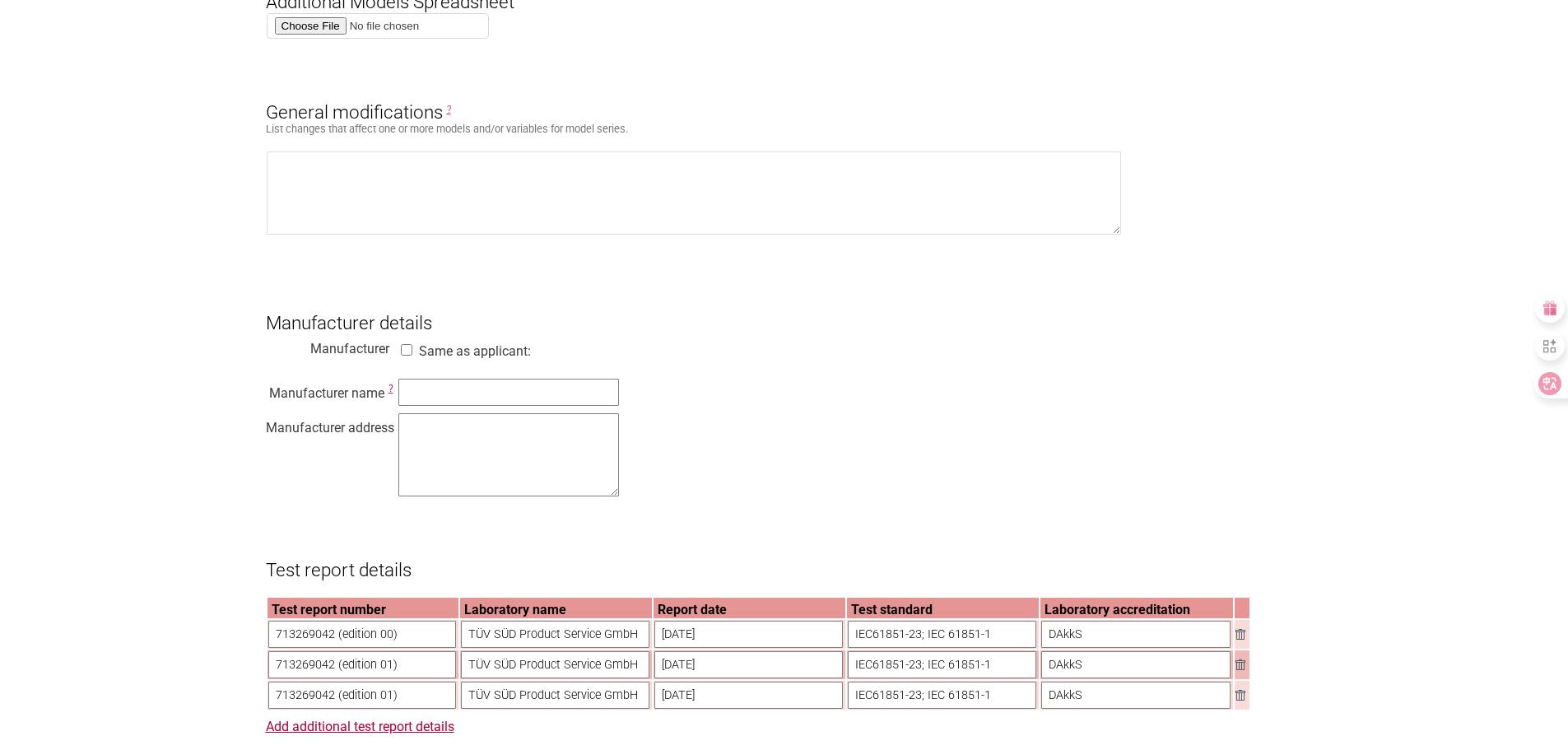 scroll, scrollTop: 988, scrollLeft: 0, axis: vertical 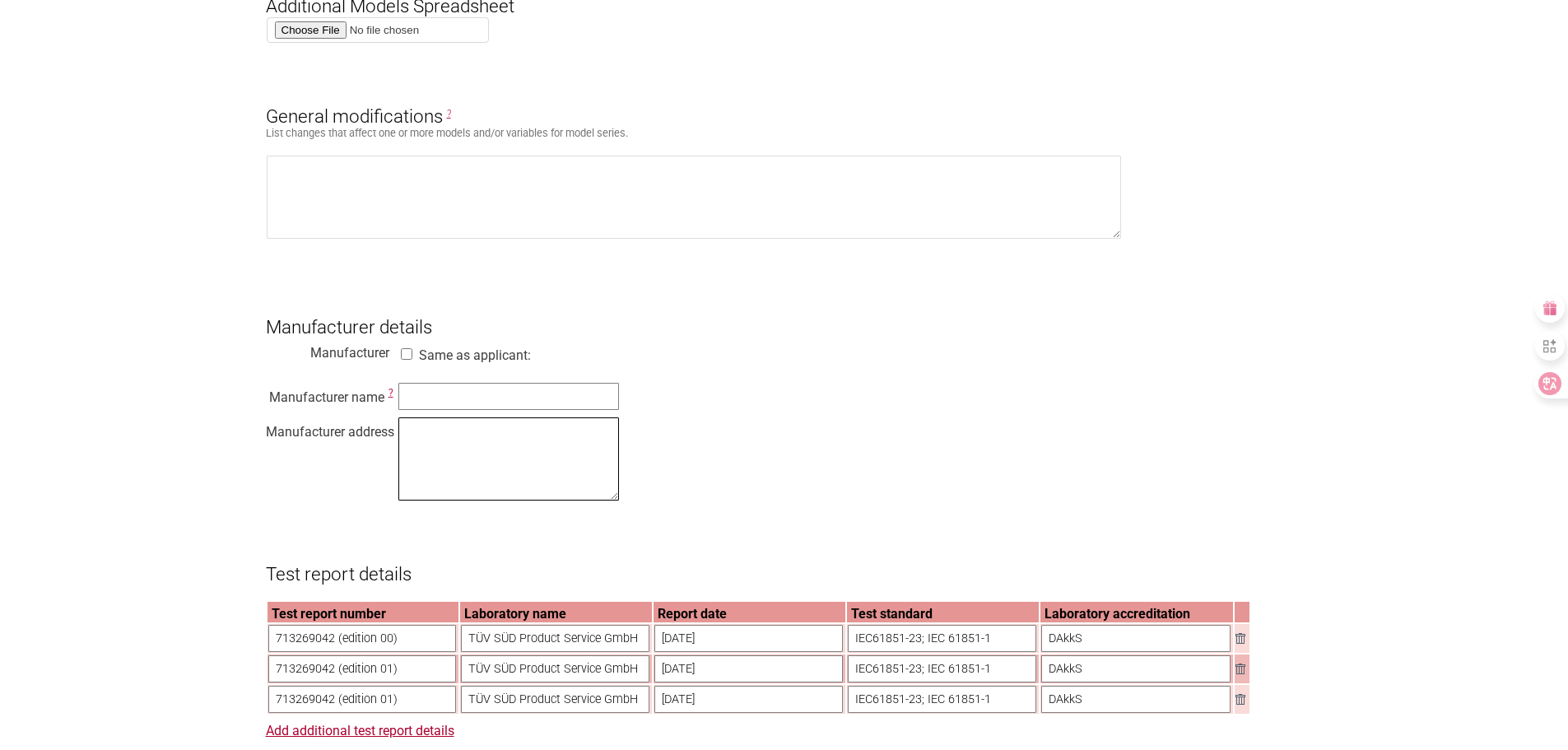 click at bounding box center (509, 459) 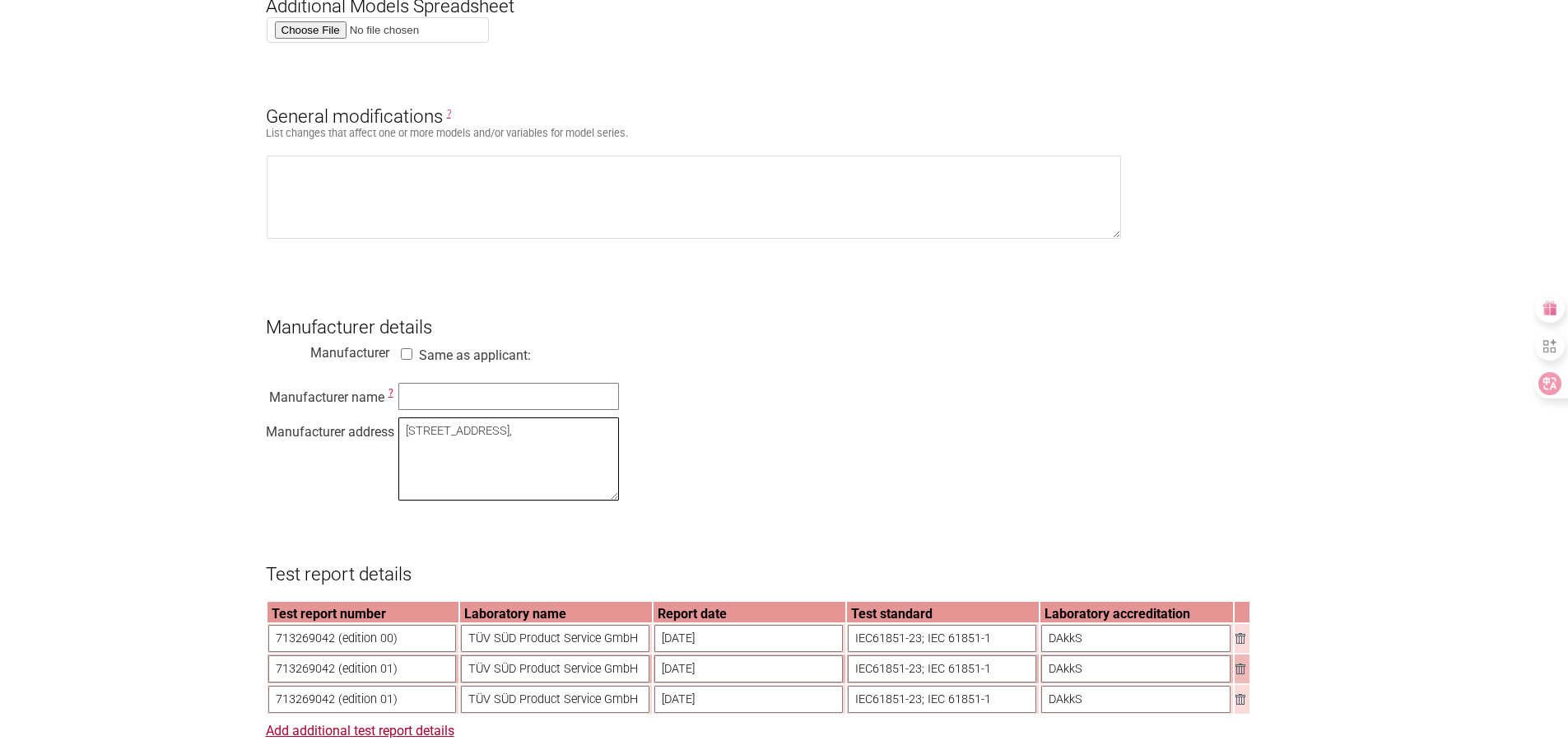 drag, startPoint x: 550, startPoint y: 442, endPoint x: 558, endPoint y: 443, distance: 8.062258 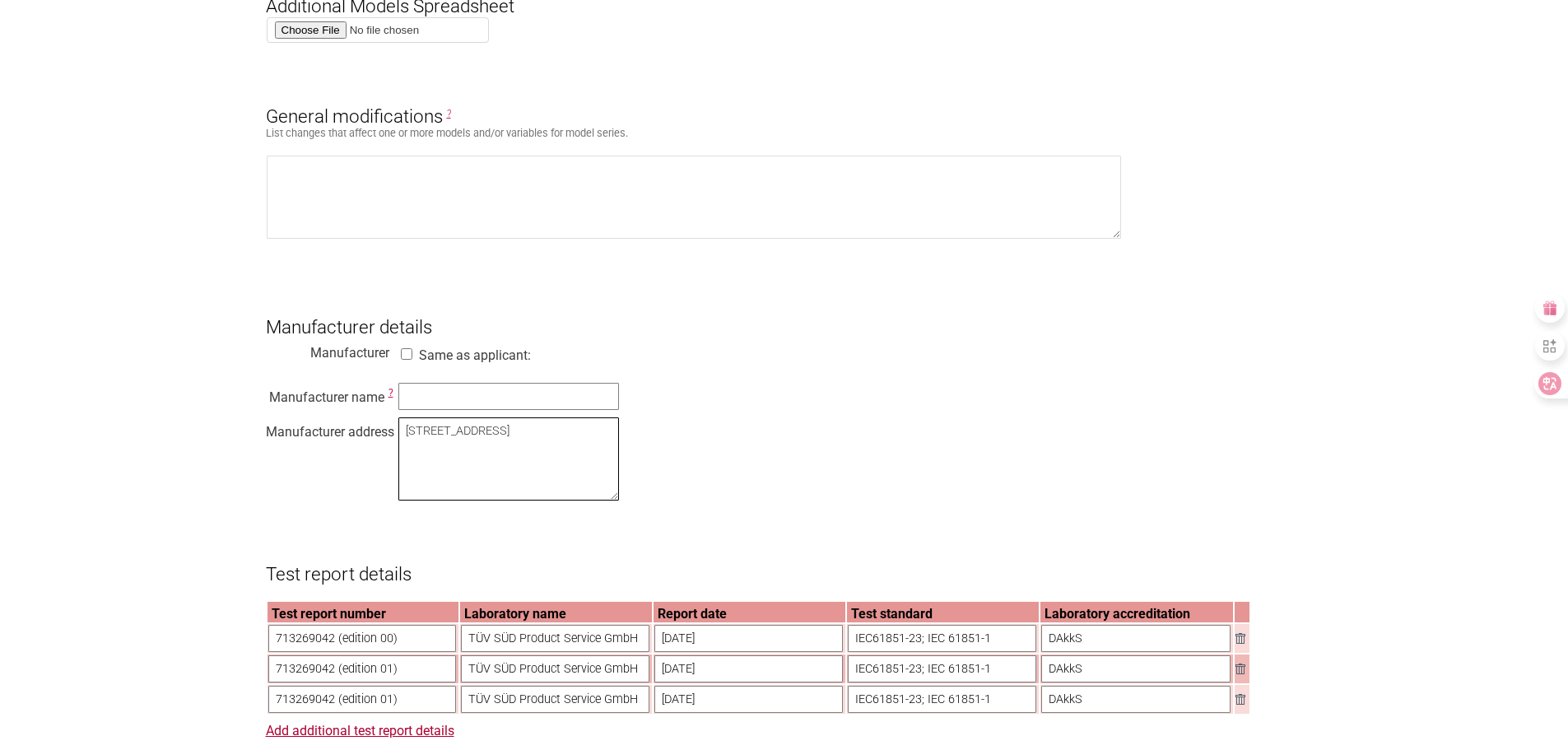 type on "Via Castel Firmiano 5,
39100 Bolzano BZ" 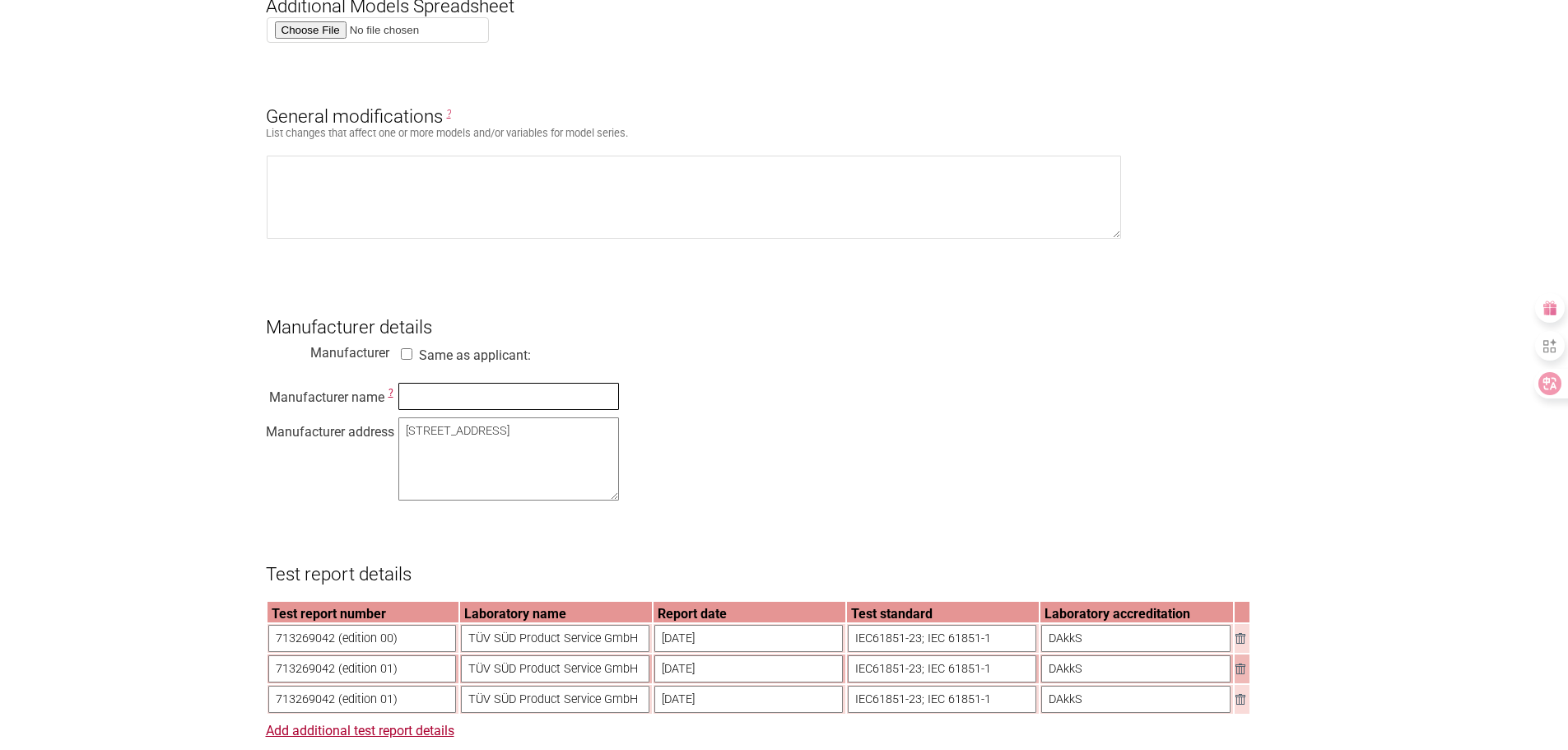 click at bounding box center [509, 396] 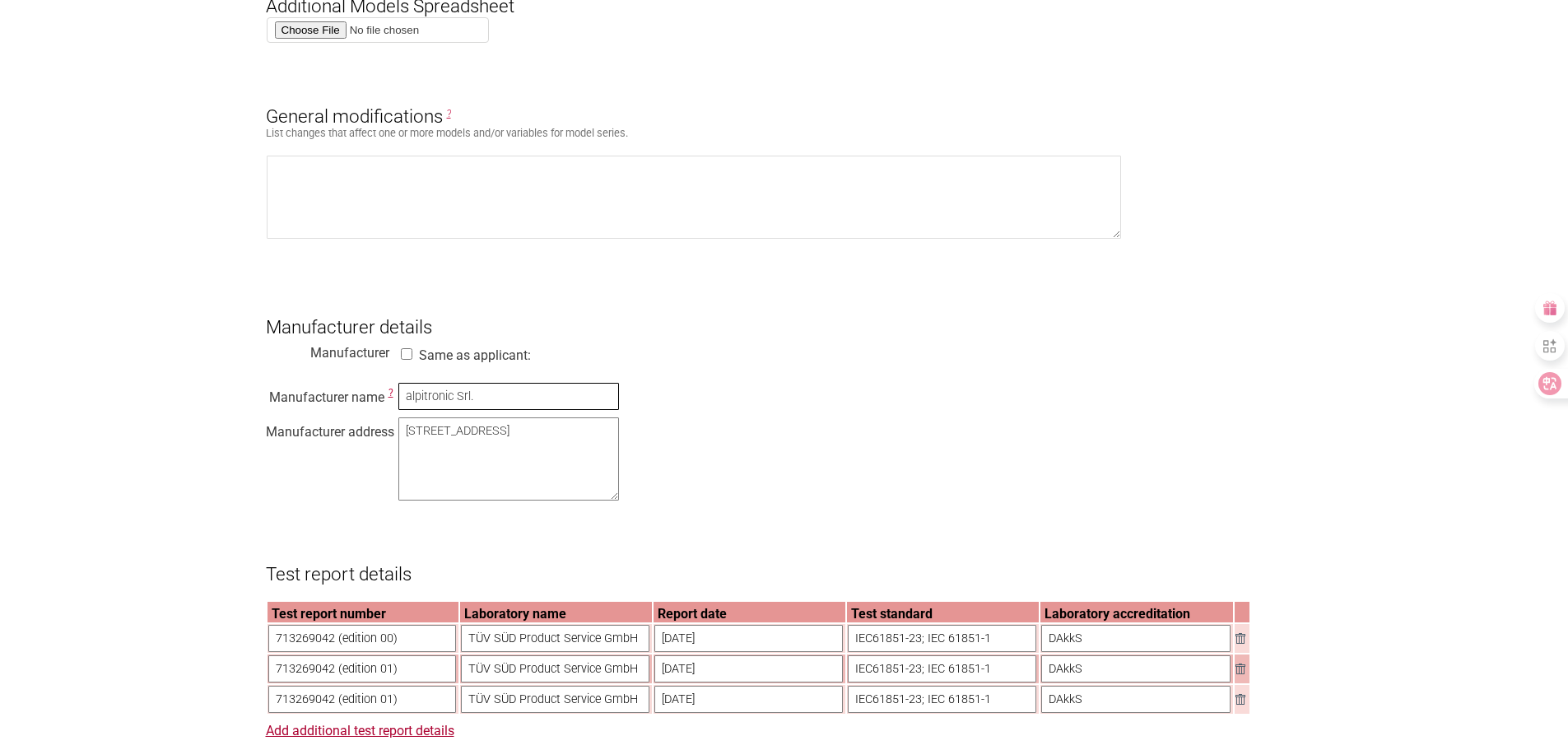 type on "alpitronic Srl." 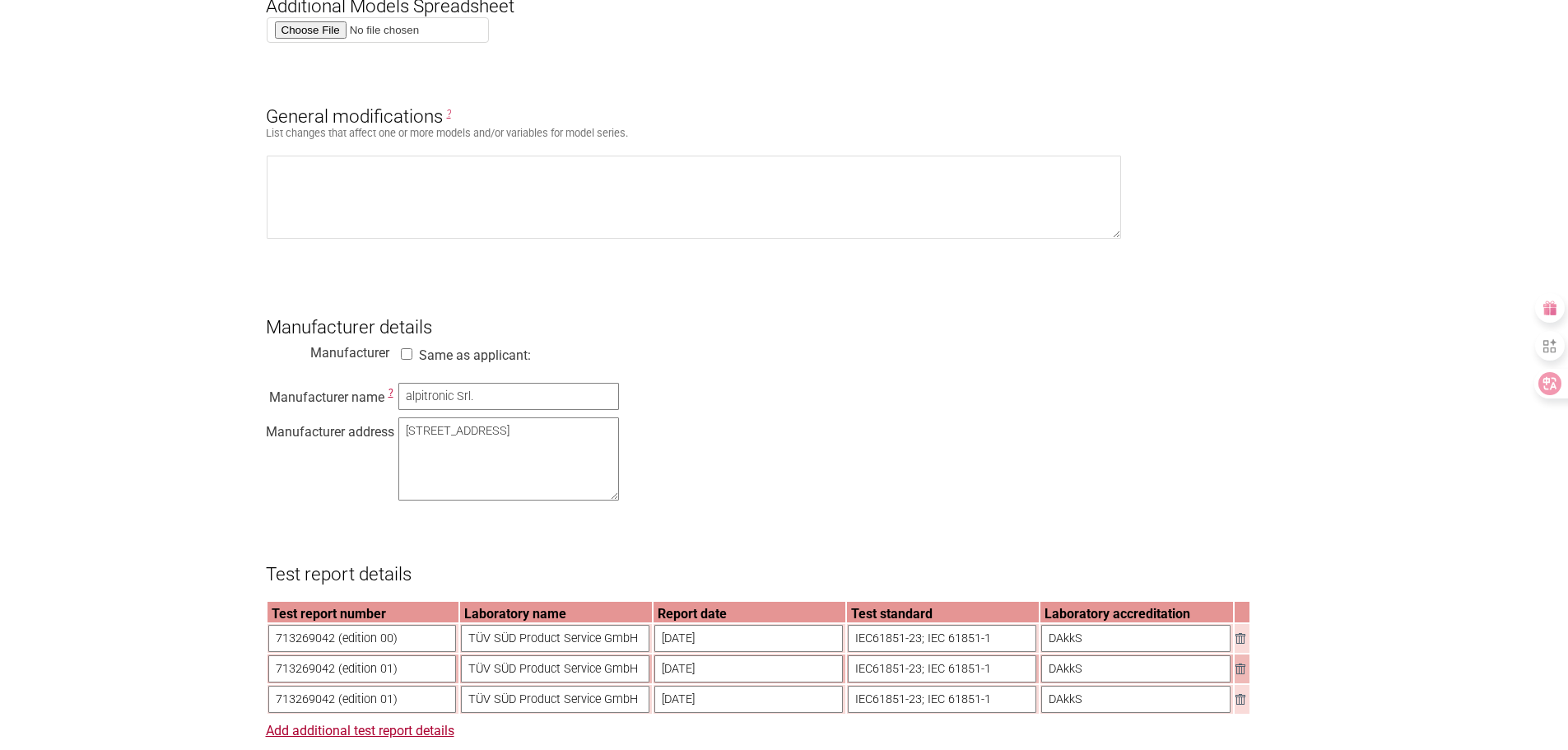 click on "Resume key: D42fEP52
Please record this key, it will enable you to resume your application later.
Consultant details
Business name TÜV SÜD Product Service GmbH
Email address lei.wang5@tuvsud.com
Postal address
Address Ridlerstraße 65
Suburb
City Munich
State
Postcode 80339
Country
---------
Afghanistan
Albania
Algeria
American Samoa
Andorra
Angola
Anguilla
Antarctica
Antigua and Barbuda
Argentina
Armenia
Aruba
Australia
Austria
Azerbaijan
Bahamas
Bahrain
Bangladesh
Barbados
Belarus
Belgium
Belize
Benin
Bermuda
Bhutan
Bolivia
Bosnia and Herzegovina
Botswana
Bouvet Island
Brazil
British Indian Ocean Territory
Brunei Darussalam
Bulgaria
Burkina Faso
Burundi
Cambodia
Cameroon
Canada
Cape Verde
Cayman Islands
Central African Republic" at bounding box center [784, 623] 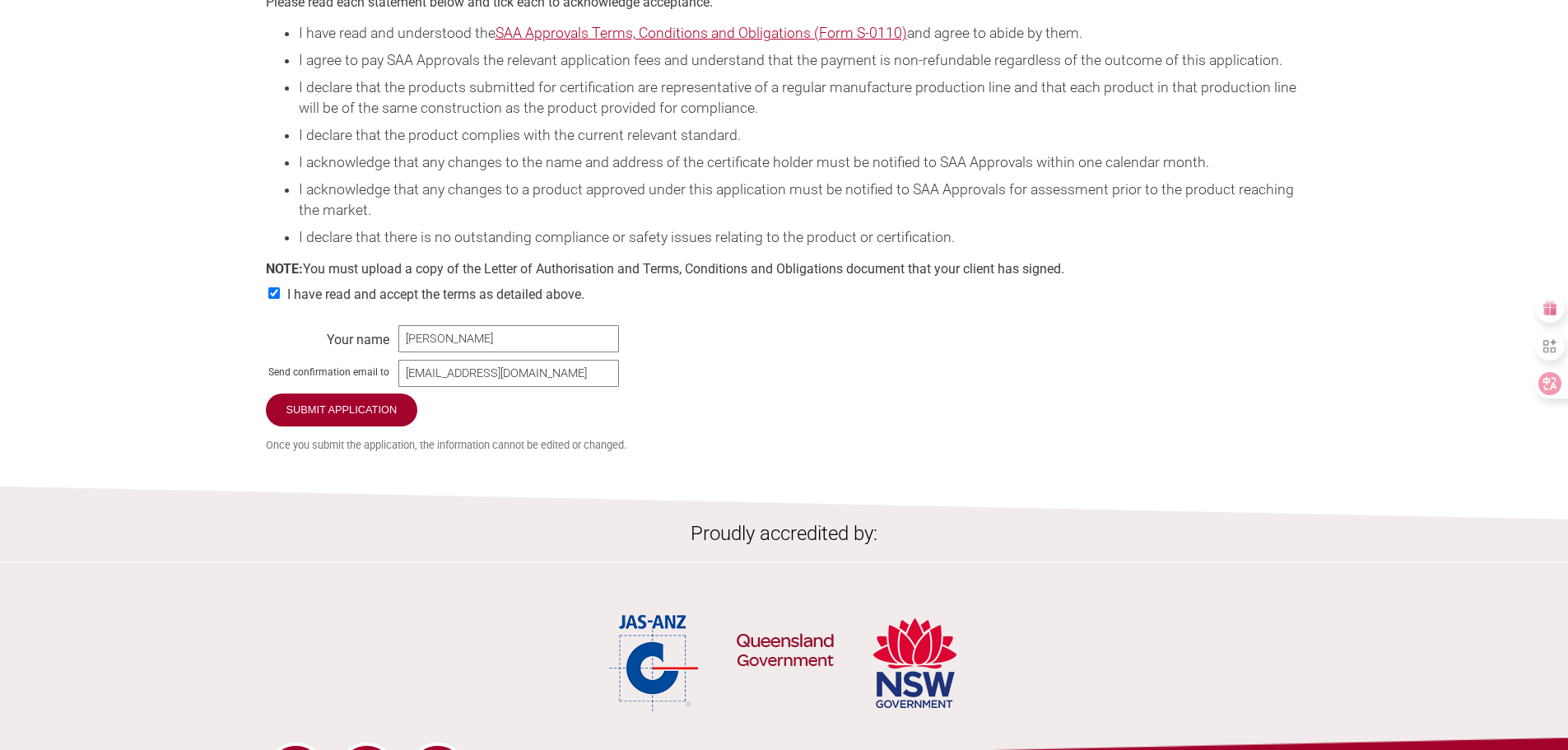 scroll, scrollTop: 2552, scrollLeft: 0, axis: vertical 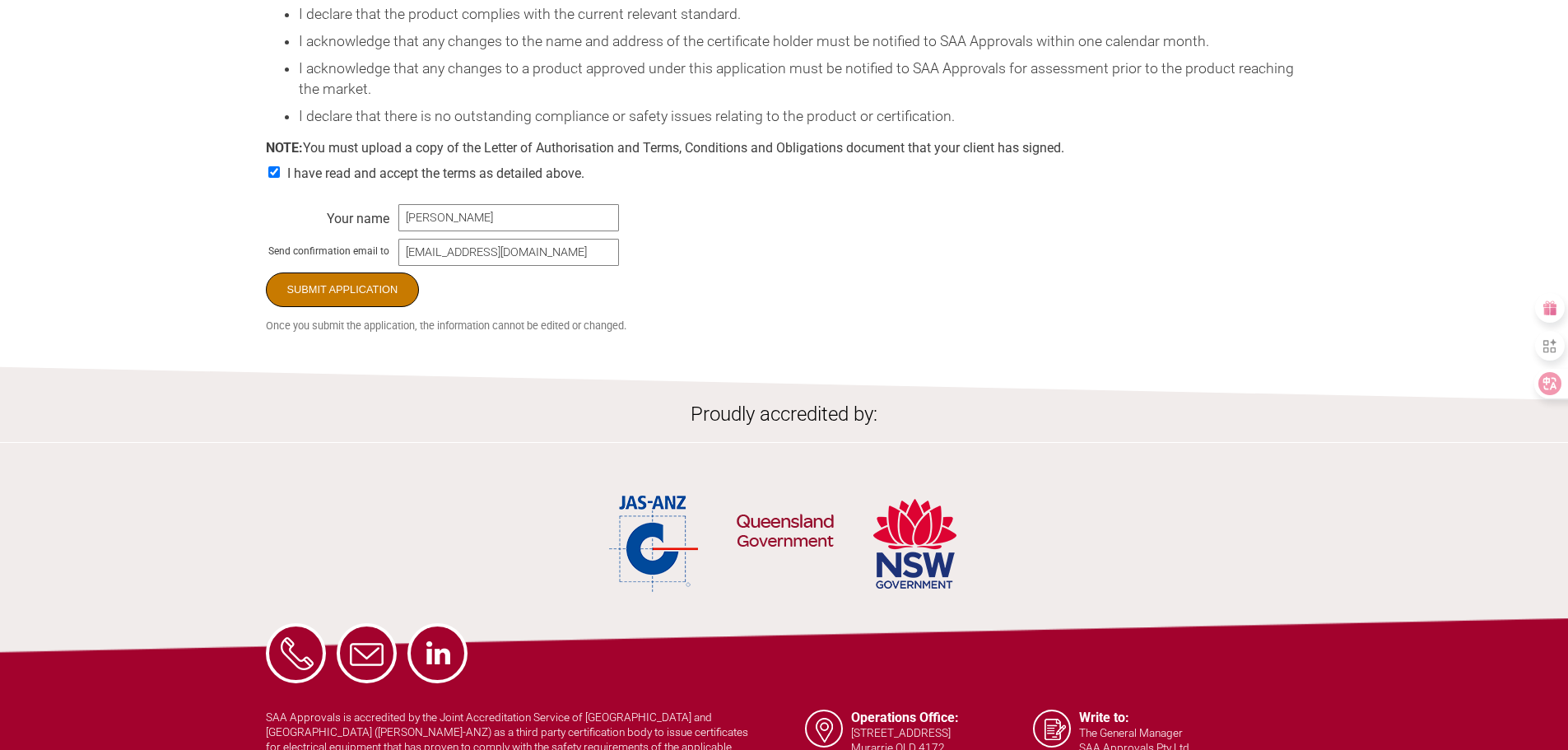 click on "Submit Application" at bounding box center [342, 290] 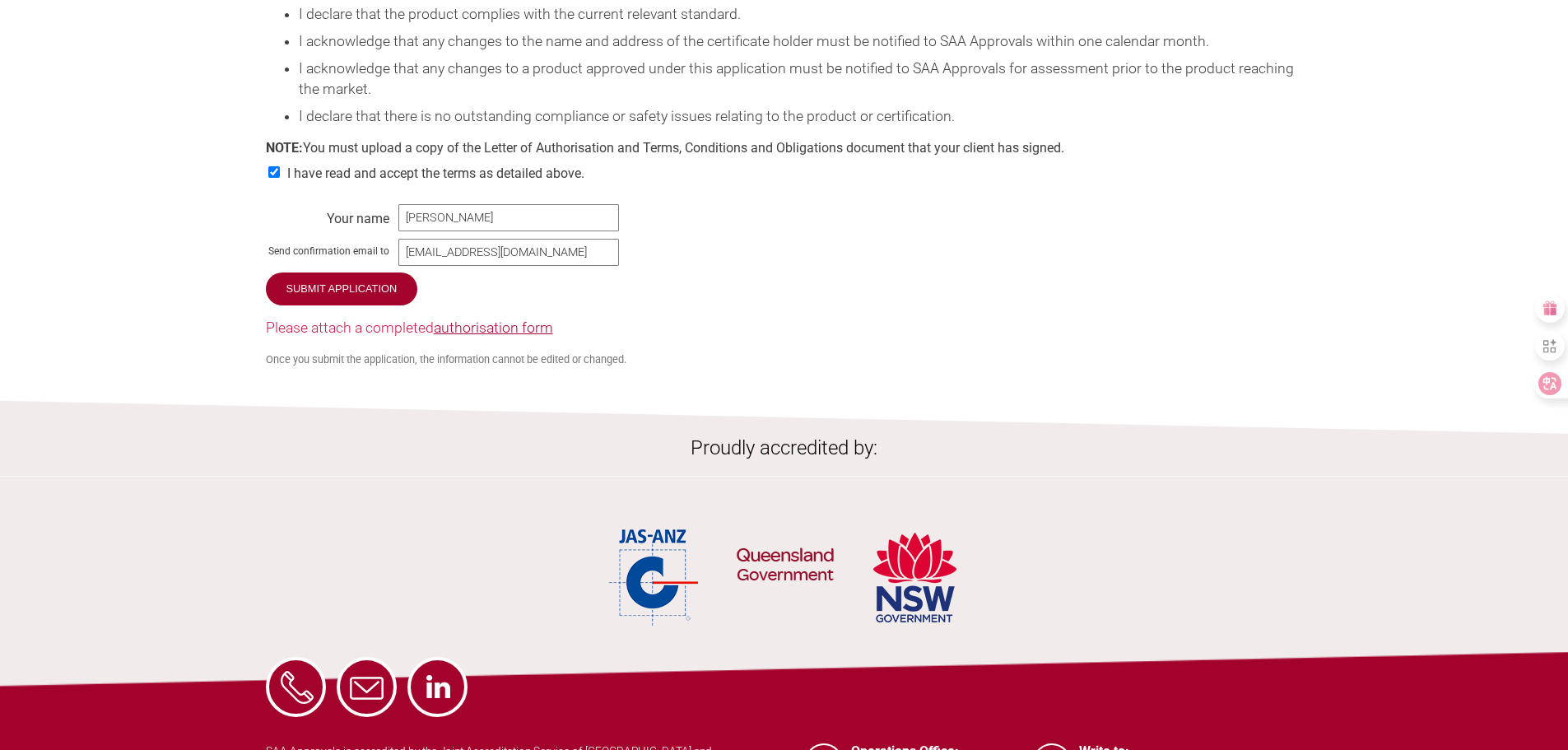 click on "authorisation form" at bounding box center (493, 328) 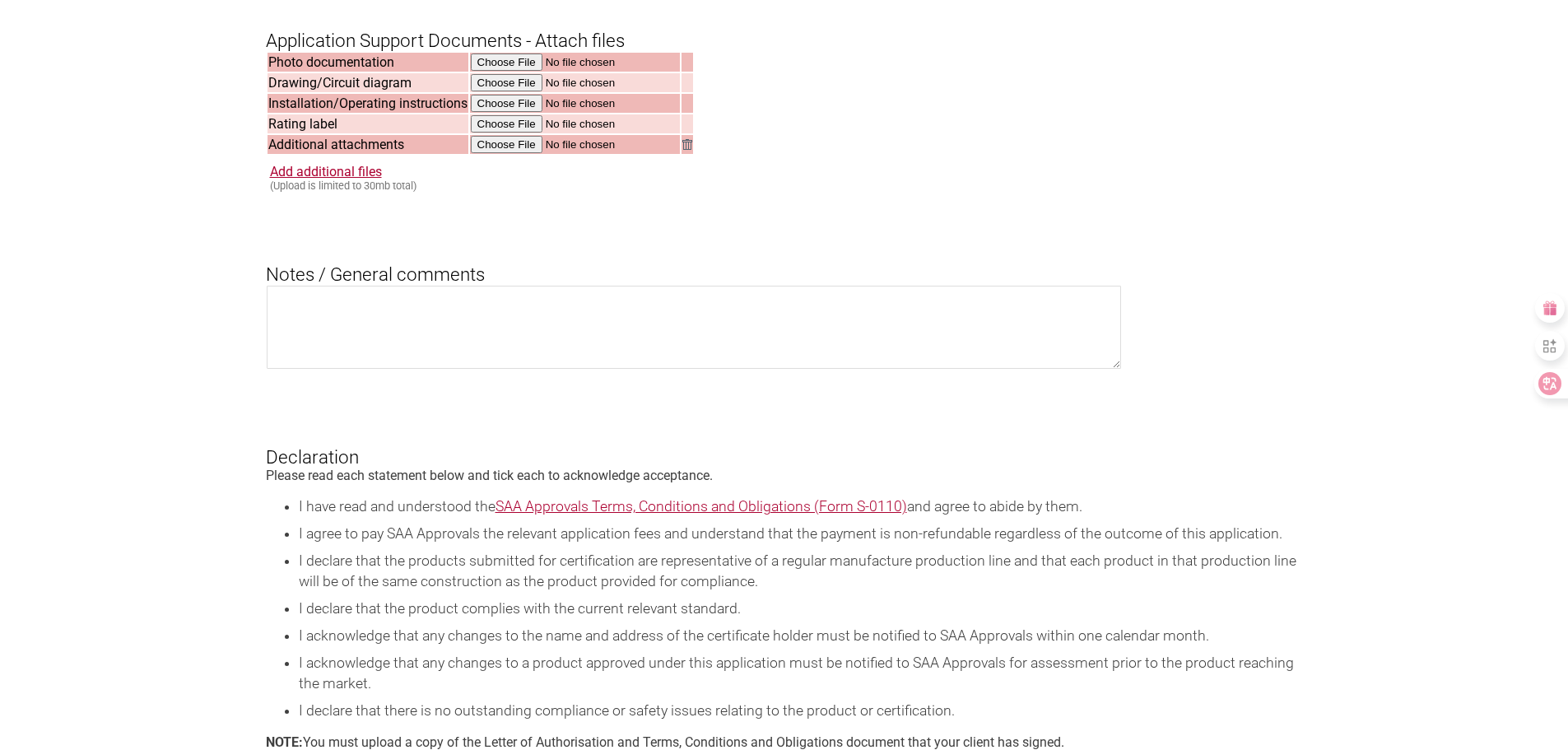 scroll, scrollTop: 2287, scrollLeft: 0, axis: vertical 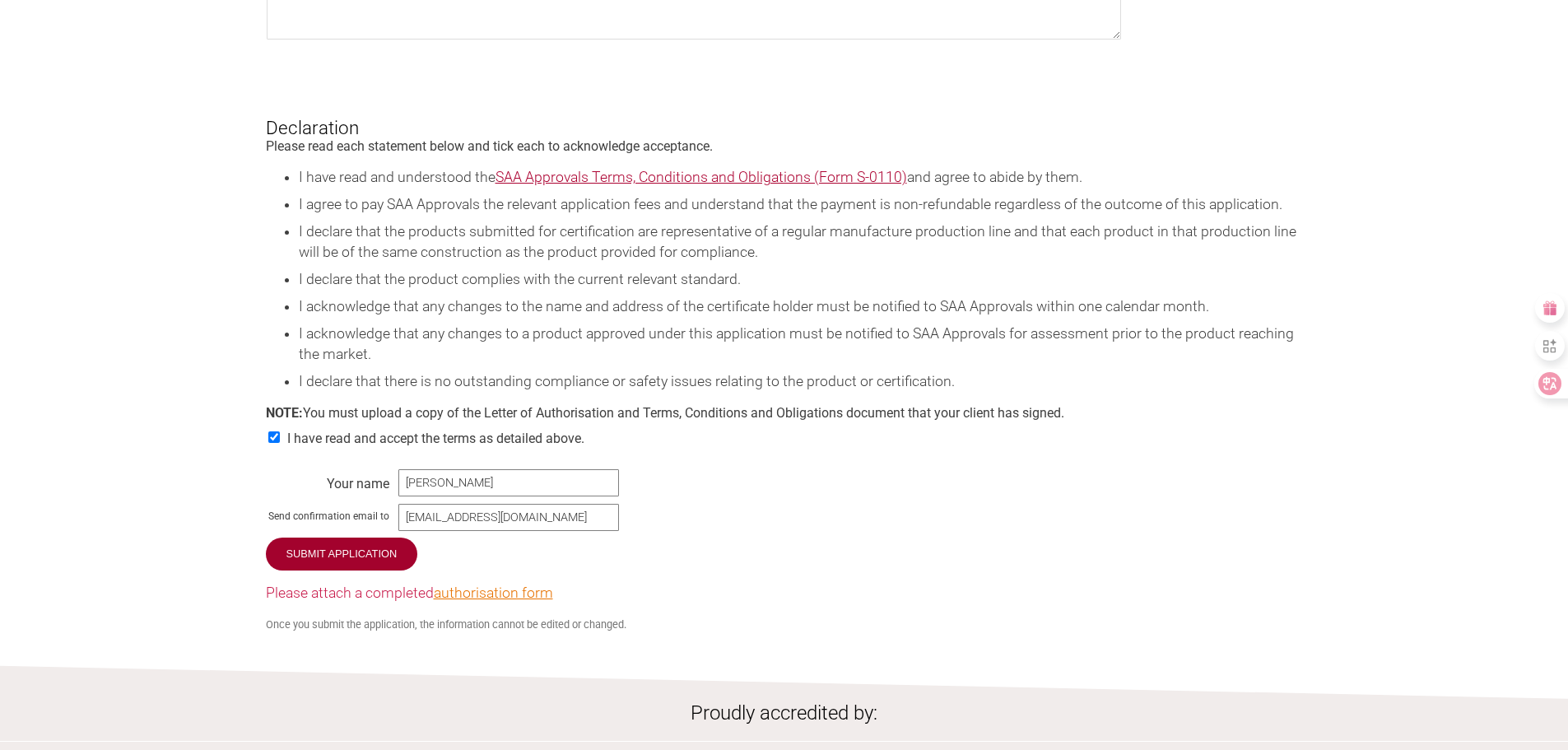 click on "authorisation form" at bounding box center [493, 593] 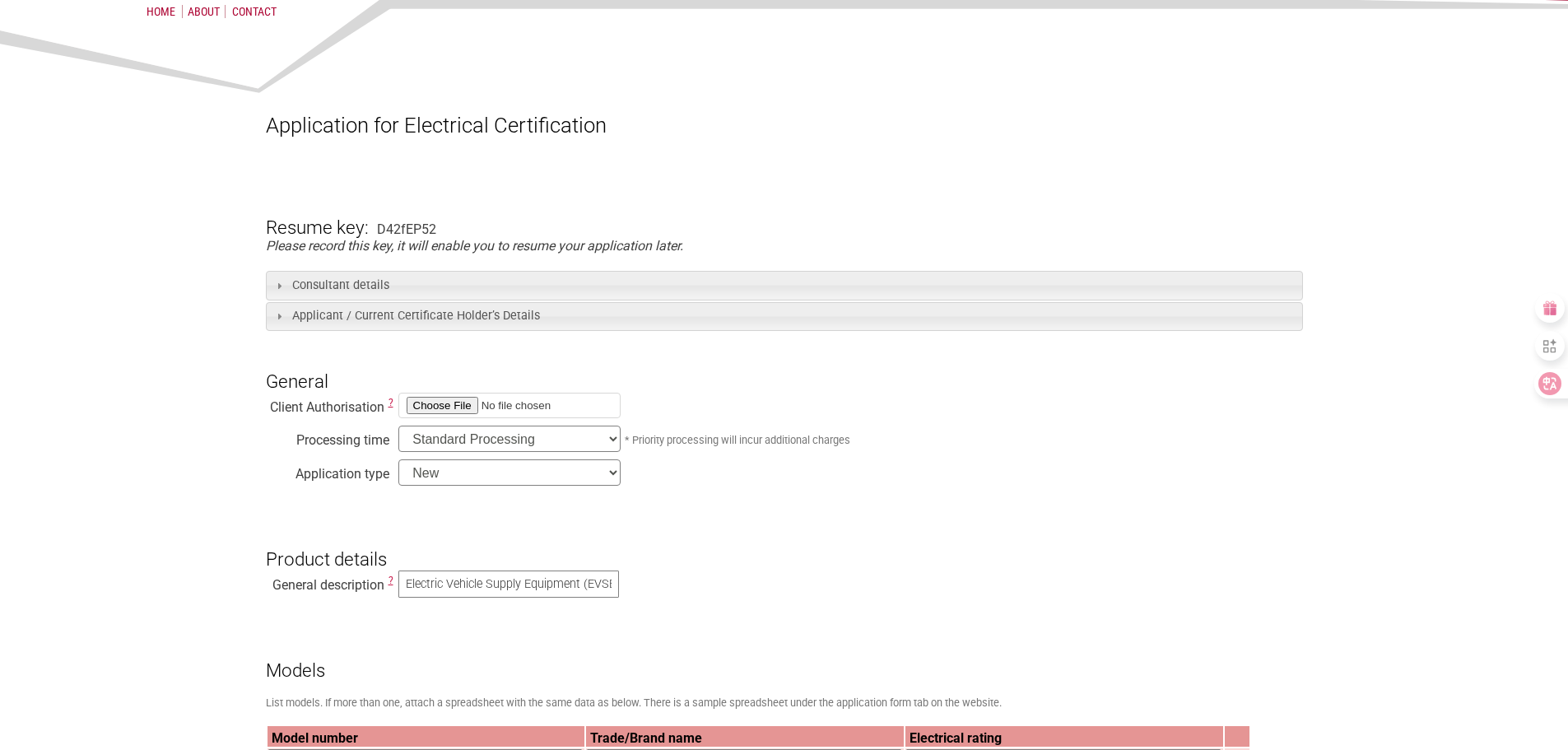 scroll, scrollTop: 165, scrollLeft: 0, axis: vertical 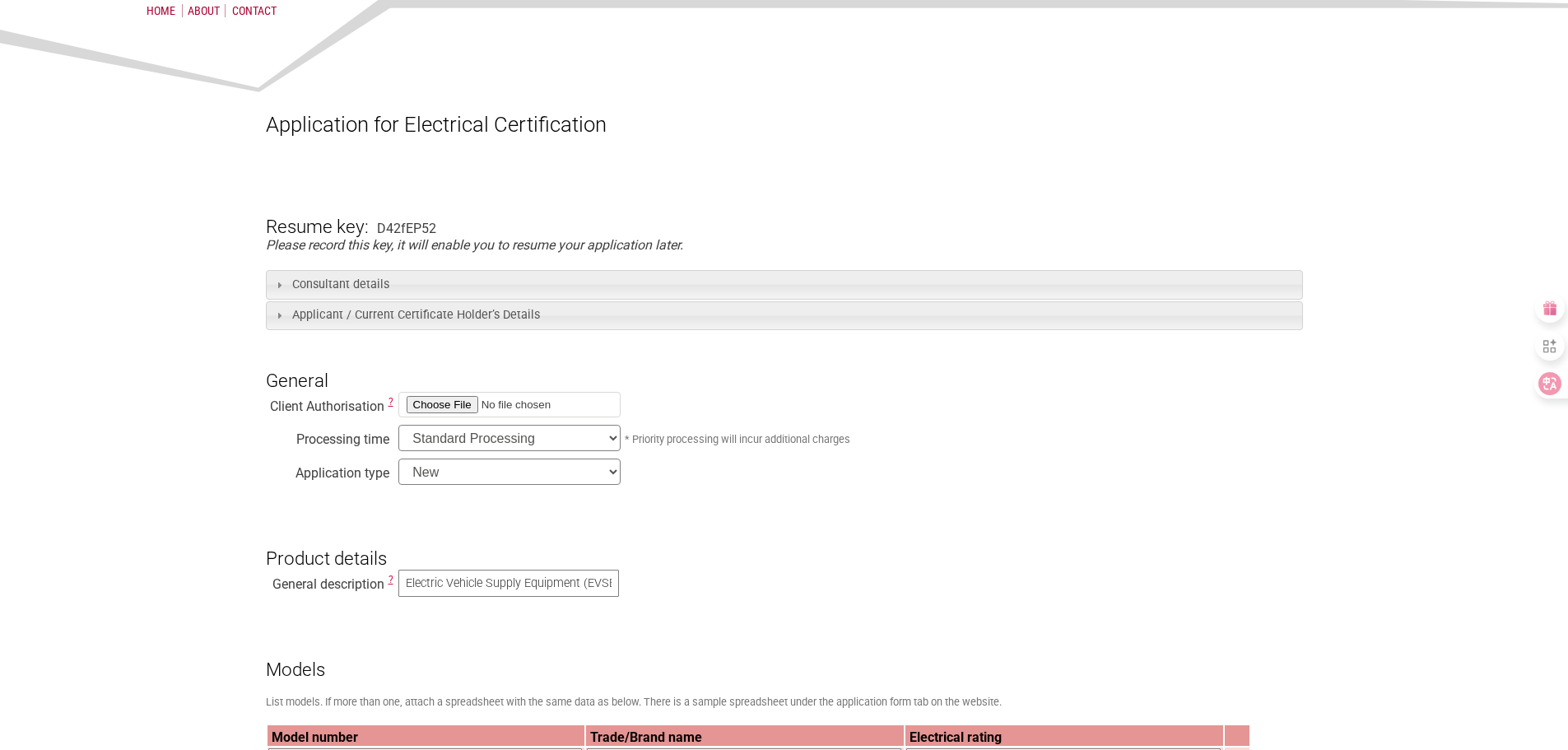 click at bounding box center (509, 404) 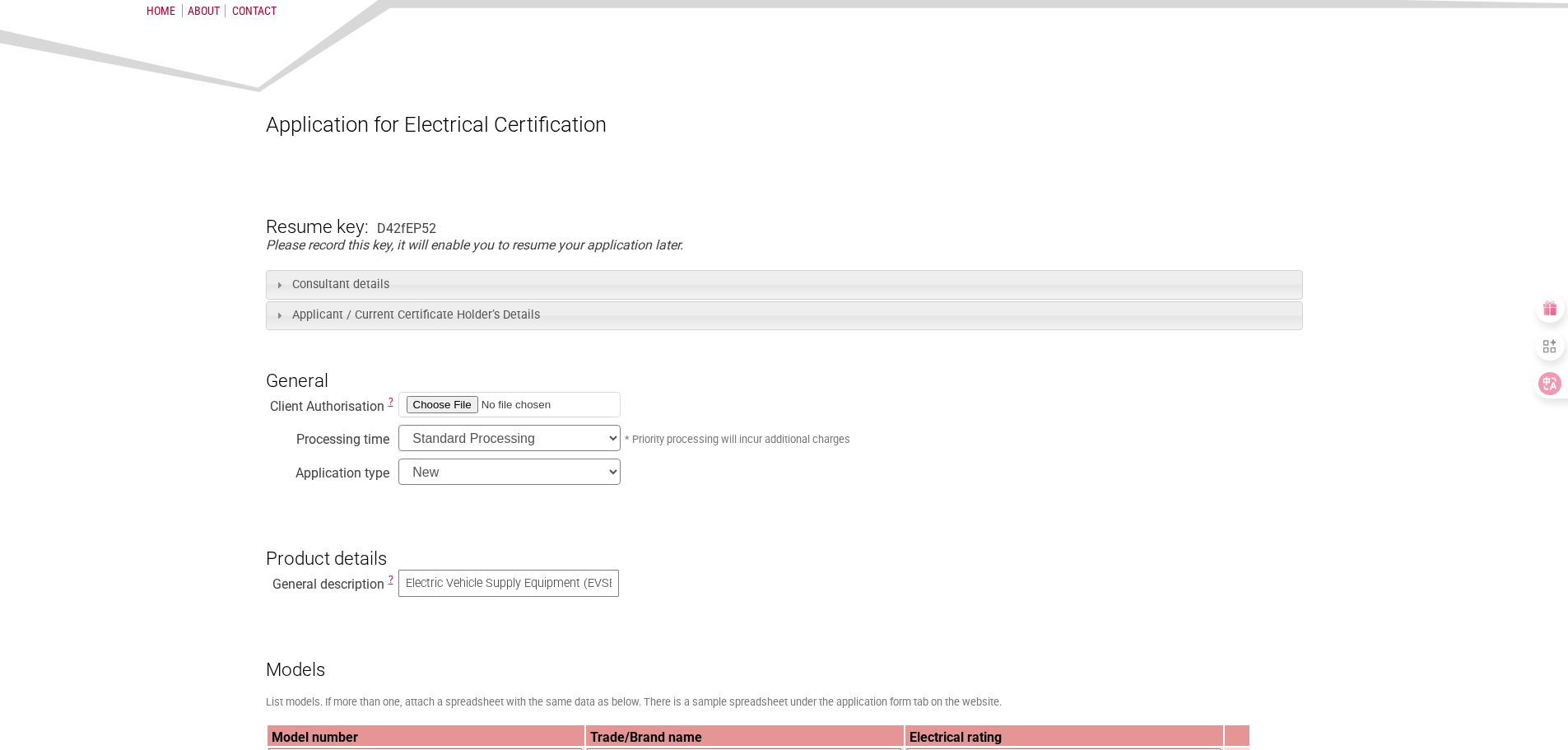type on "C:\fakepath\Authorization_Letter_TÜV_Süd_Product_Service_GmbH.pdf" 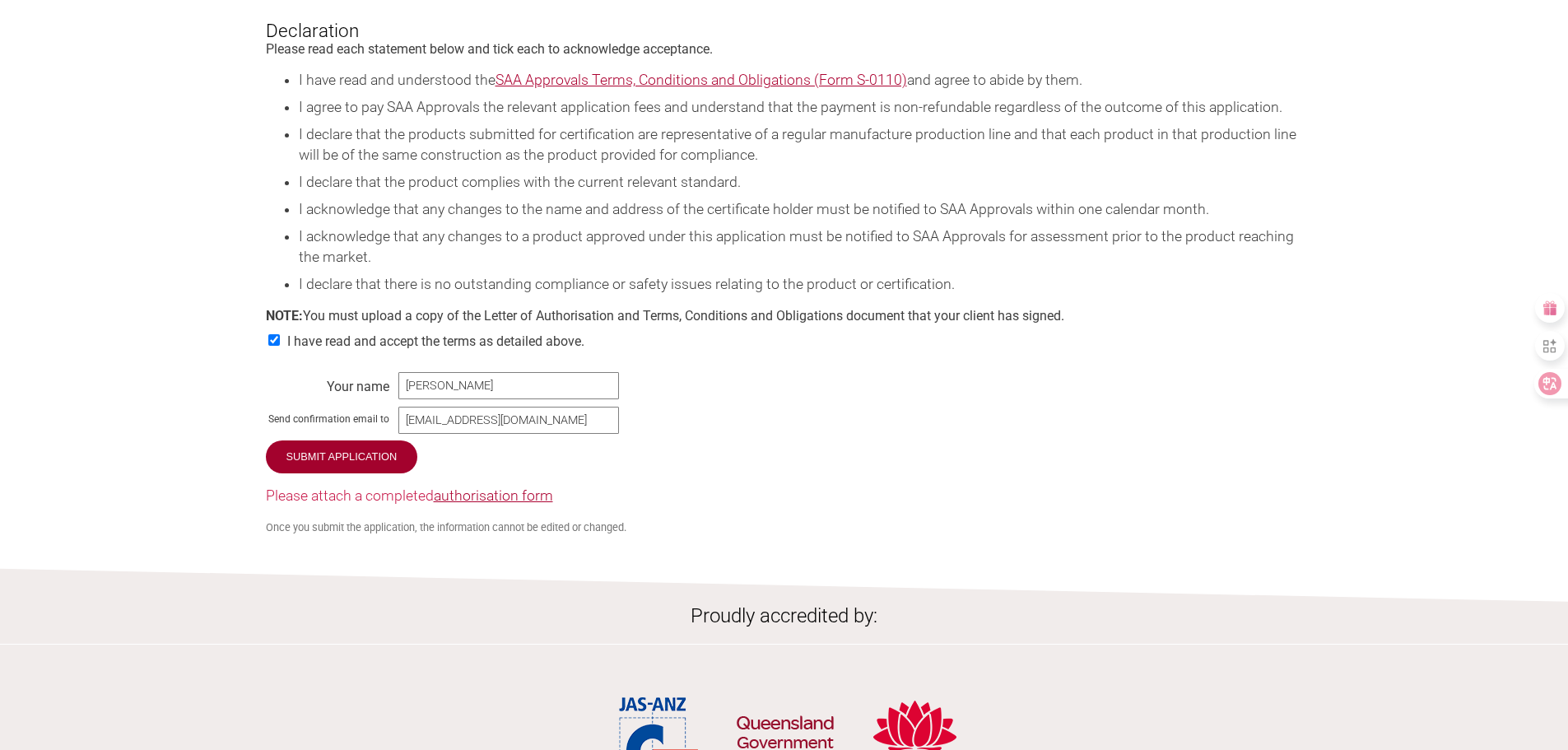 scroll, scrollTop: 2387, scrollLeft: 0, axis: vertical 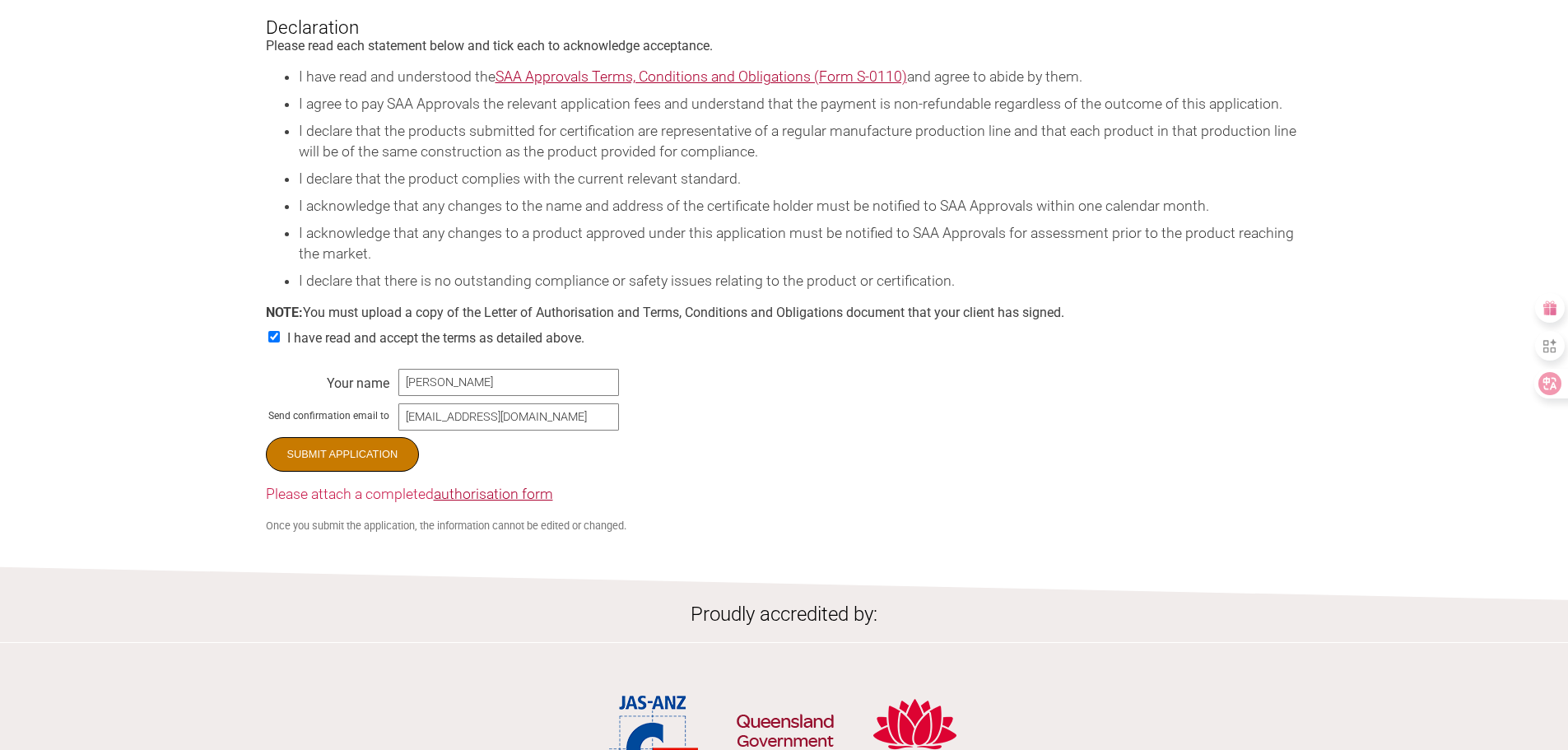 click on "Submit Application" at bounding box center (342, 454) 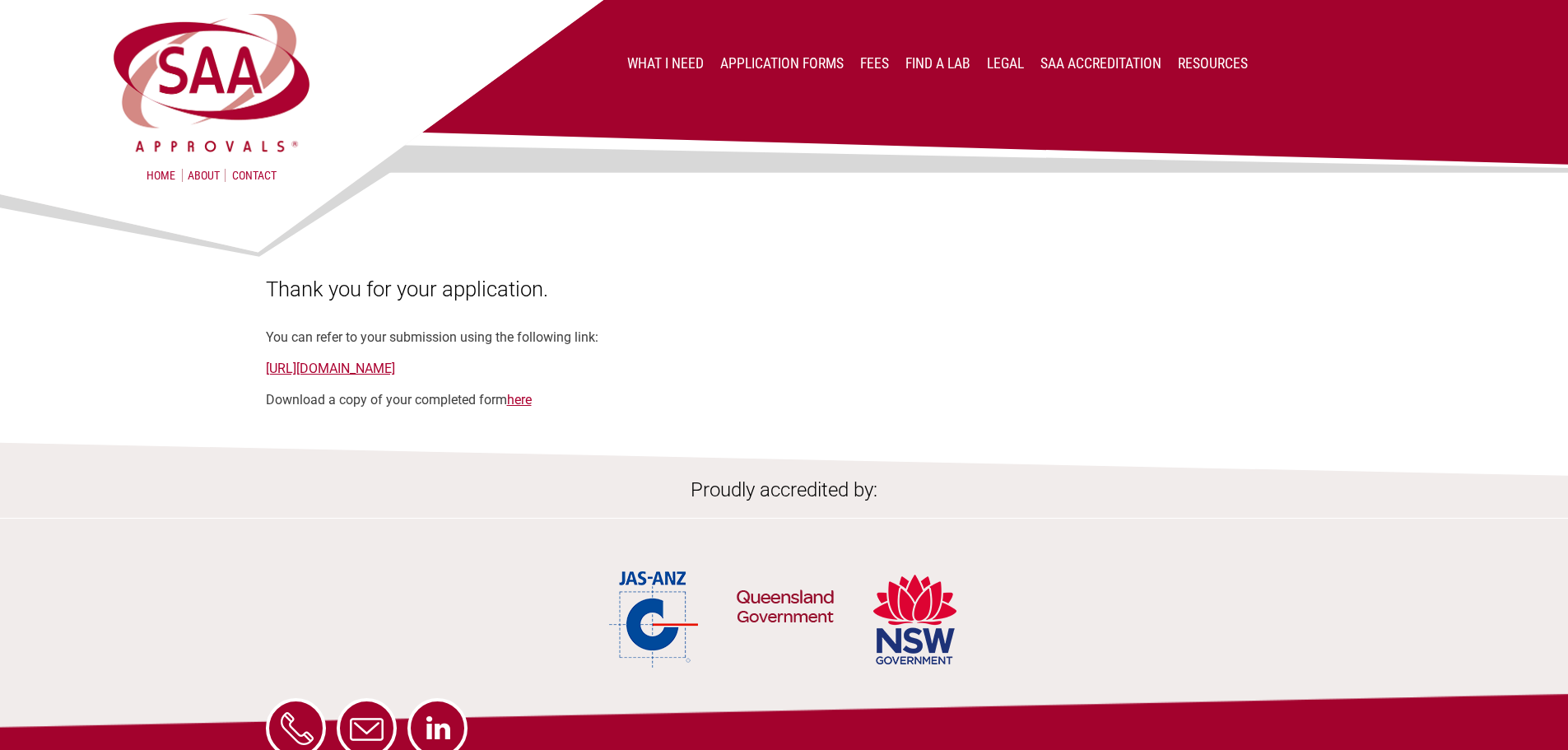 scroll, scrollTop: 0, scrollLeft: 0, axis: both 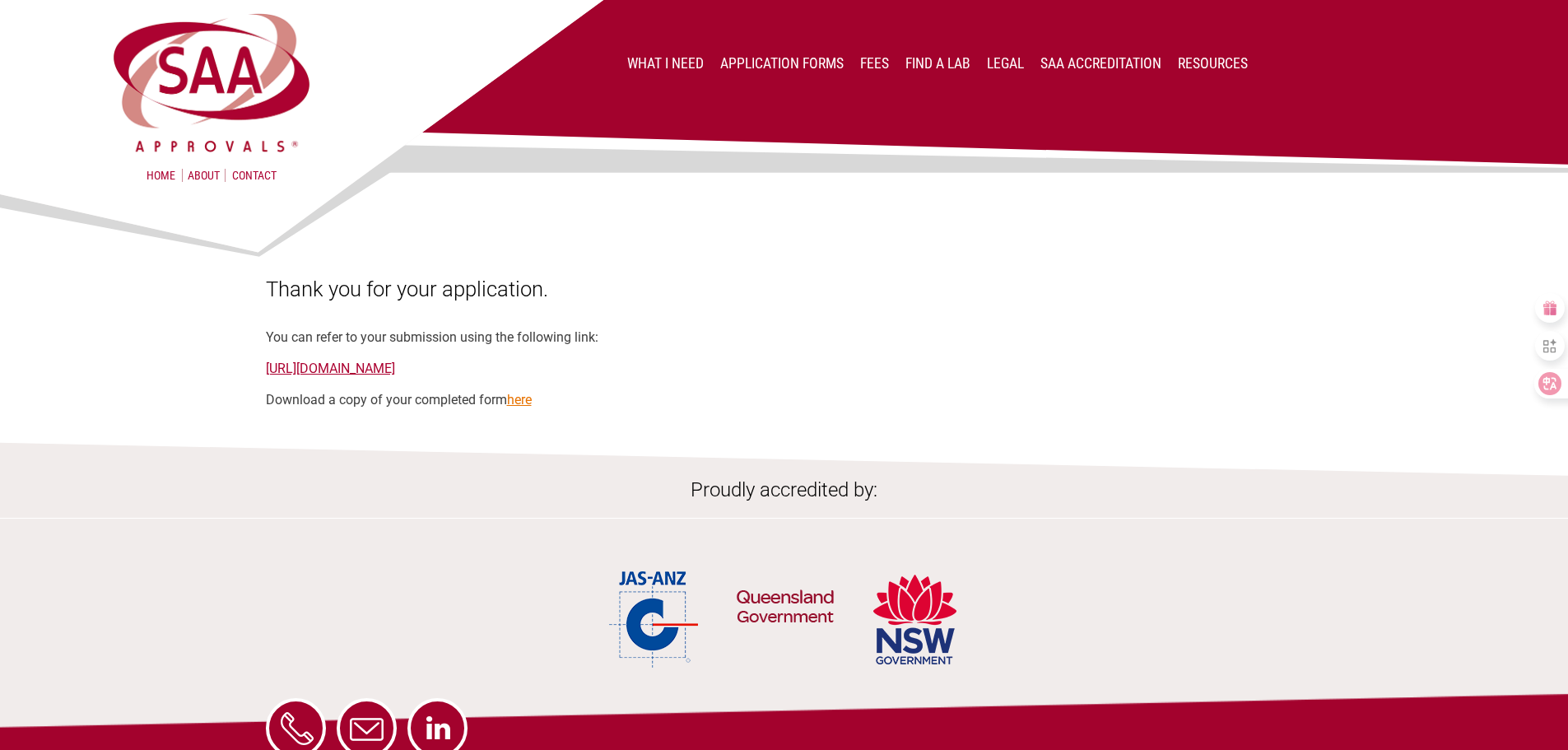 click on "here" at bounding box center (519, 399) 